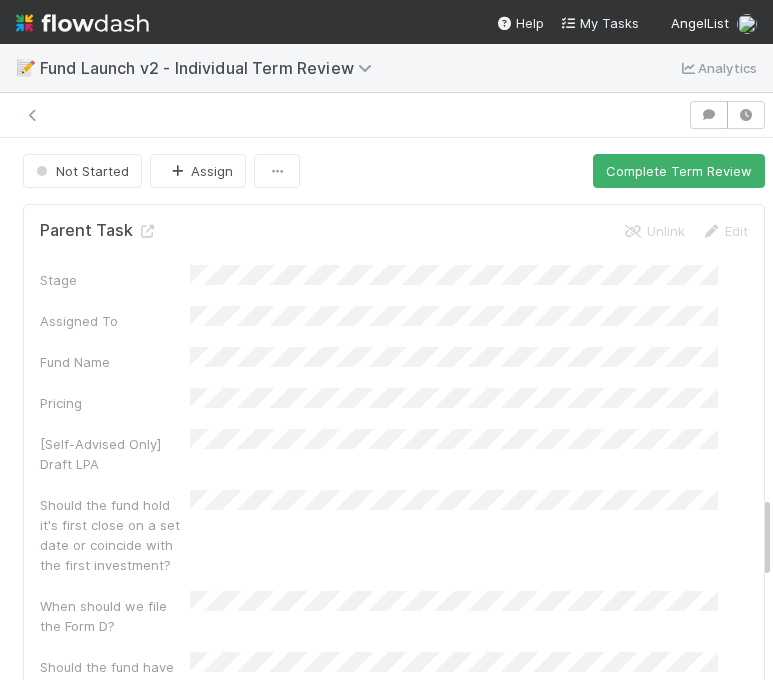 scroll, scrollTop: 0, scrollLeft: 0, axis: both 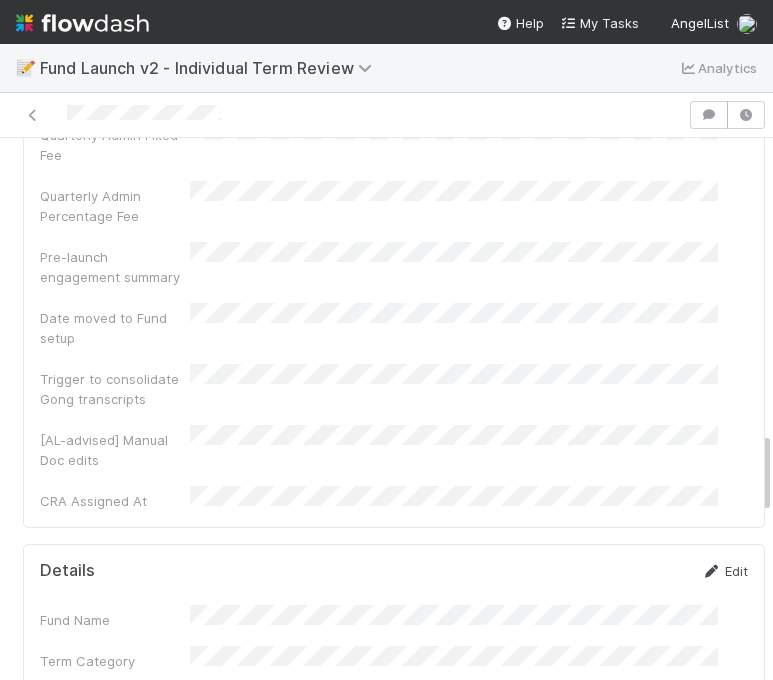 click on "Edit" at bounding box center [724, 571] 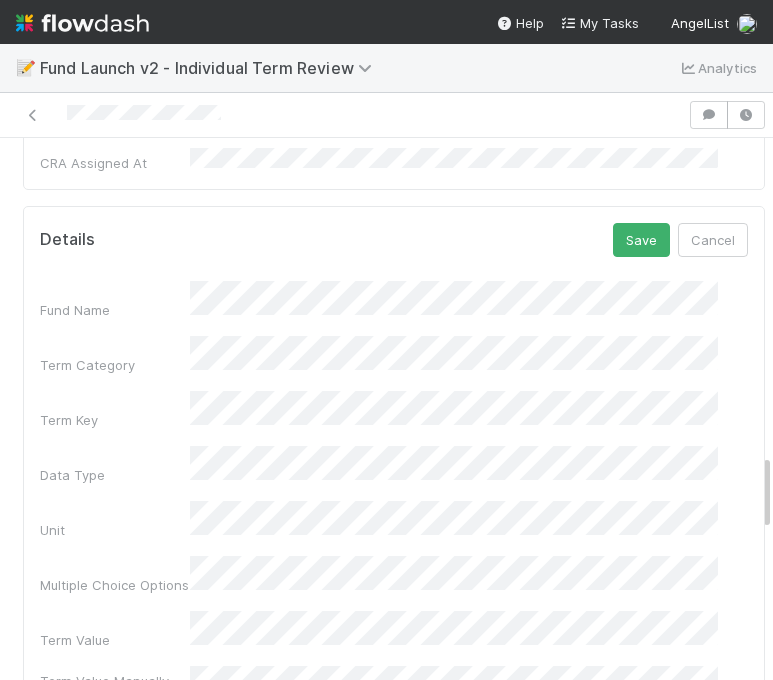scroll, scrollTop: 2272, scrollLeft: 0, axis: vertical 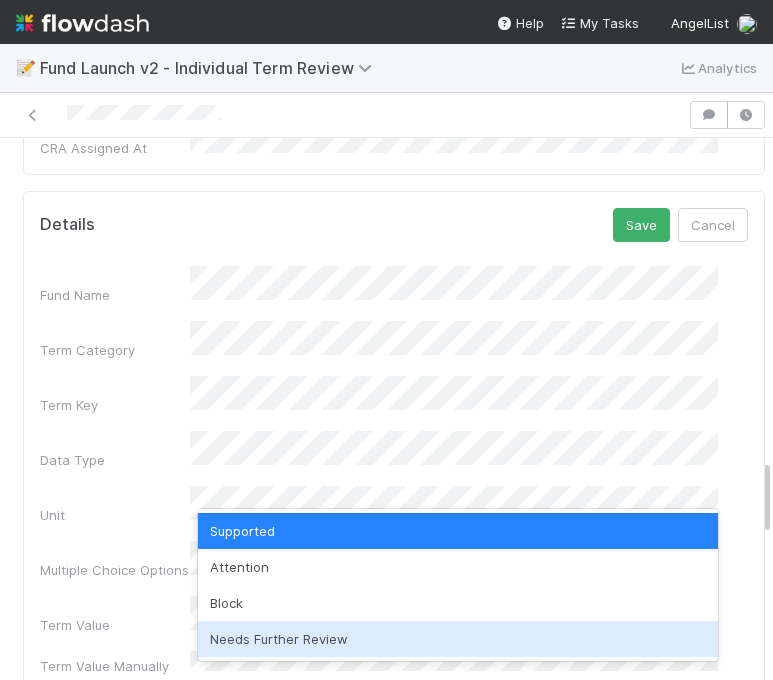 click on "Needs Further Review" at bounding box center (458, 639) 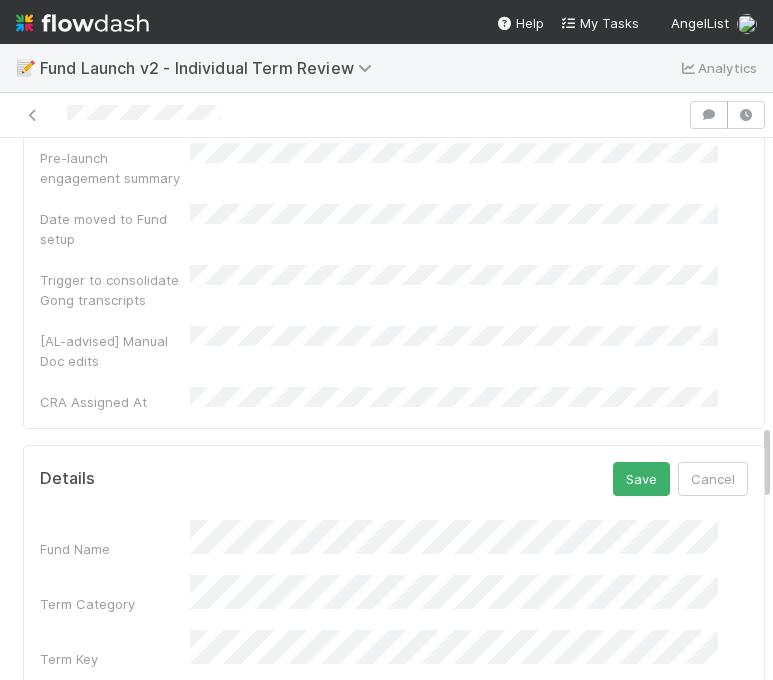 scroll, scrollTop: 1967, scrollLeft: 0, axis: vertical 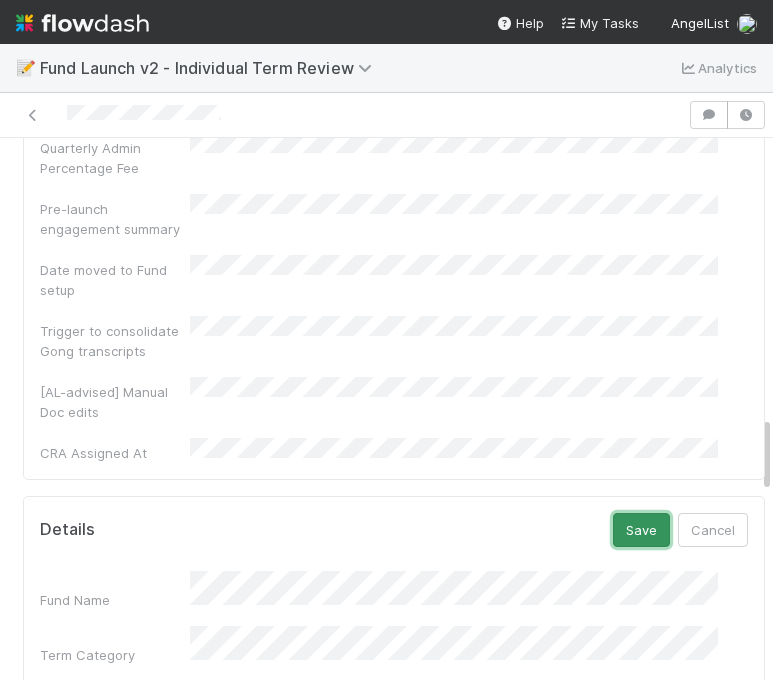 click on "Save" at bounding box center [641, 530] 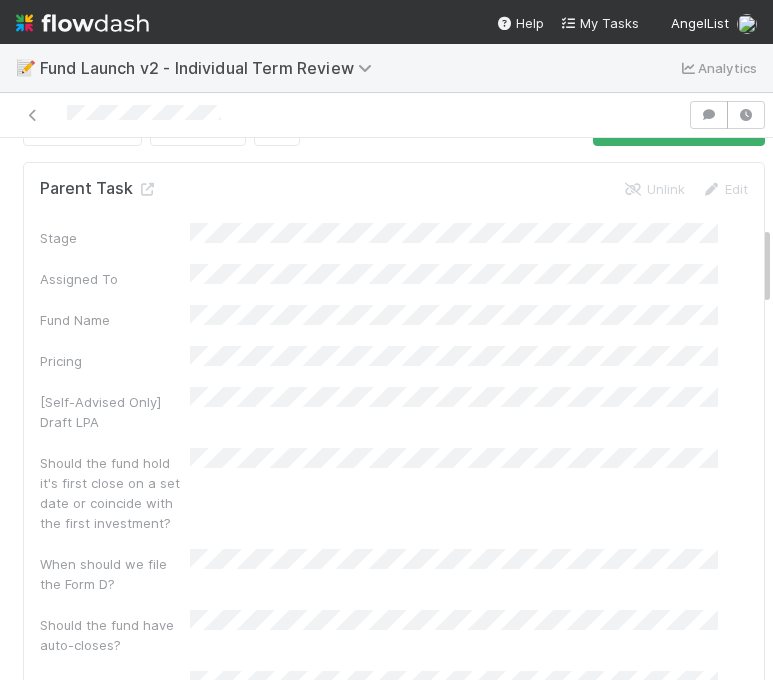 scroll, scrollTop: 0, scrollLeft: 0, axis: both 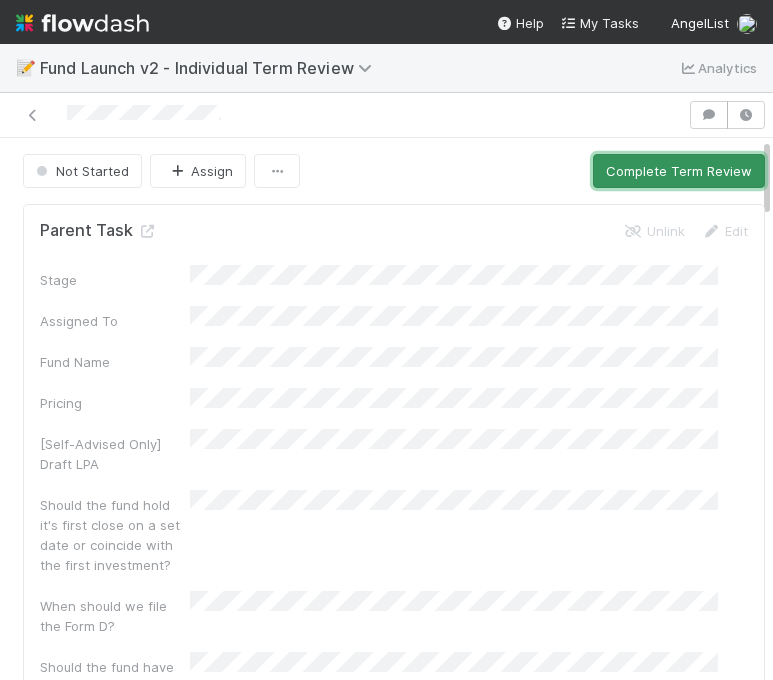 click on "Complete Term Review" at bounding box center [679, 171] 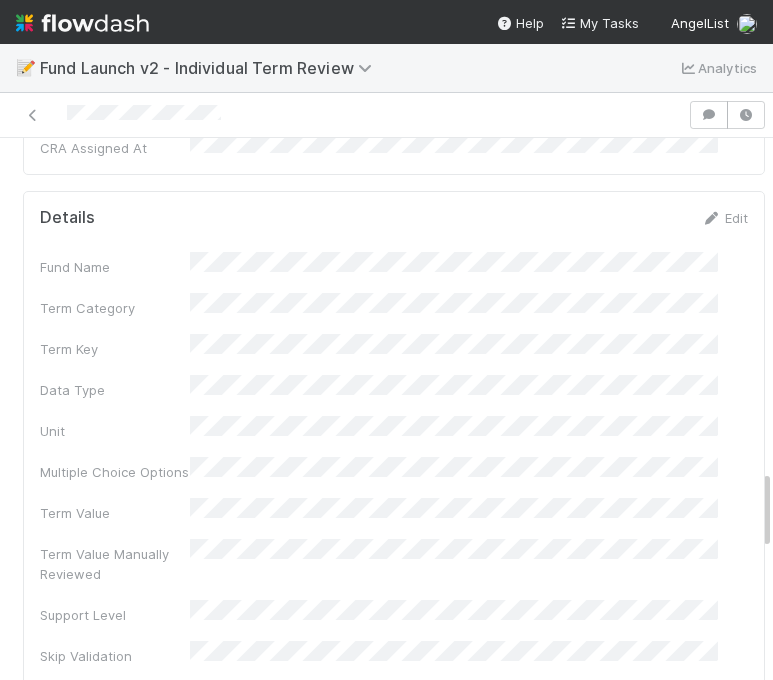 scroll, scrollTop: 2285, scrollLeft: 0, axis: vertical 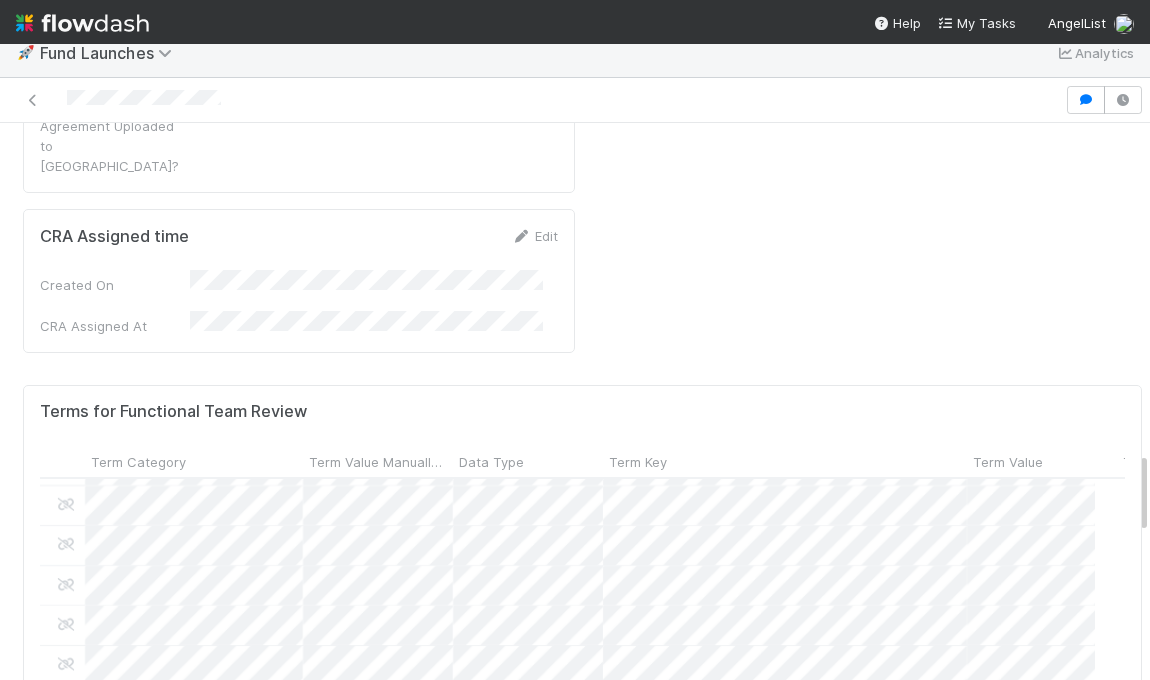 click at bounding box center [567, 386] 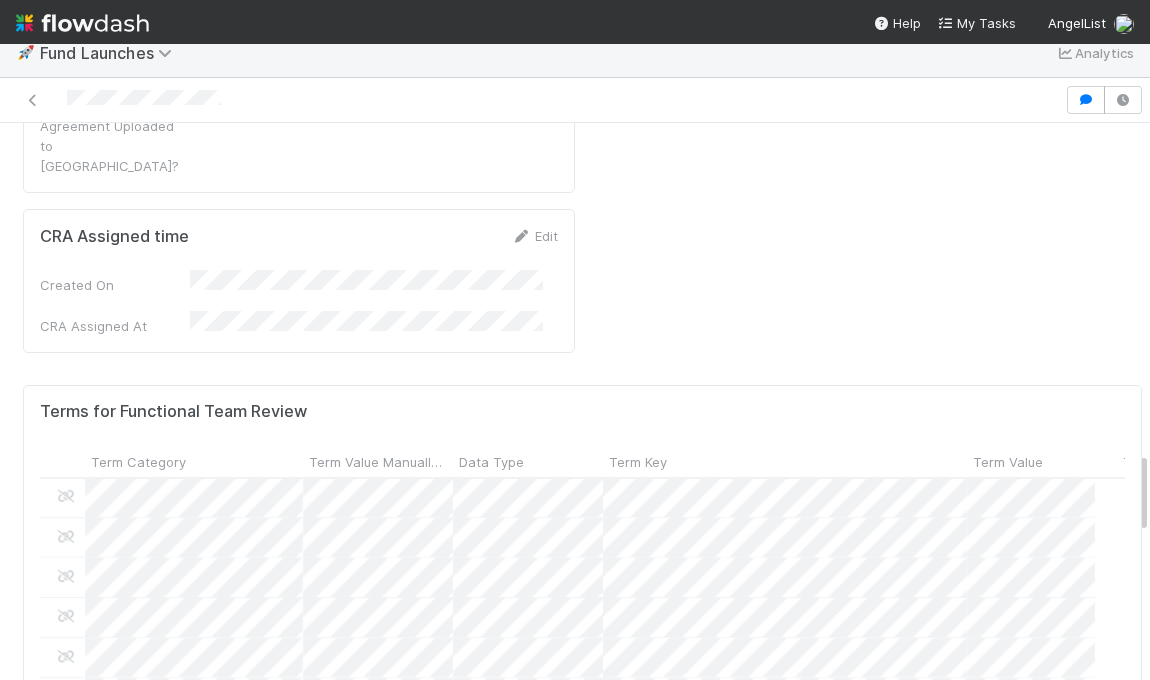 scroll, scrollTop: 1122, scrollLeft: 0, axis: vertical 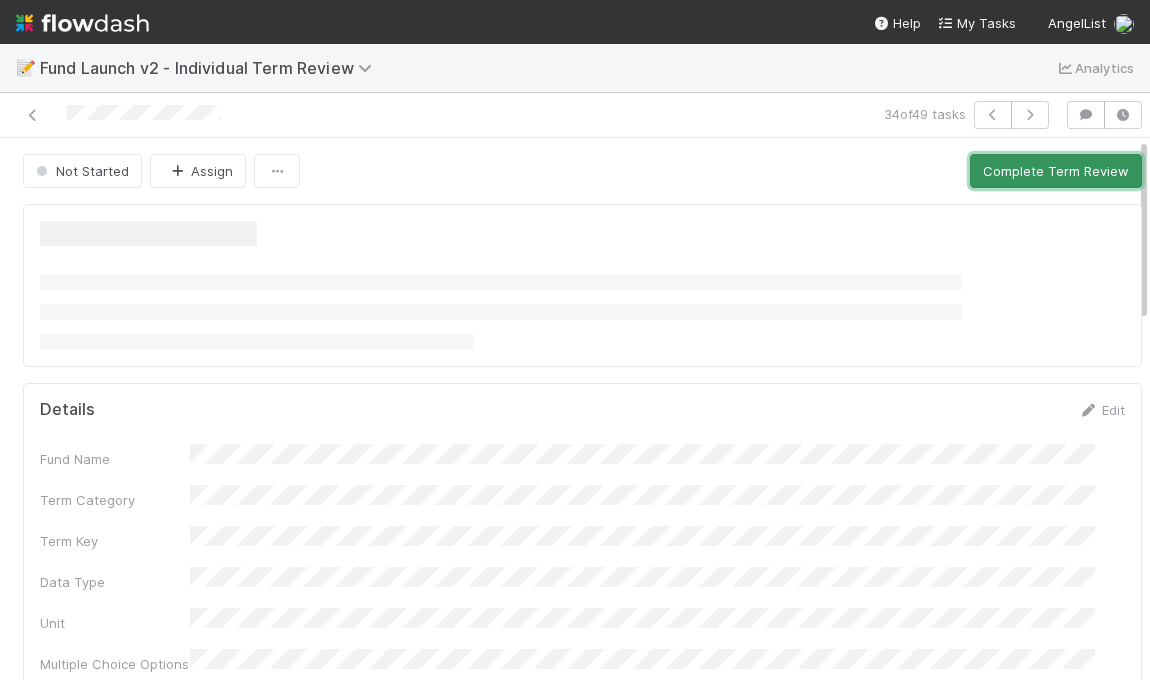 click on "Complete Term Review" at bounding box center (1056, 171) 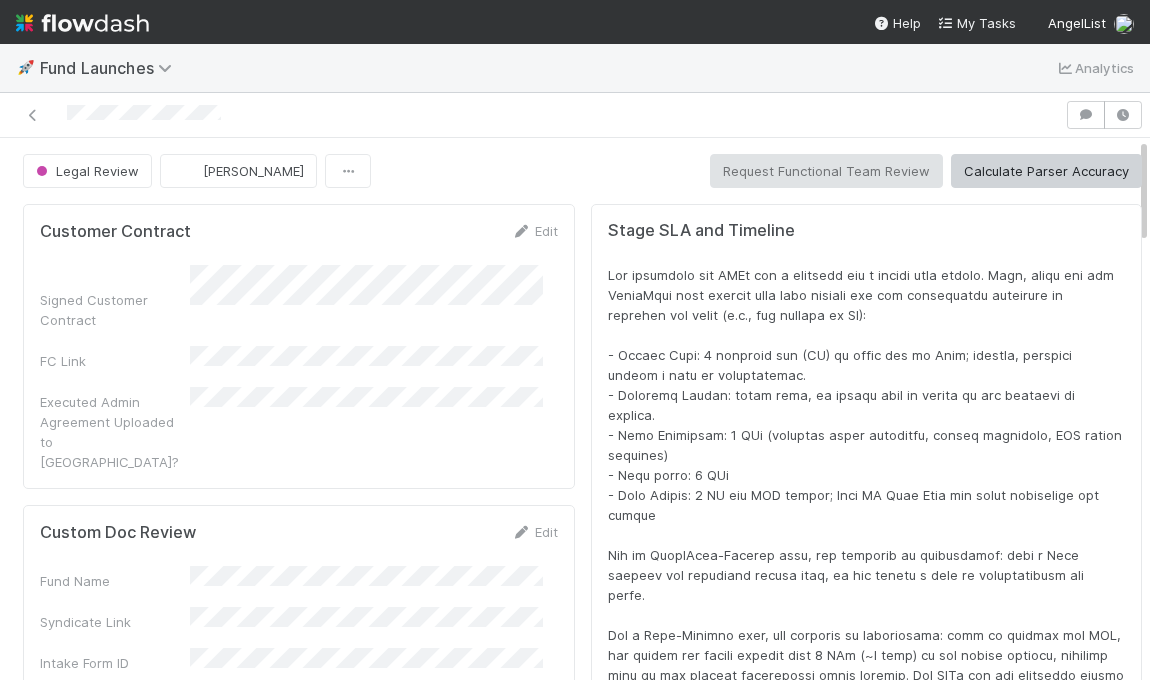 scroll, scrollTop: 16, scrollLeft: 16, axis: both 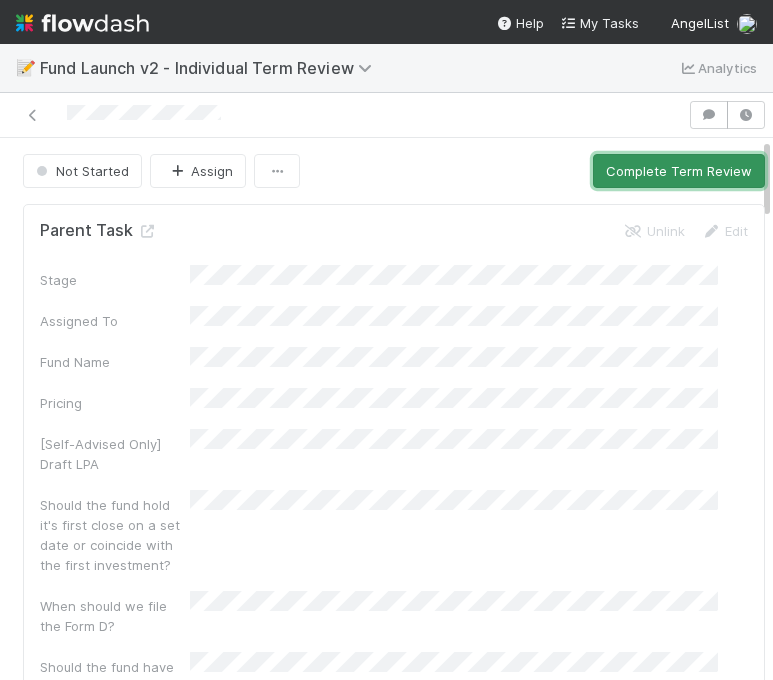 click on "Complete Term Review" at bounding box center (679, 171) 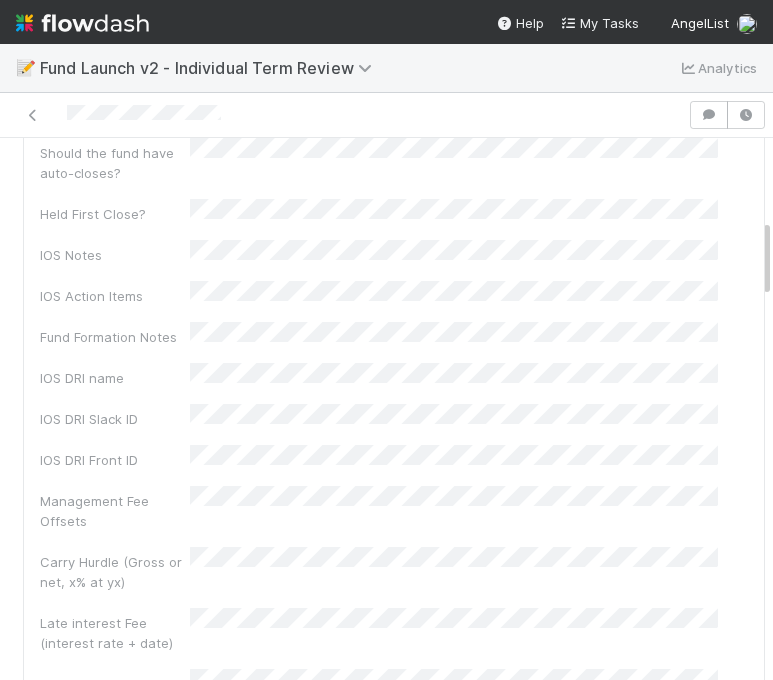 scroll, scrollTop: 0, scrollLeft: 0, axis: both 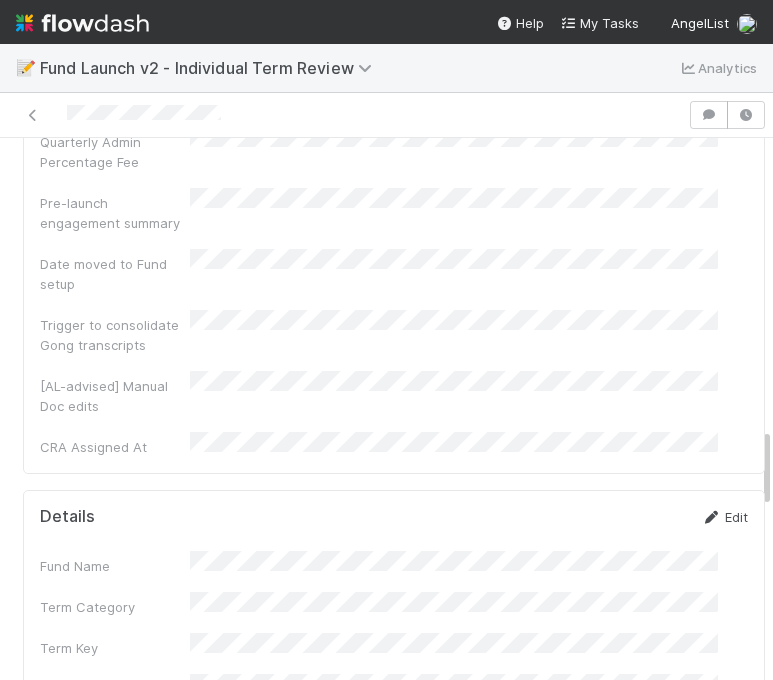 click at bounding box center [711, 517] 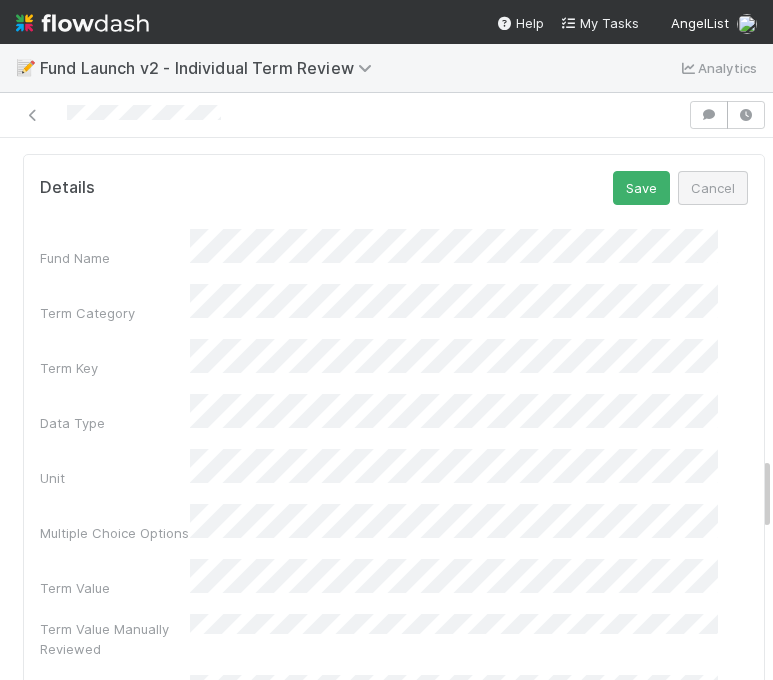 scroll, scrollTop: 2326, scrollLeft: 0, axis: vertical 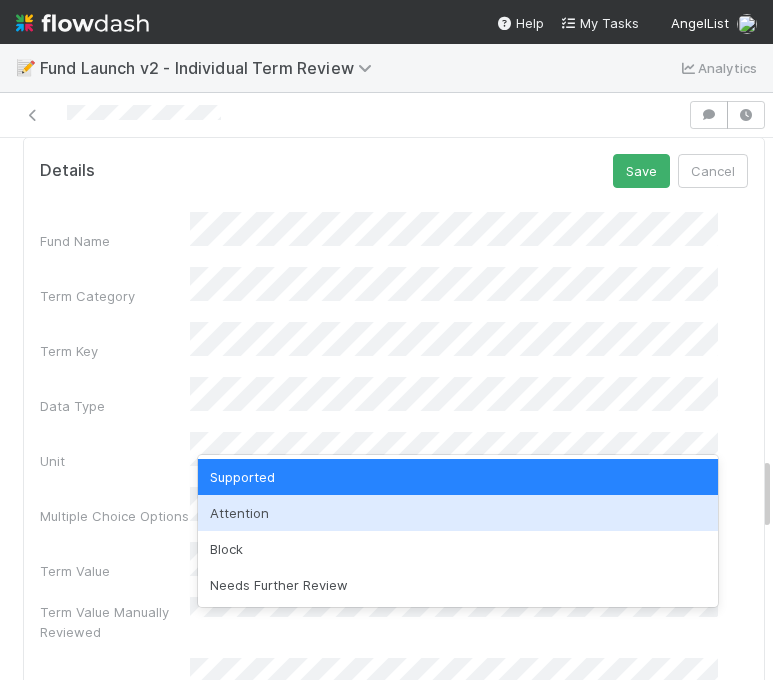 click on "Attention" at bounding box center (458, 513) 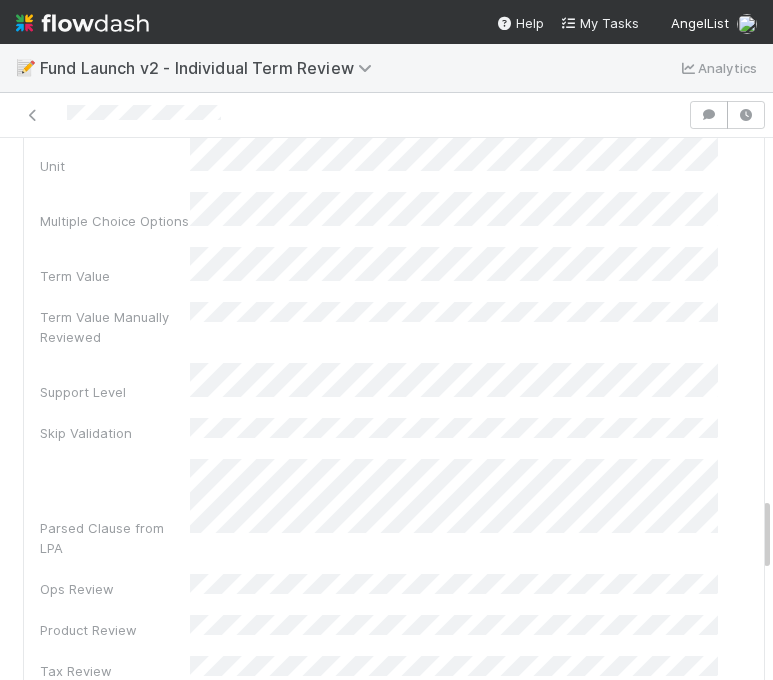 scroll, scrollTop: 2656, scrollLeft: 0, axis: vertical 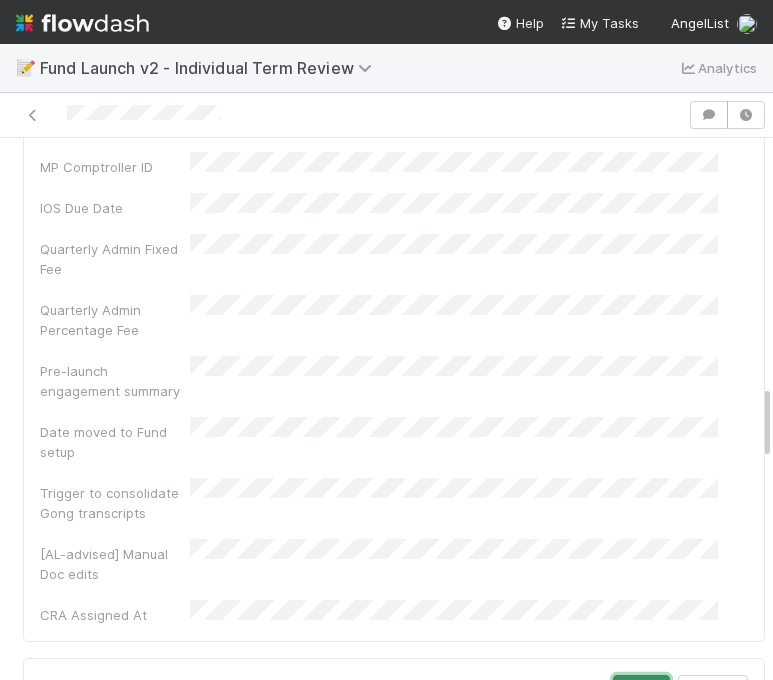 click on "Save" at bounding box center (641, 692) 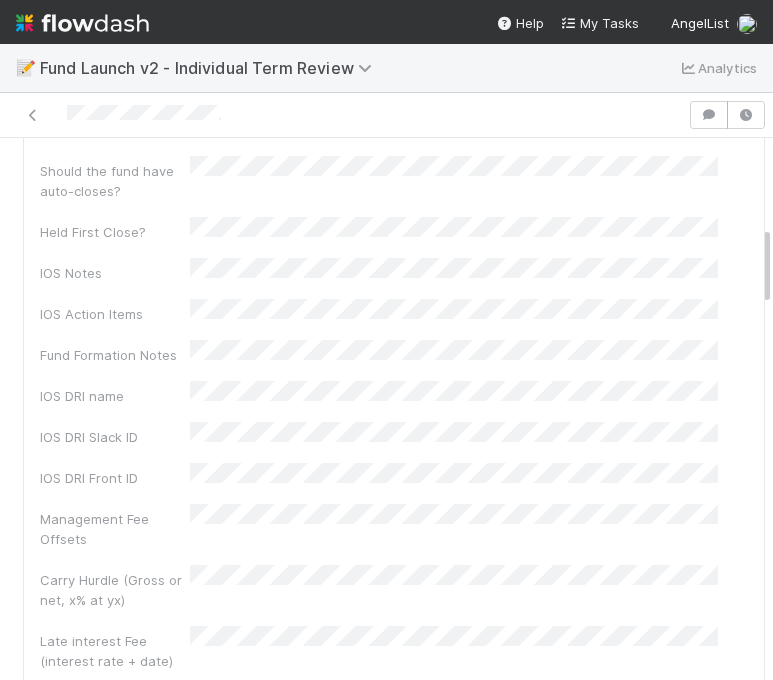 scroll, scrollTop: 0, scrollLeft: 0, axis: both 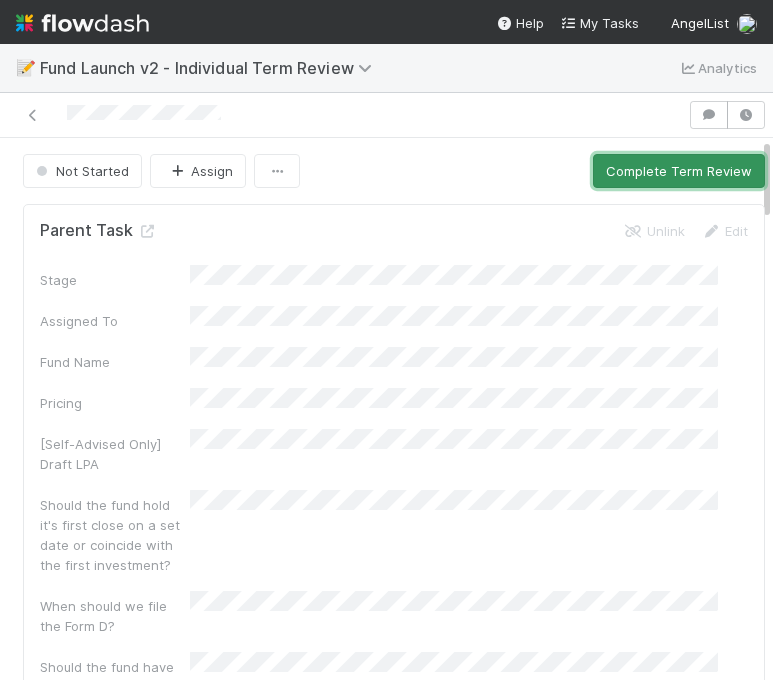 click on "Complete Term Review" at bounding box center [679, 171] 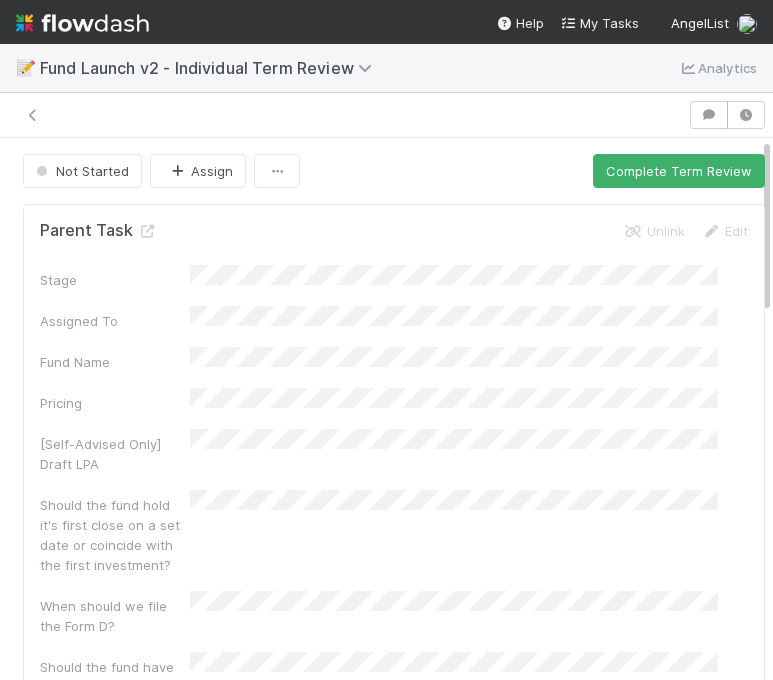 scroll, scrollTop: 0, scrollLeft: 0, axis: both 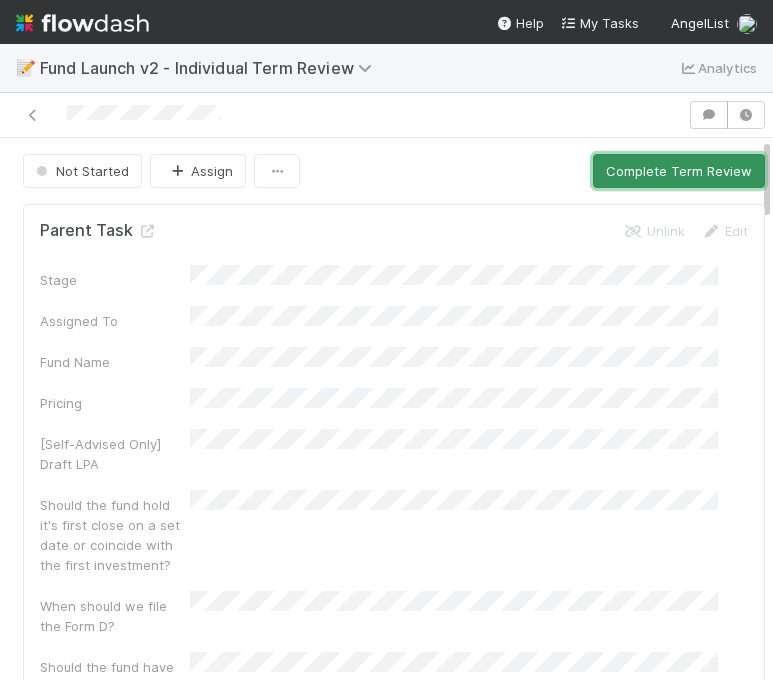 click on "Complete Term Review" at bounding box center (679, 171) 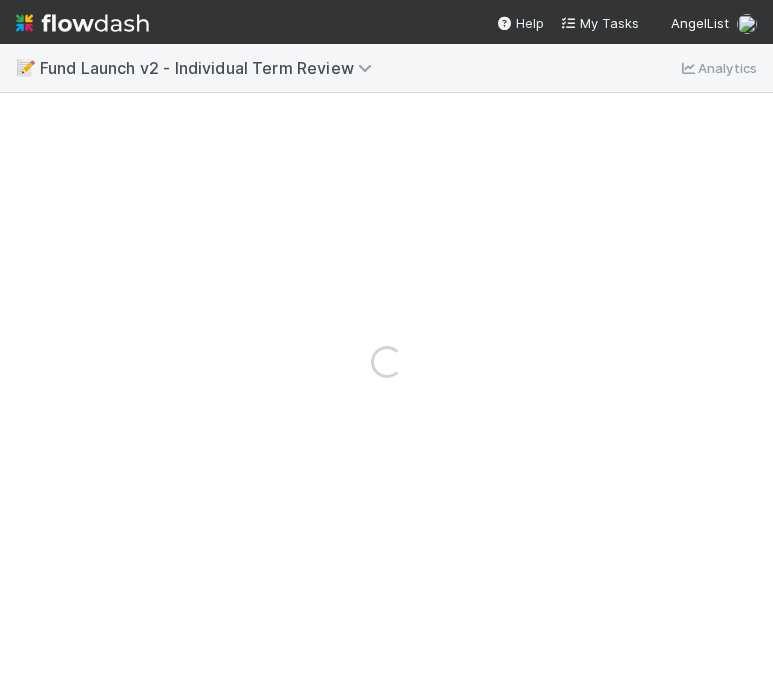 scroll, scrollTop: 0, scrollLeft: 0, axis: both 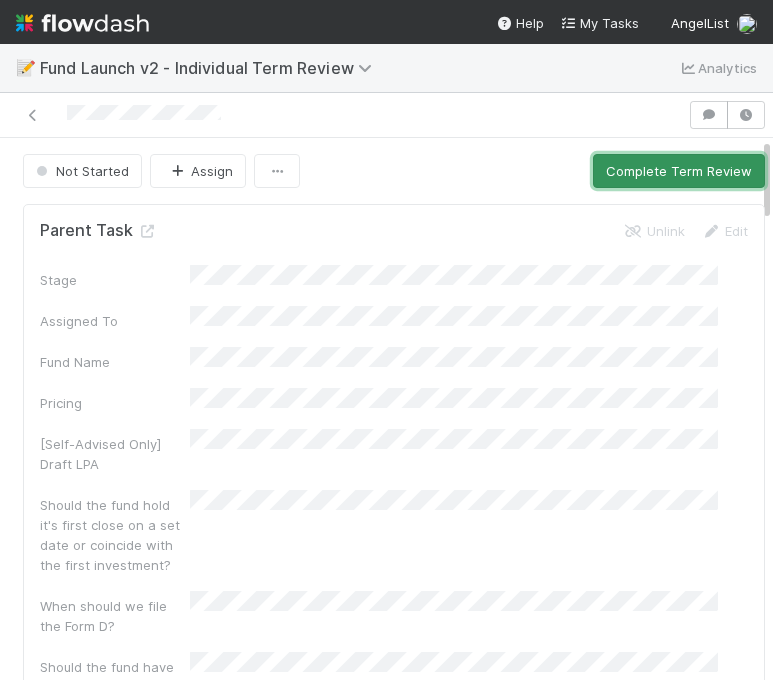 click on "Complete Term Review" at bounding box center (679, 171) 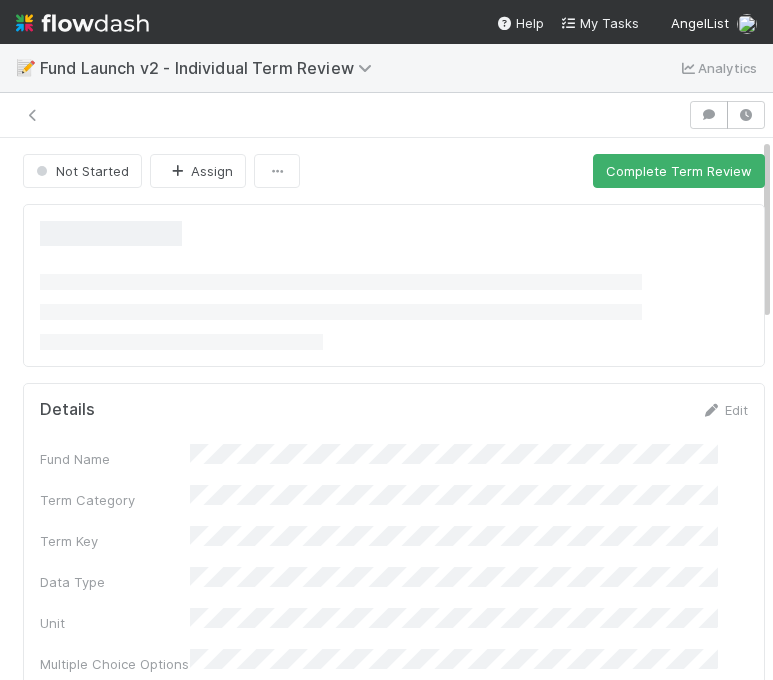 scroll, scrollTop: 0, scrollLeft: 0, axis: both 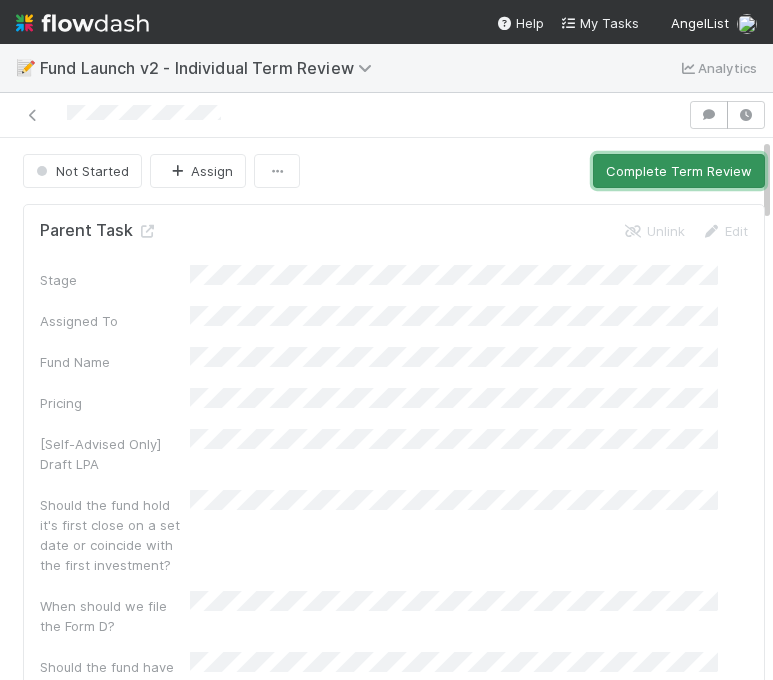 click on "Complete Term Review" at bounding box center (679, 171) 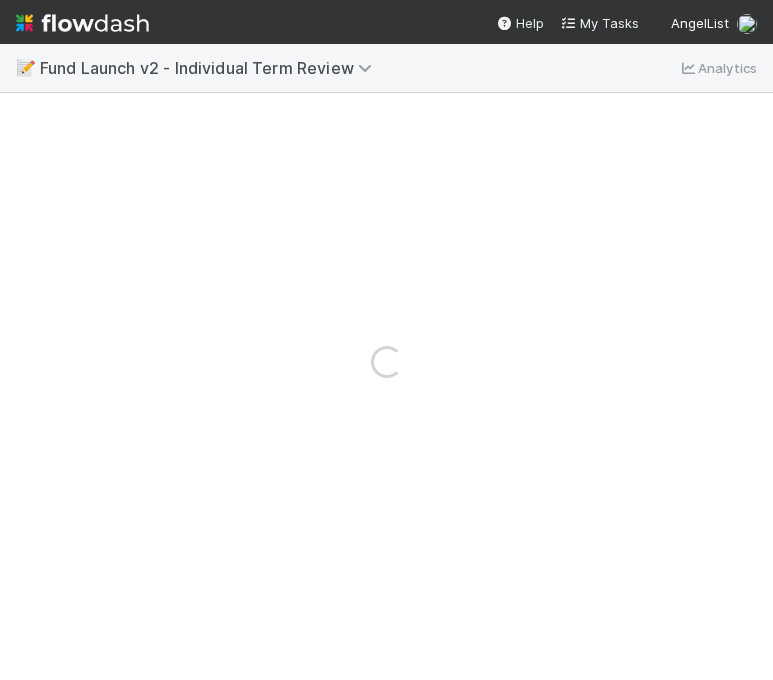scroll, scrollTop: 0, scrollLeft: 0, axis: both 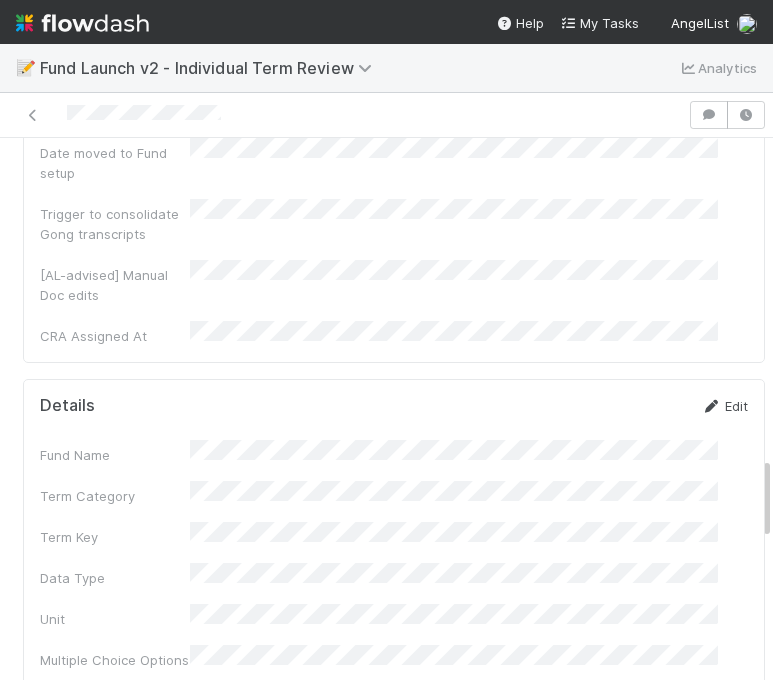 click on "Edit" at bounding box center (724, 406) 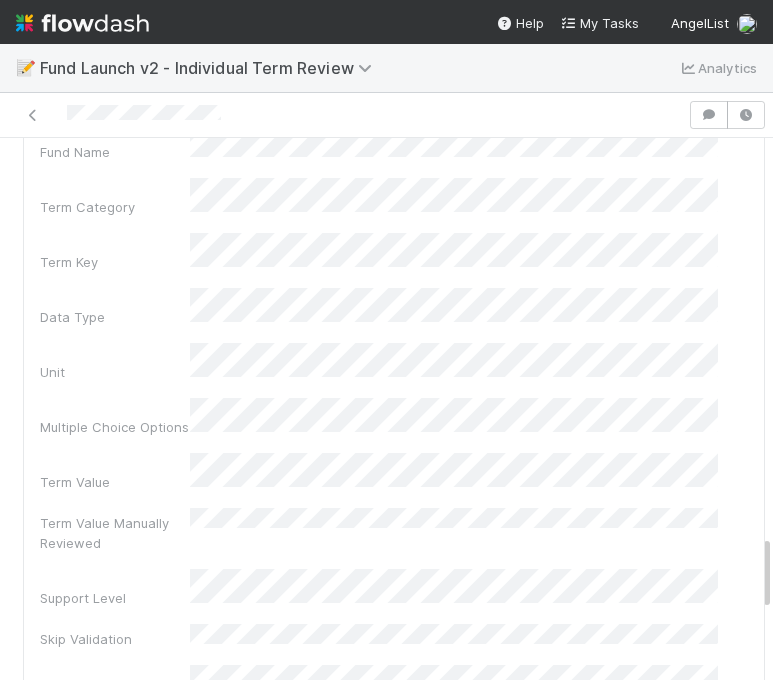 scroll, scrollTop: 2099, scrollLeft: 0, axis: vertical 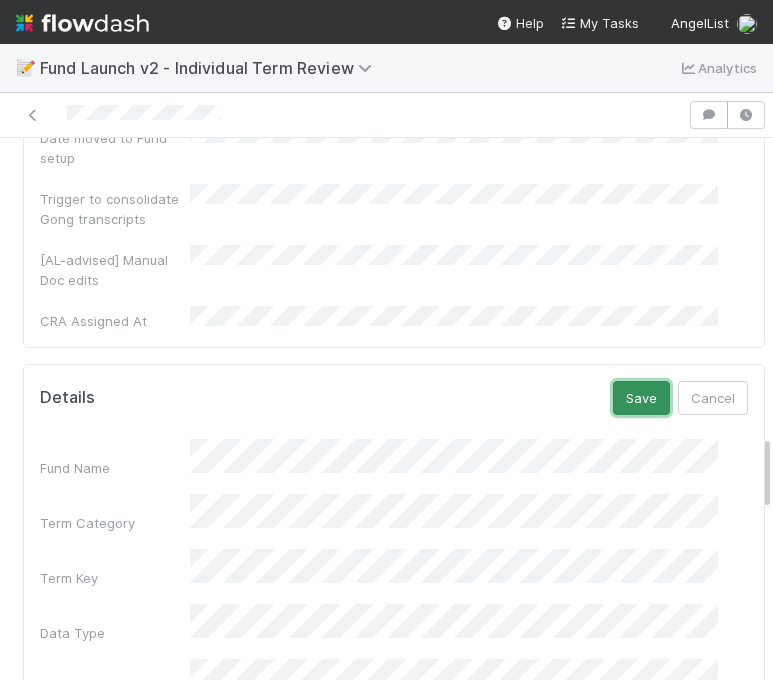 click on "Save" at bounding box center [641, 398] 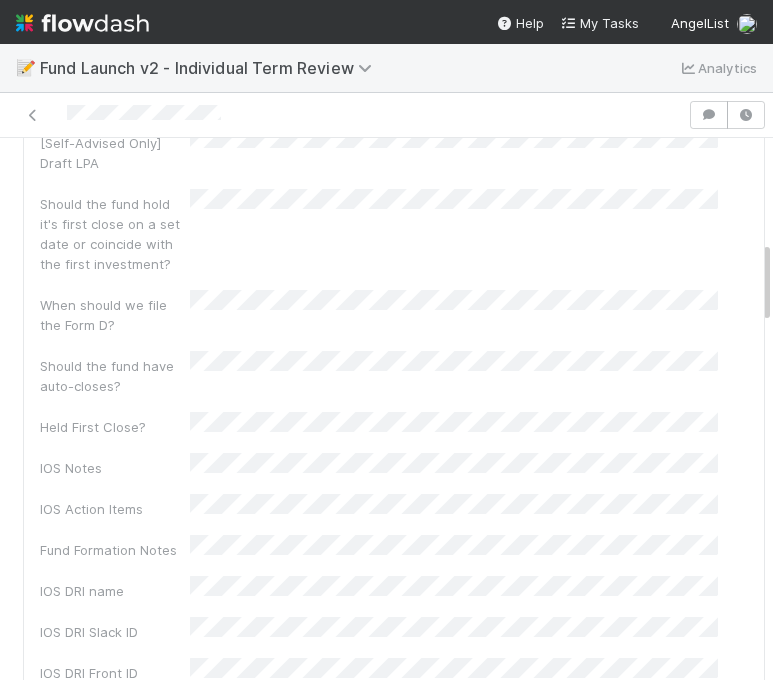 scroll, scrollTop: 0, scrollLeft: 0, axis: both 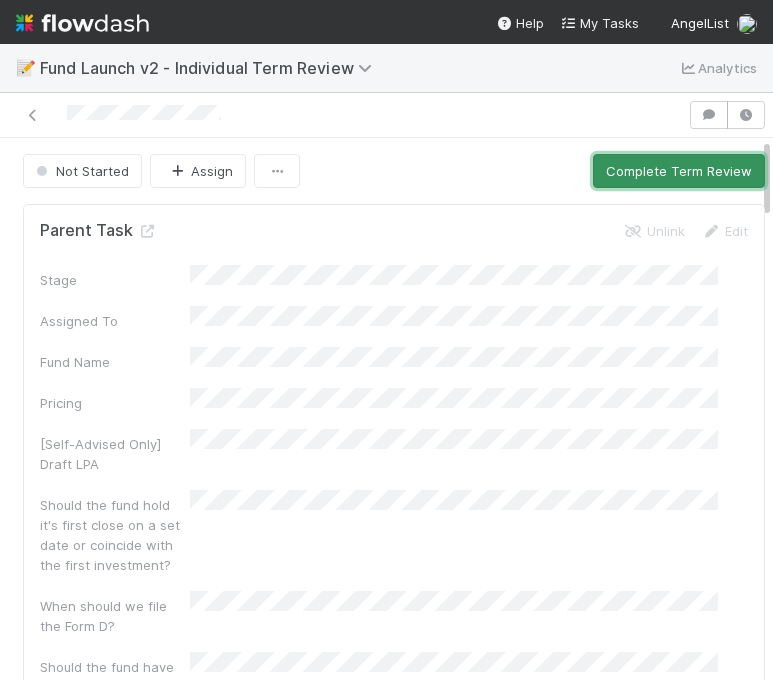 click on "Complete Term Review" at bounding box center [679, 171] 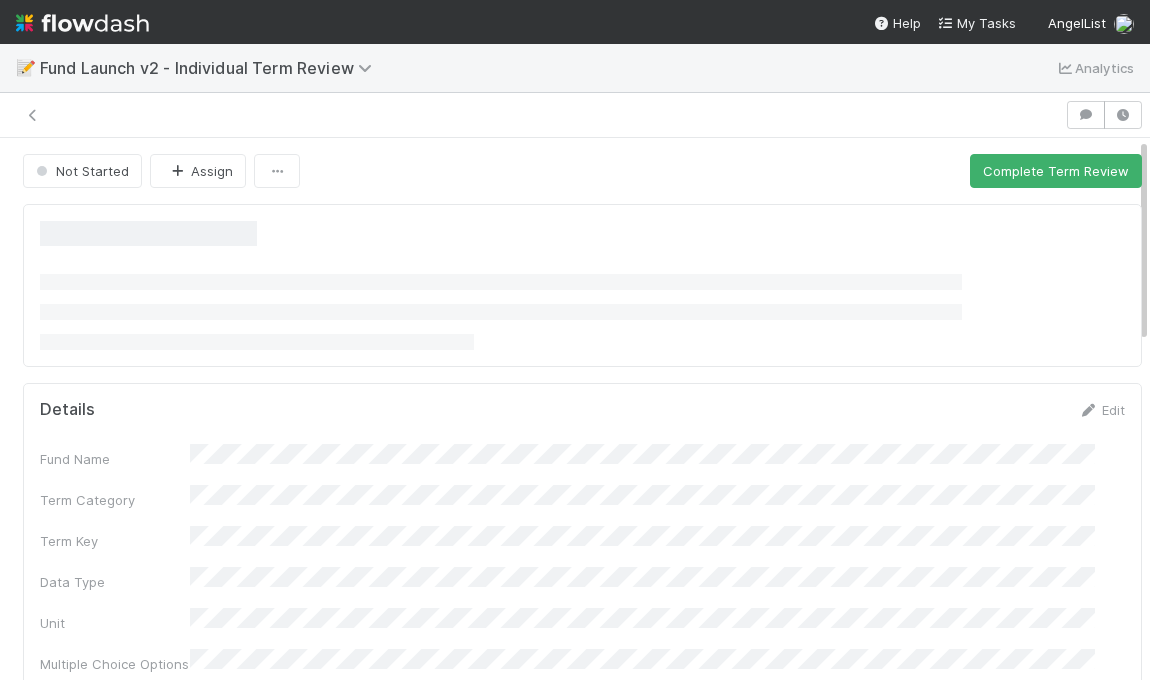 scroll, scrollTop: 0, scrollLeft: 0, axis: both 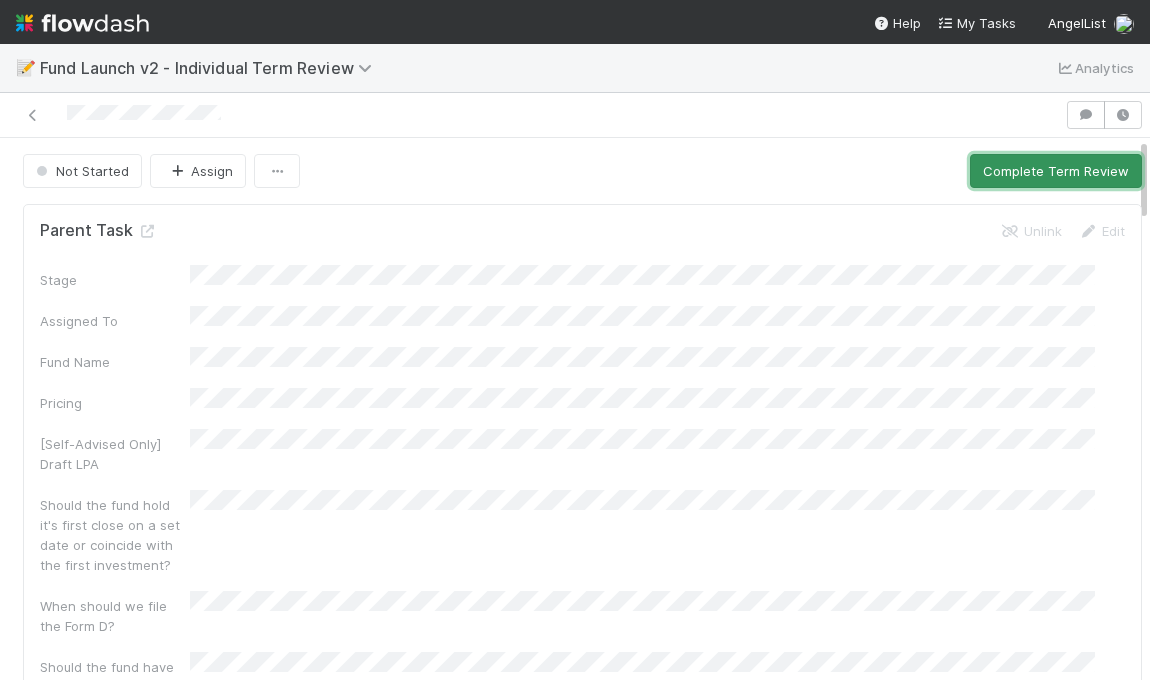 click on "Complete Term Review" at bounding box center (1056, 171) 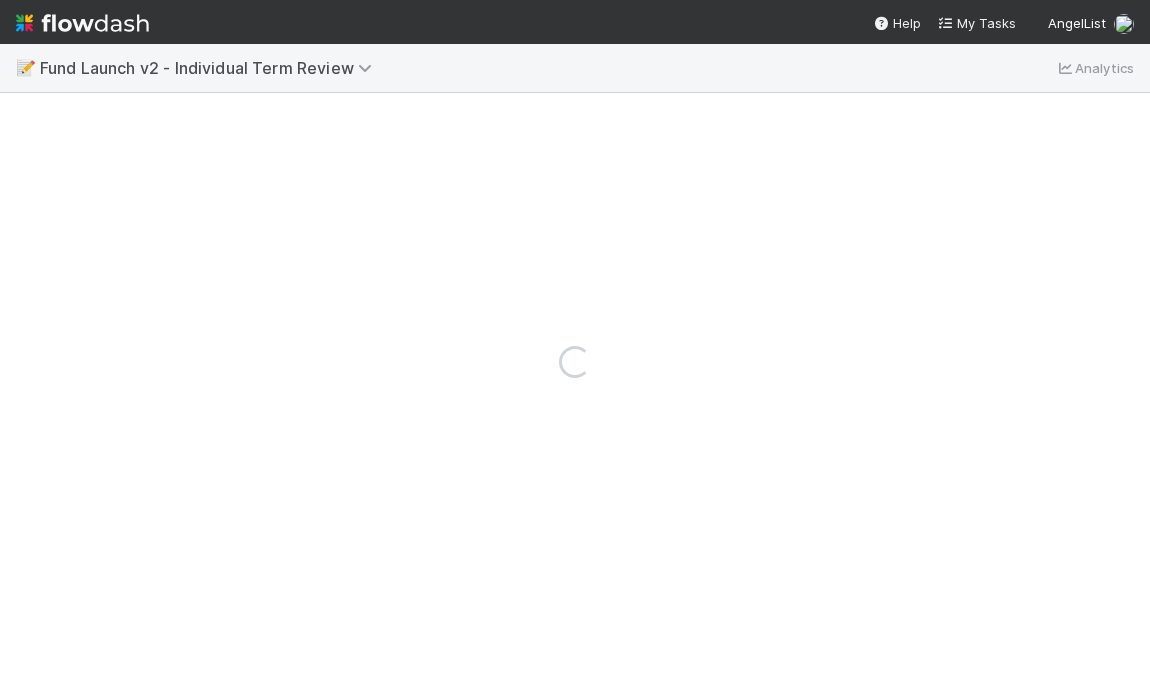 scroll, scrollTop: 0, scrollLeft: 0, axis: both 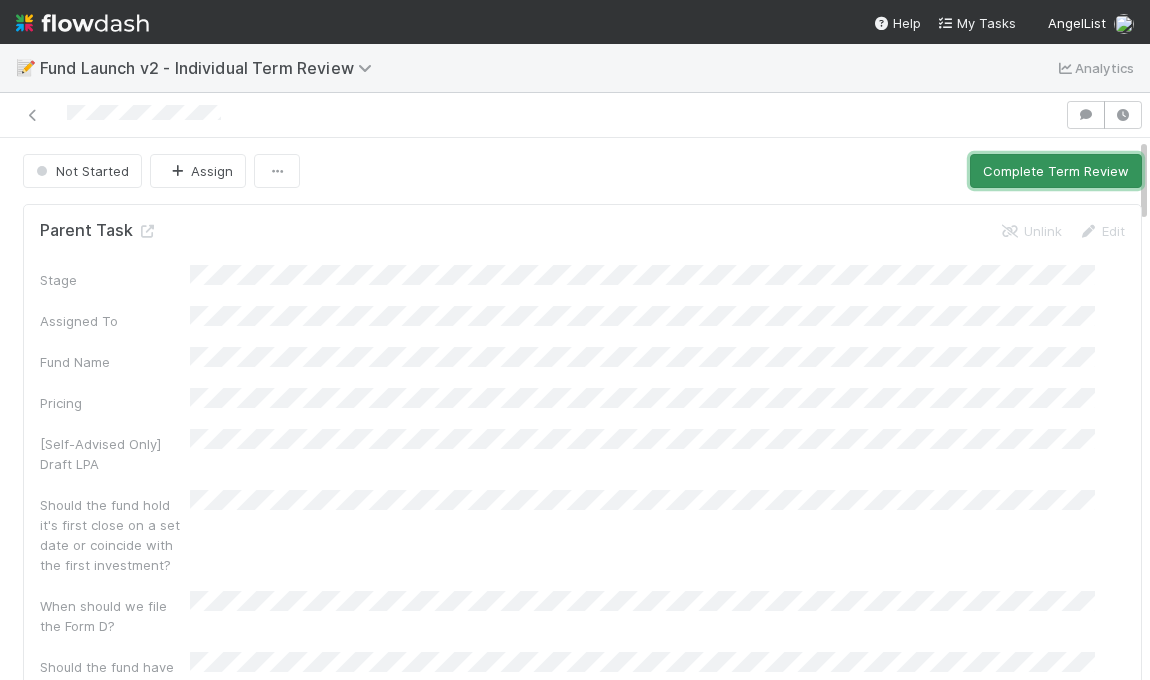 click on "Complete Term Review" at bounding box center [1056, 171] 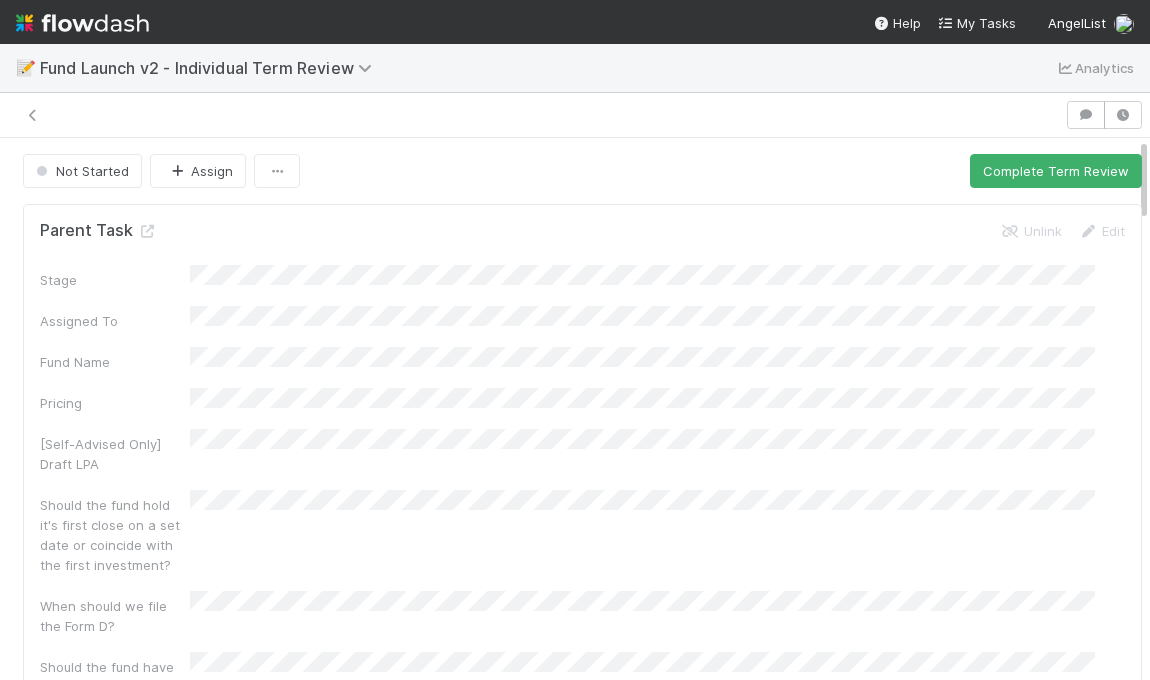 scroll, scrollTop: 0, scrollLeft: 0, axis: both 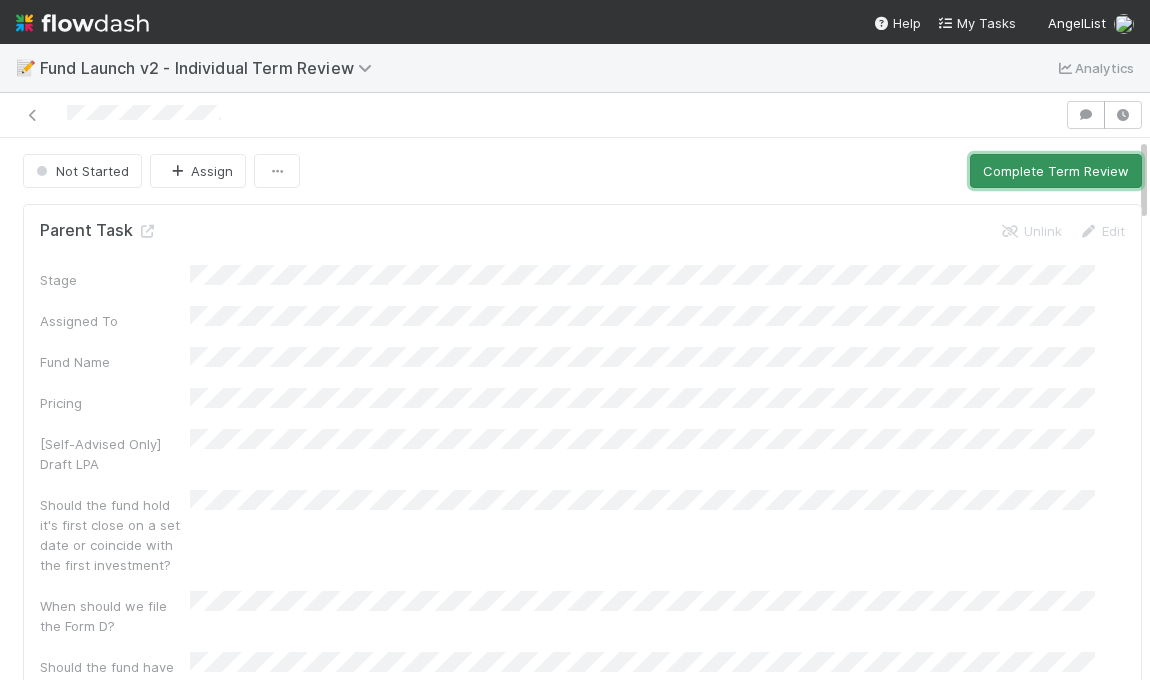 click on "Complete Term Review" at bounding box center [1056, 171] 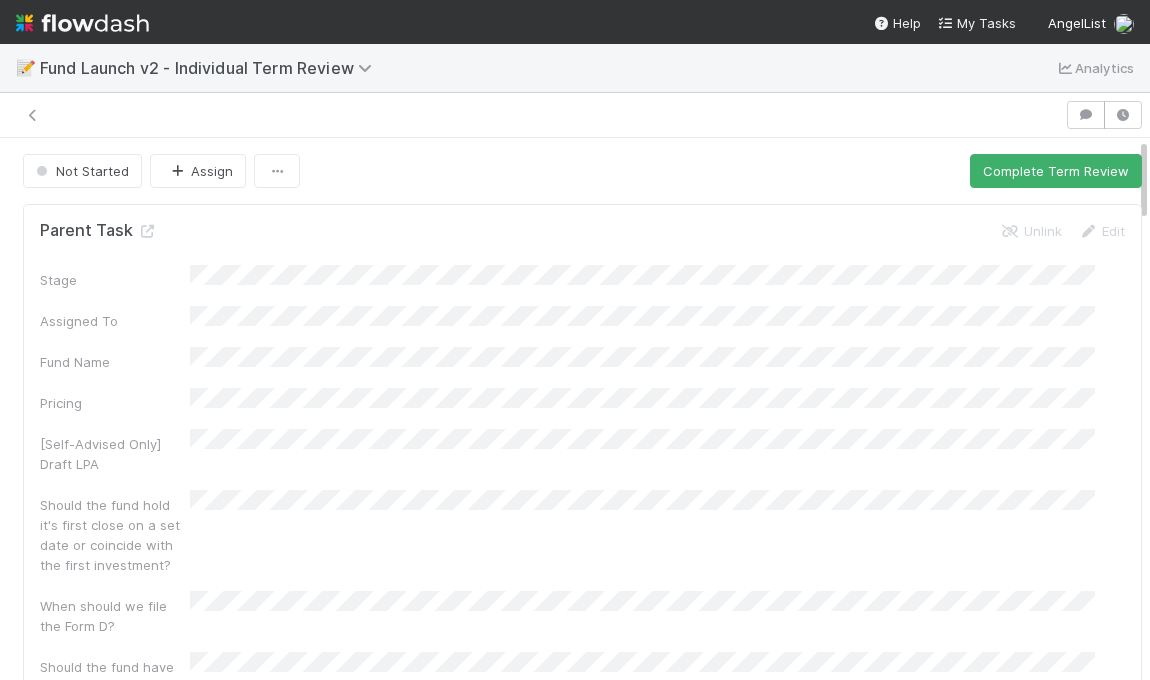 scroll, scrollTop: 0, scrollLeft: 0, axis: both 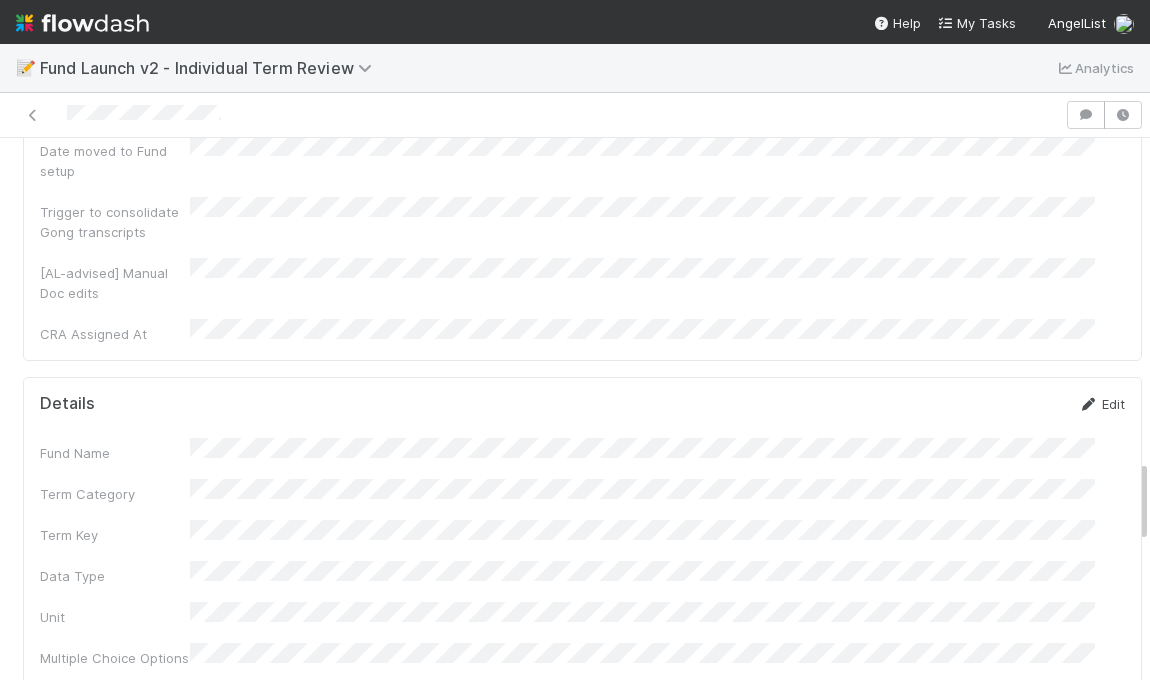 click on "Edit" at bounding box center [1101, 404] 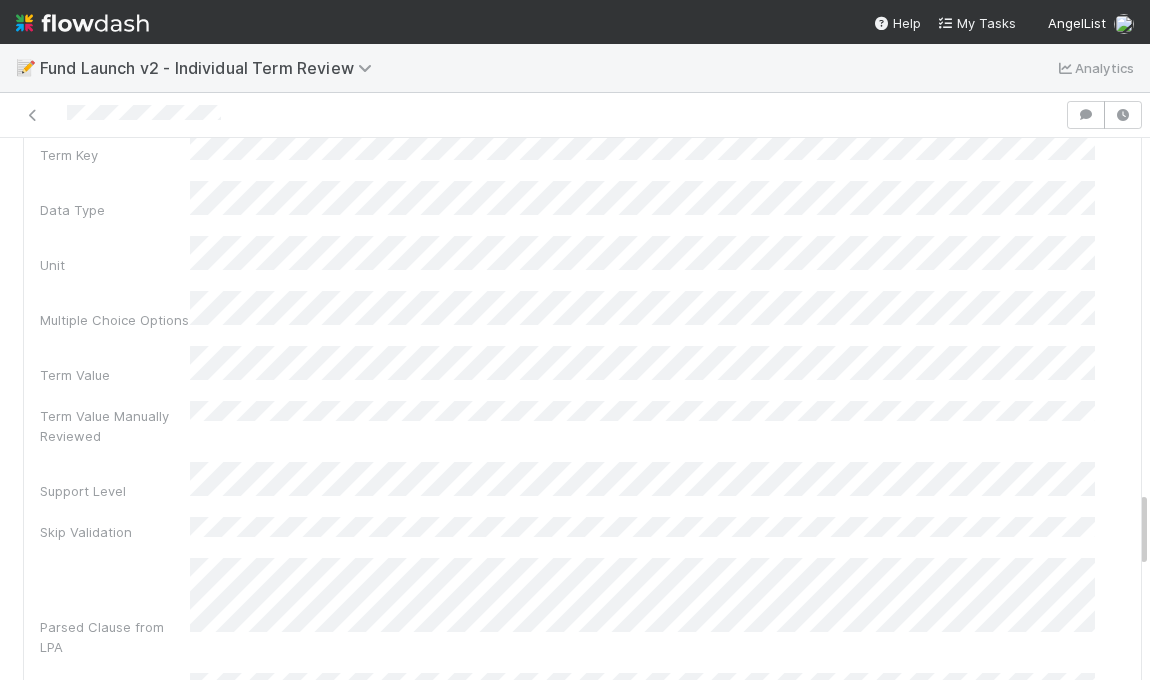 scroll, scrollTop: 2547, scrollLeft: 0, axis: vertical 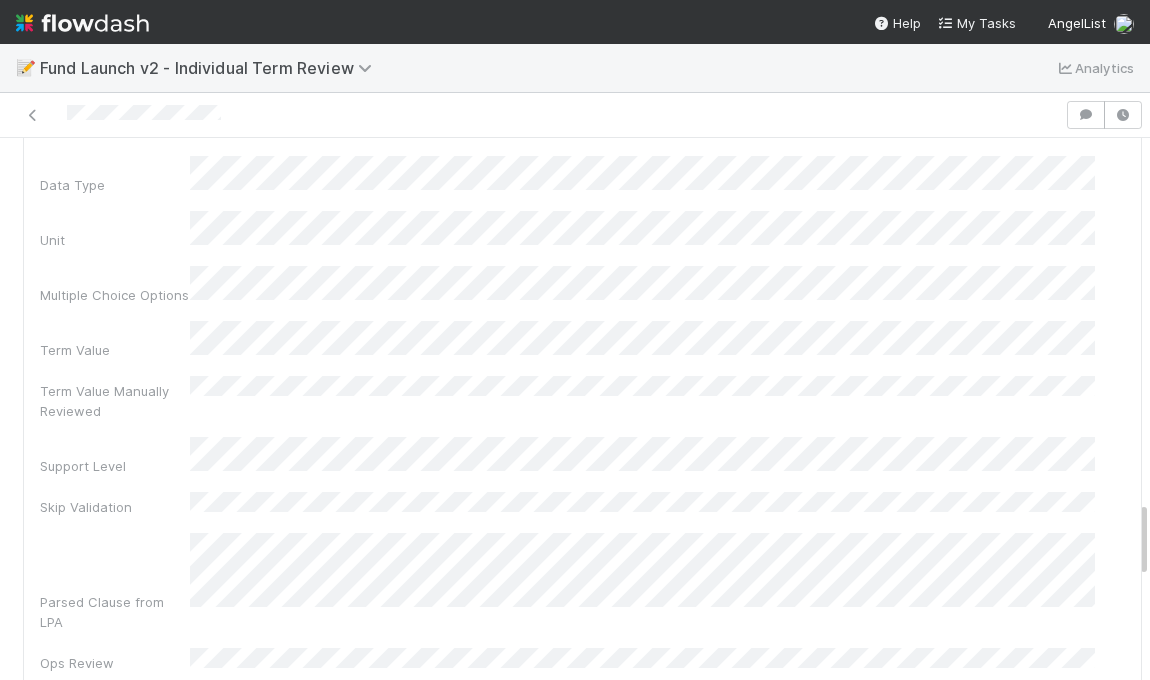 click on "Fund Name  Term Category  Term Key  Data Type  Unit  Multiple Choice Options  Term Value  Term Value Manually Reviewed  Support Level  Skip Validation  Parsed Clause from LPA  Ops Review  Product Review  Tax Review  Finance Review  Legal Team Notes  Functional Teams  GP Notes  Term Display Value  ID  Display Order  Created On Updated On" at bounding box center [582, 652] 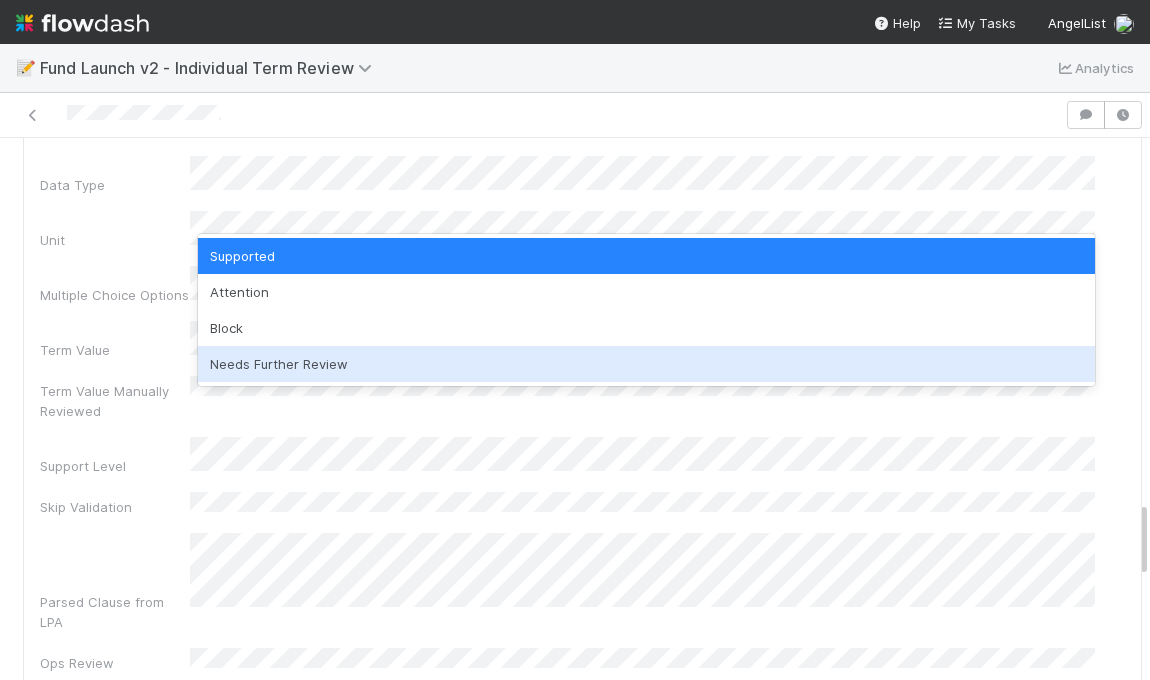 click on "Needs Further Review" at bounding box center (646, 364) 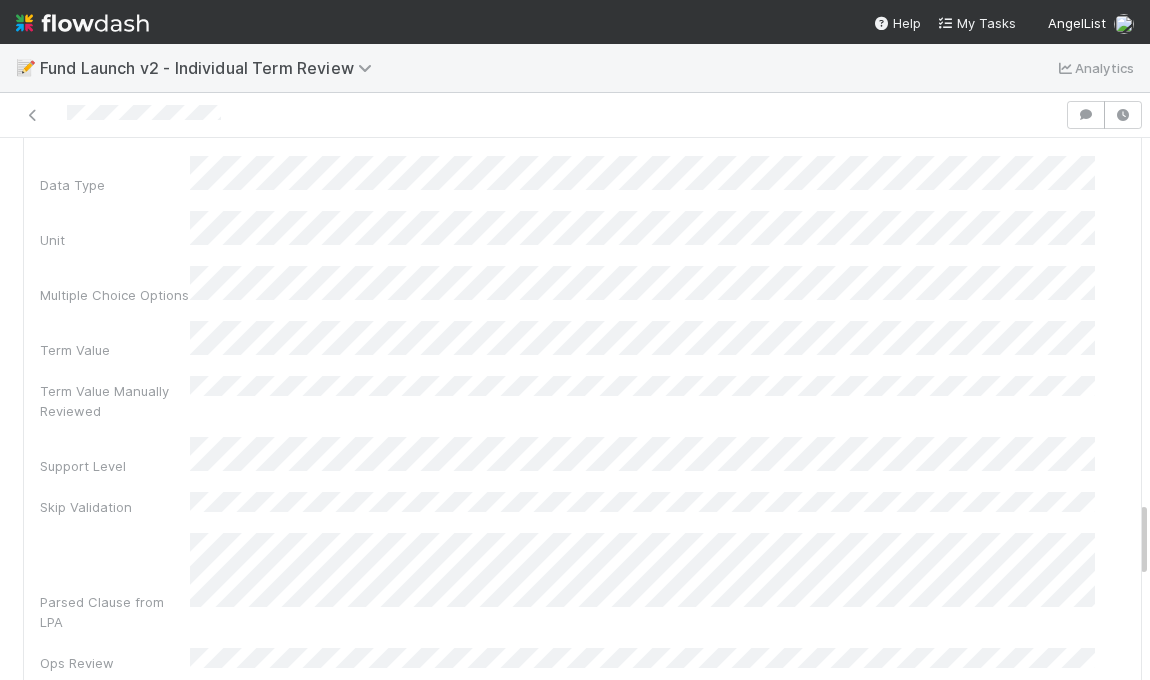 click on "Fund Name  Term Category  Term Key  Data Type  Unit  Multiple Choice Options  Term Value  Term Value Manually Reviewed  Support Level  Skip Validation  Parsed Clause from LPA  Ops Review  Product Review  Tax Review  Finance Review  Legal Team Notes  Functional Teams  GP Notes  Term Display Value  ID  Display Order  Created On Updated On" at bounding box center [582, 652] 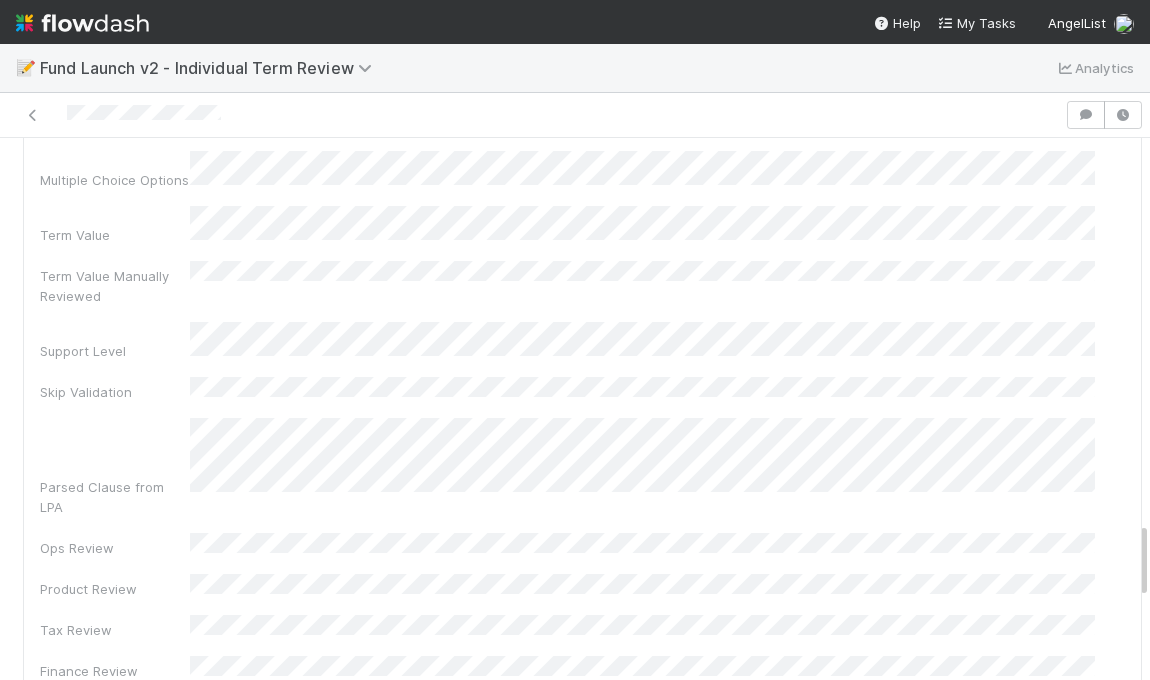 scroll, scrollTop: 2598, scrollLeft: 0, axis: vertical 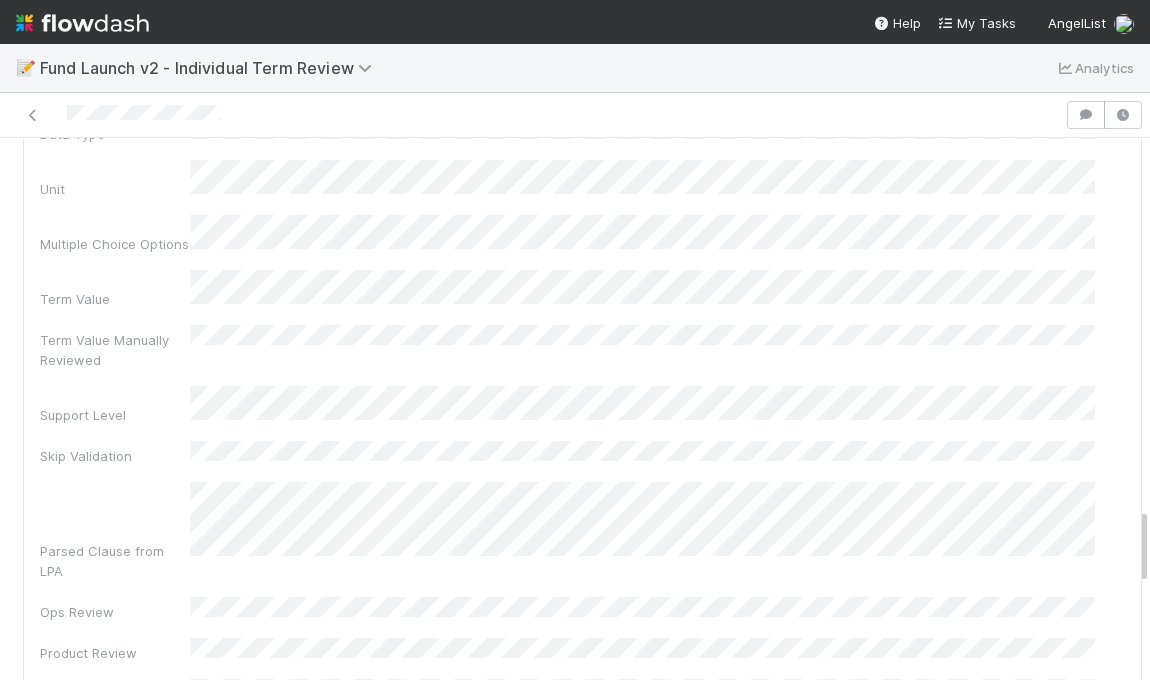click on "Fund Name  Term Category  Term Key  Data Type  Unit  Multiple Choice Options  Term Value  Term Value Manually Reviewed  Support Level  Skip Validation  Parsed Clause from LPA  Ops Review  Product Review  Tax Review  Finance Review  Legal Team Notes  Functional Teams  GP Notes  Term Display Value  ID  Display Order  Created On Updated On" at bounding box center [582, 601] 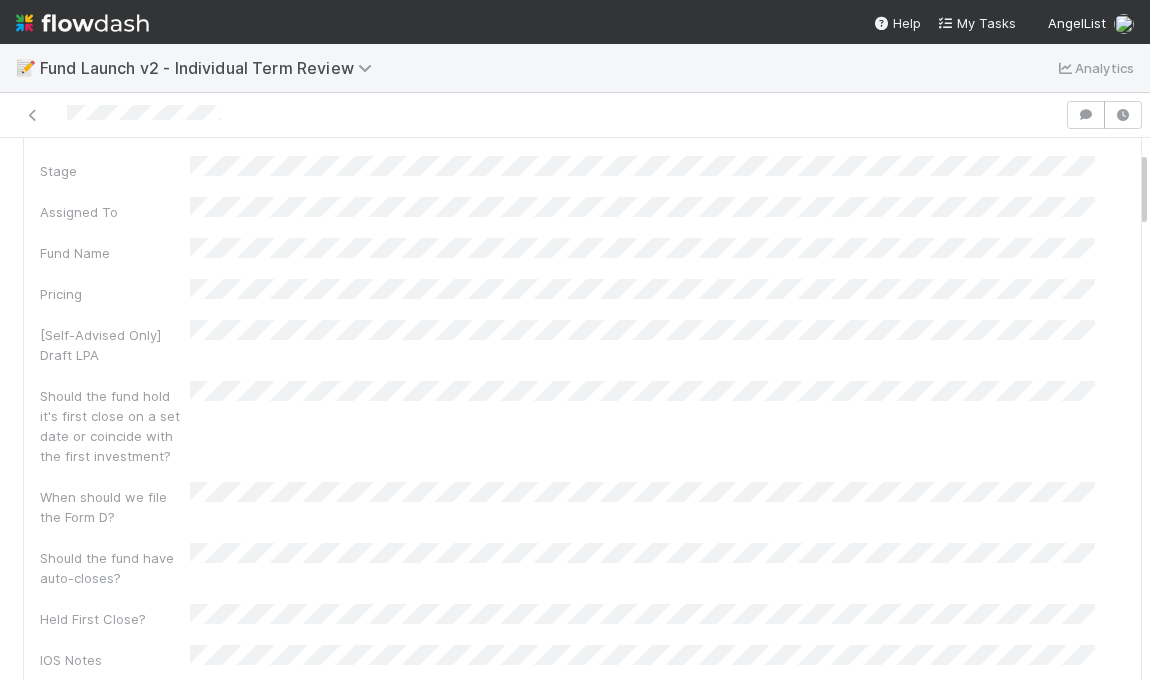 scroll, scrollTop: 0, scrollLeft: 0, axis: both 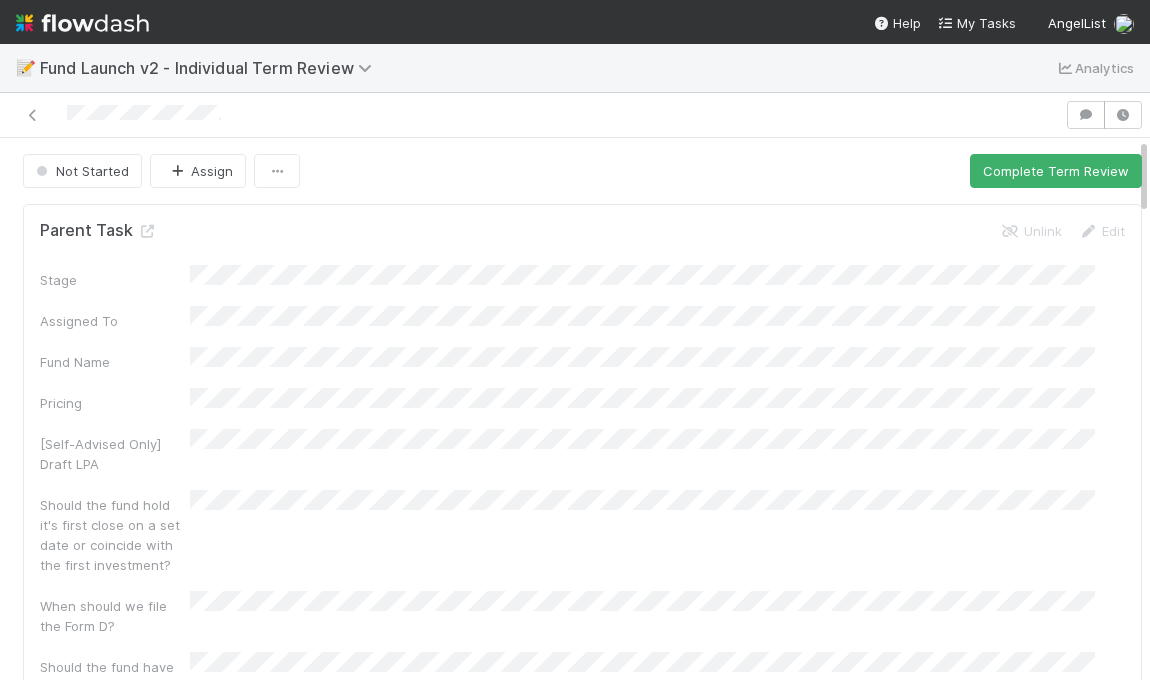 click on "Not Started Assign Complete Term Review Parent Task   Unlink Edit Stage Assigned To Fund Name  Pricing  [Self-Advised Only] Draft LPA  Should the fund hold it's first close on a set date or coincide with the first investment?   When should we file the Form D?   Should the fund have auto-closes?   Held First Close?   IOS Notes  IOS Action Items  Fund Formation Notes  IOS DRI name  IOS DRI Slack ID  IOS DRI Front ID  Management Fee Offsets   Carry Hurdle (Gross or net, x% at yx)  Late interest Fee (interest rate + date)   Audit   Balance Sheet Date of First Required Audit  Investment Period Extension (in months)  Consent Threshold  Things that must be tracked manually  Other Custom Terms  Reporting Method of Distribution  Send recurring reports to GP for review prior to distribution  Fee Waiver Mechanism   Financial Statement Frequency    Financial Statements  Financial Statement Timeline   LPR Comments on Closing Flow  LPR Review of Closing Flow?   MP Comptroller ID  IOS Due Date   Date moved to Fund setup" at bounding box center (582, 2223) 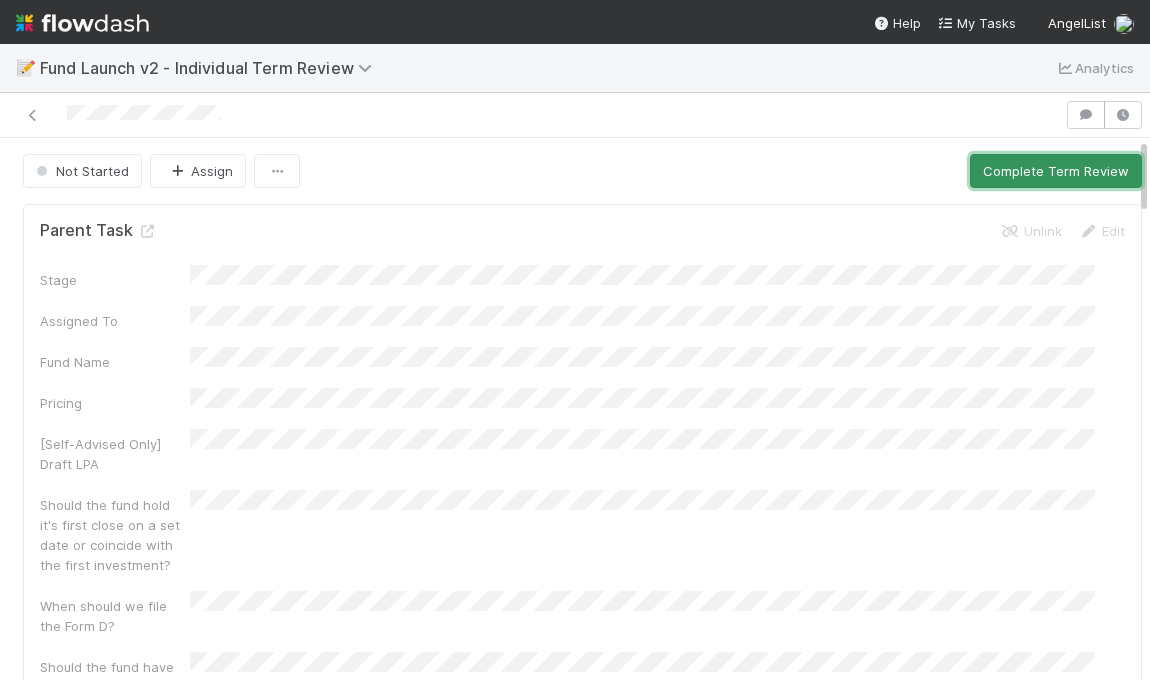 click on "Complete Term Review" at bounding box center (1056, 171) 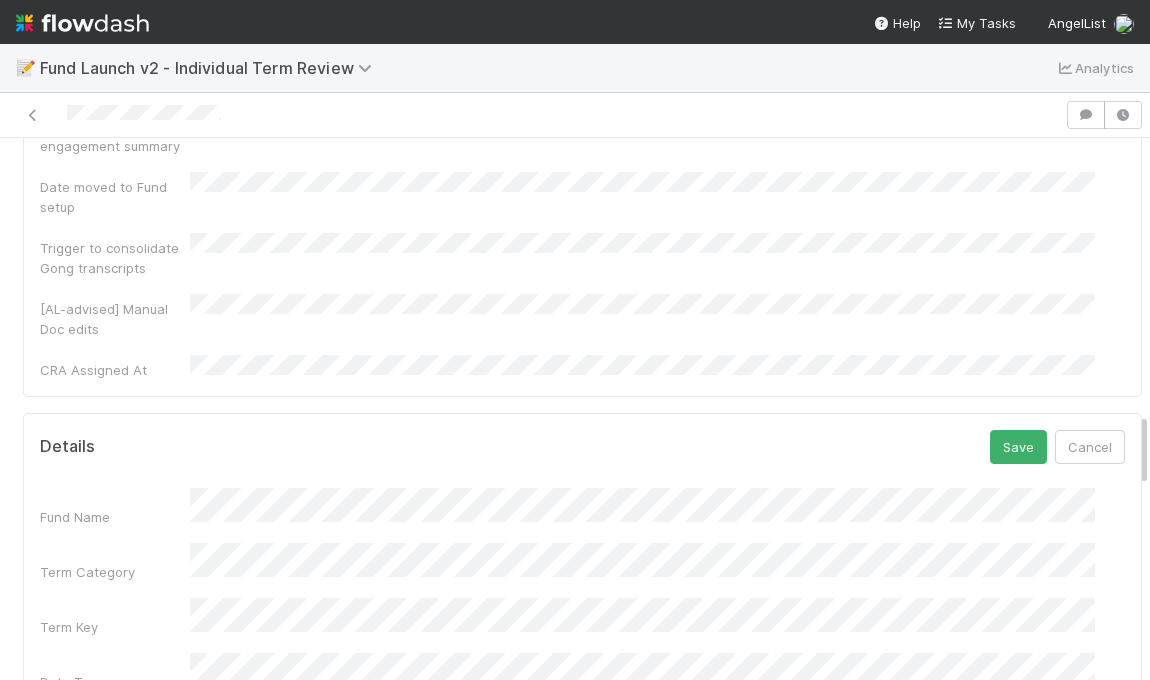 scroll, scrollTop: 1961, scrollLeft: 0, axis: vertical 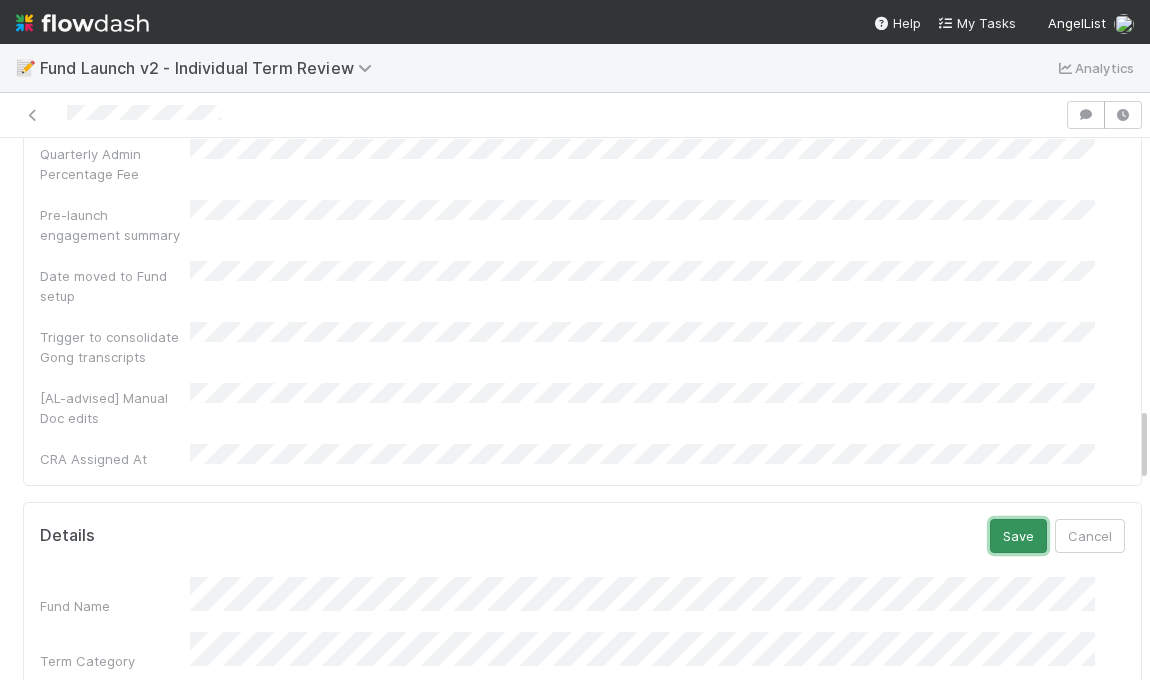 click on "Save" at bounding box center [1018, 536] 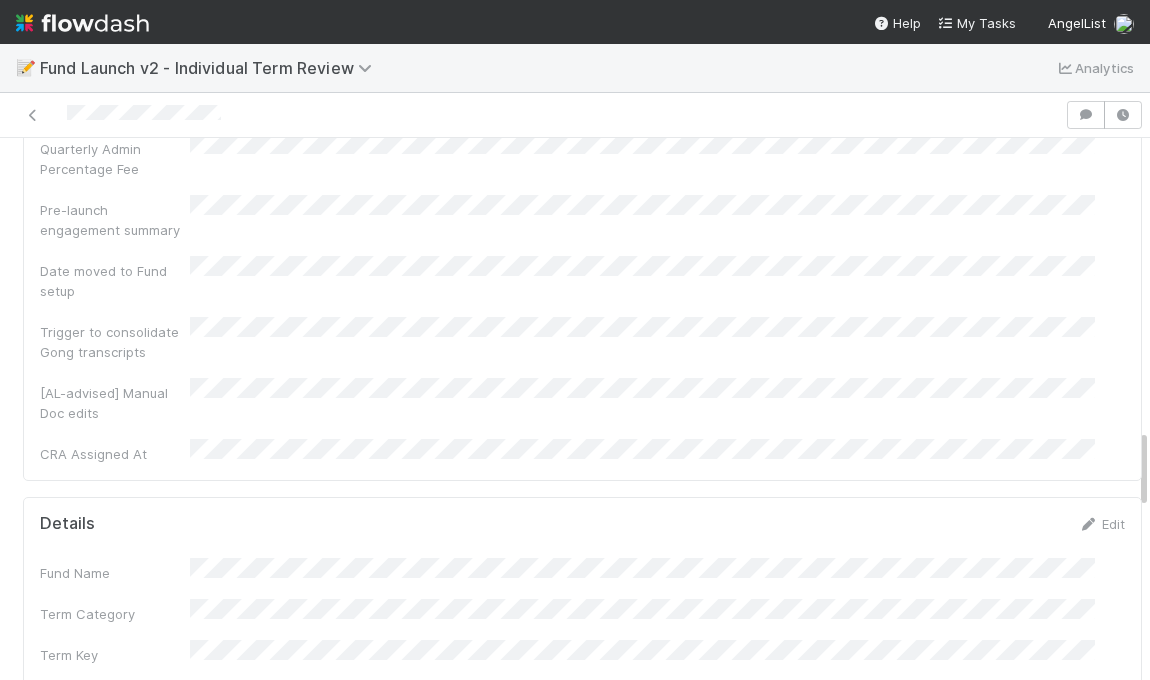 scroll, scrollTop: 1932, scrollLeft: 0, axis: vertical 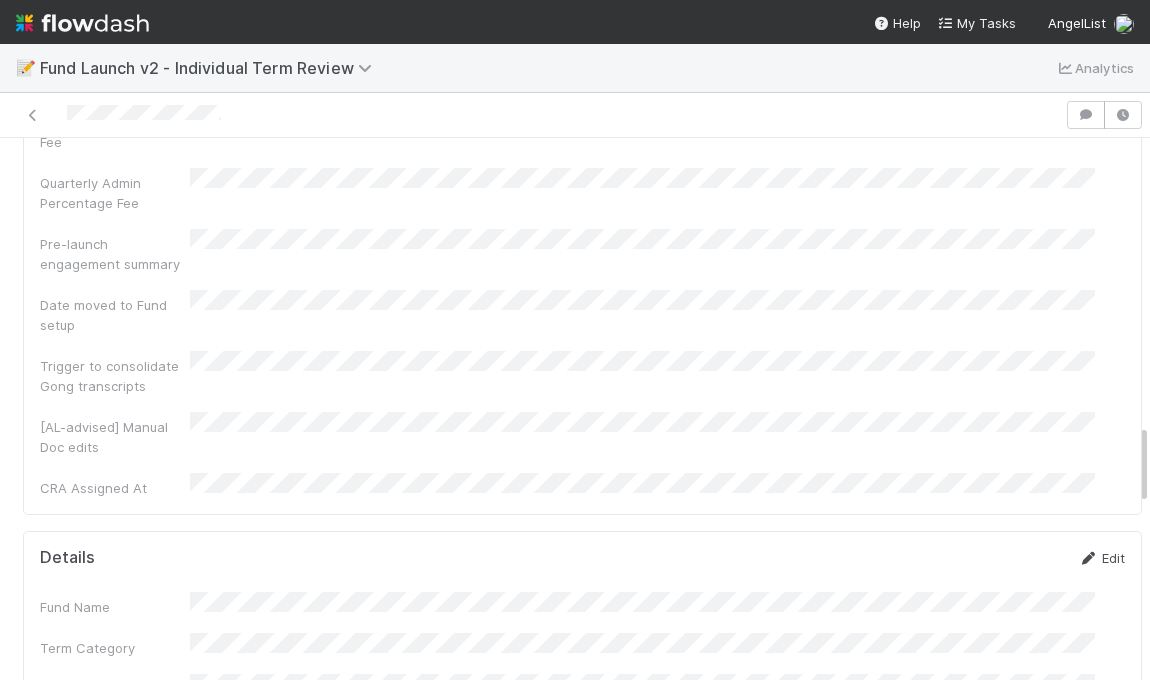 click at bounding box center (1088, 558) 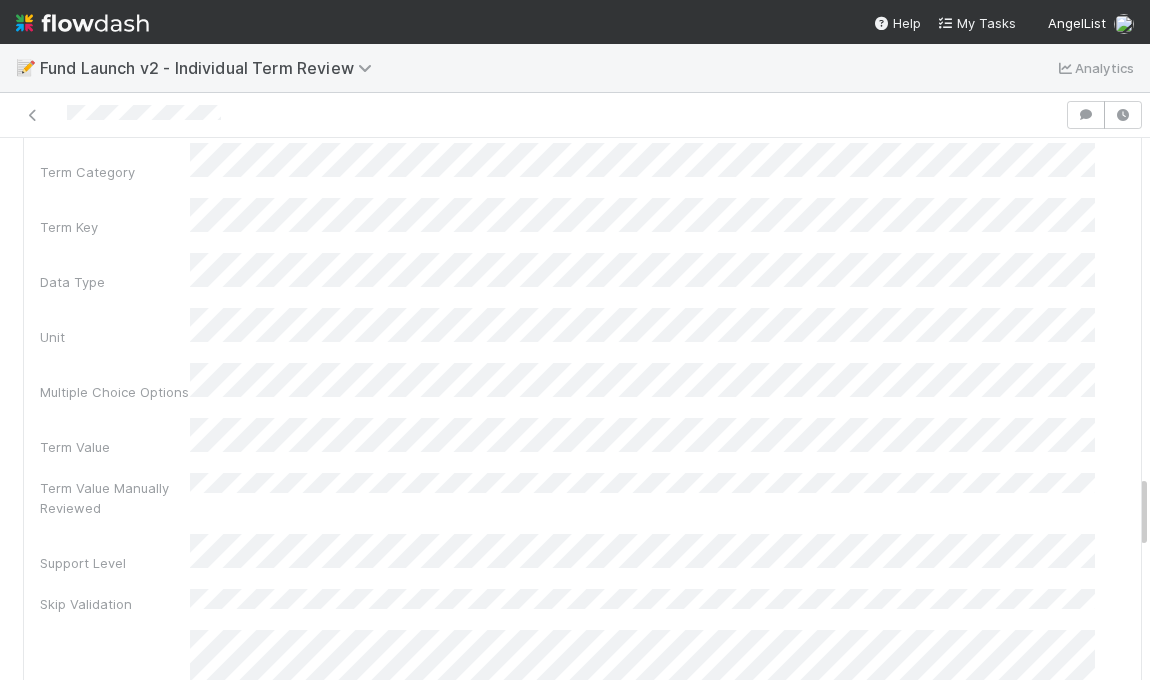 scroll, scrollTop: 2435, scrollLeft: 0, axis: vertical 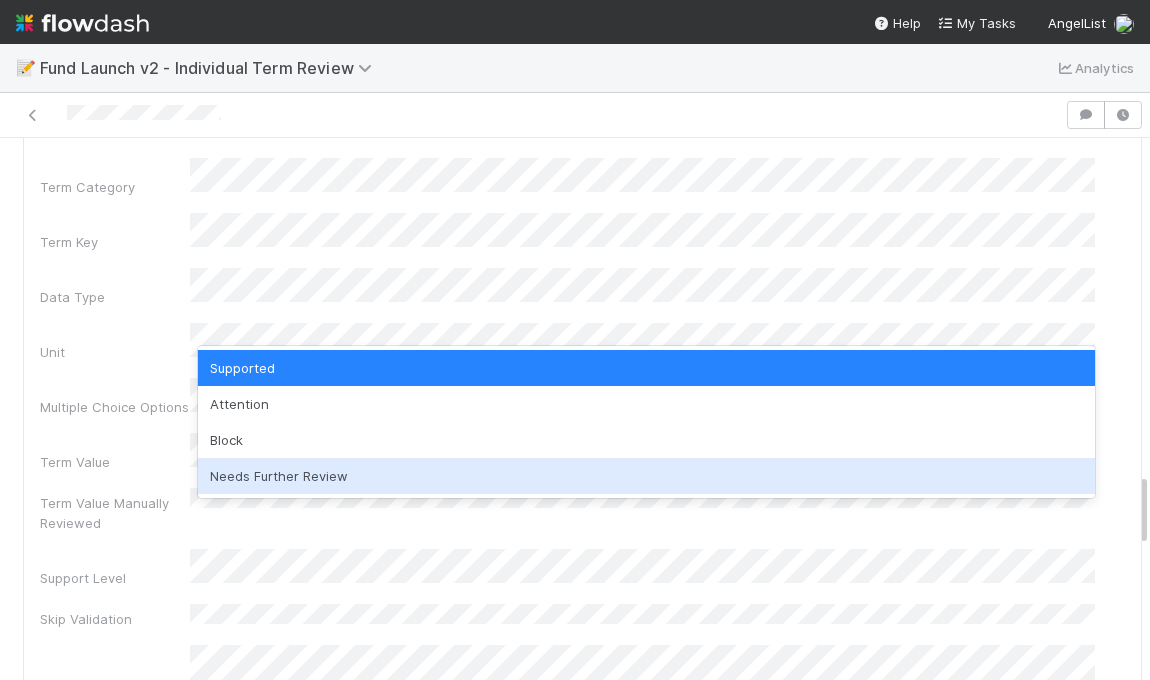 click on "Needs Further Review" at bounding box center (646, 476) 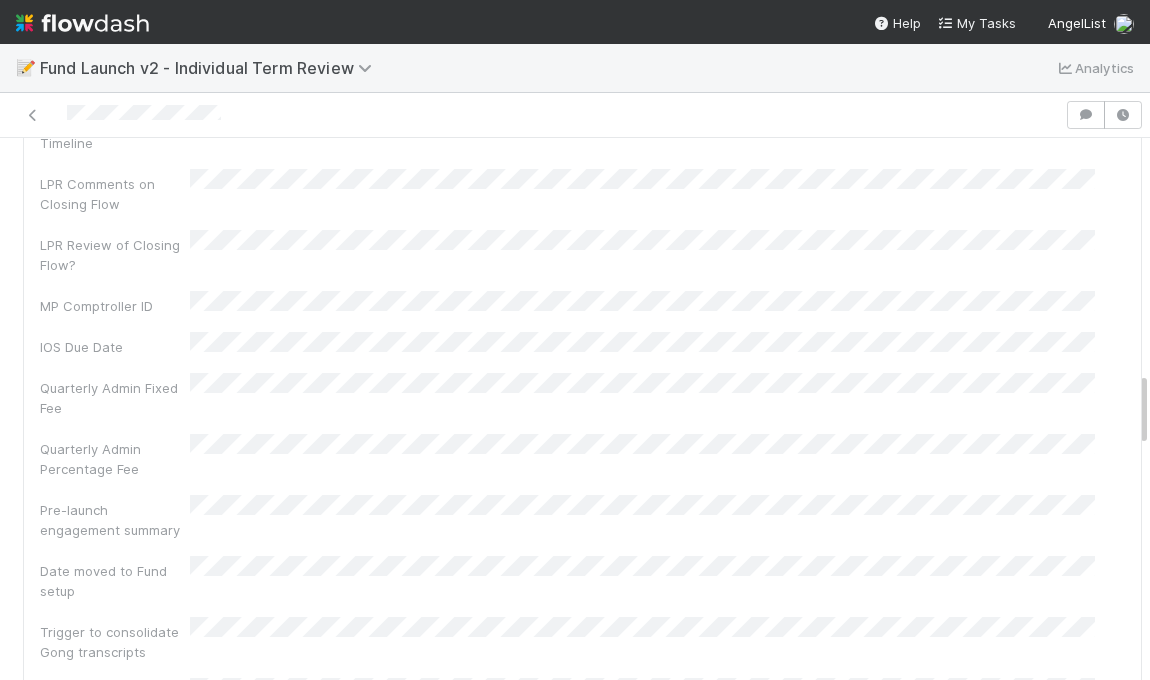 scroll, scrollTop: 1762, scrollLeft: 0, axis: vertical 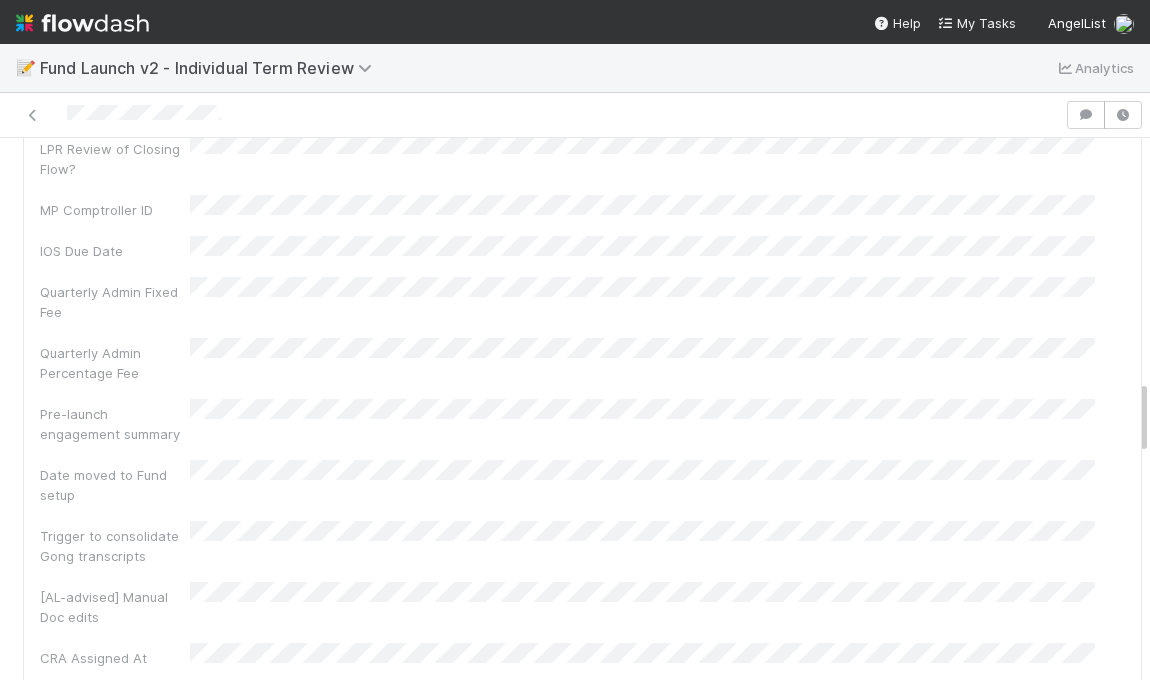 click on "Save" at bounding box center [1018, 735] 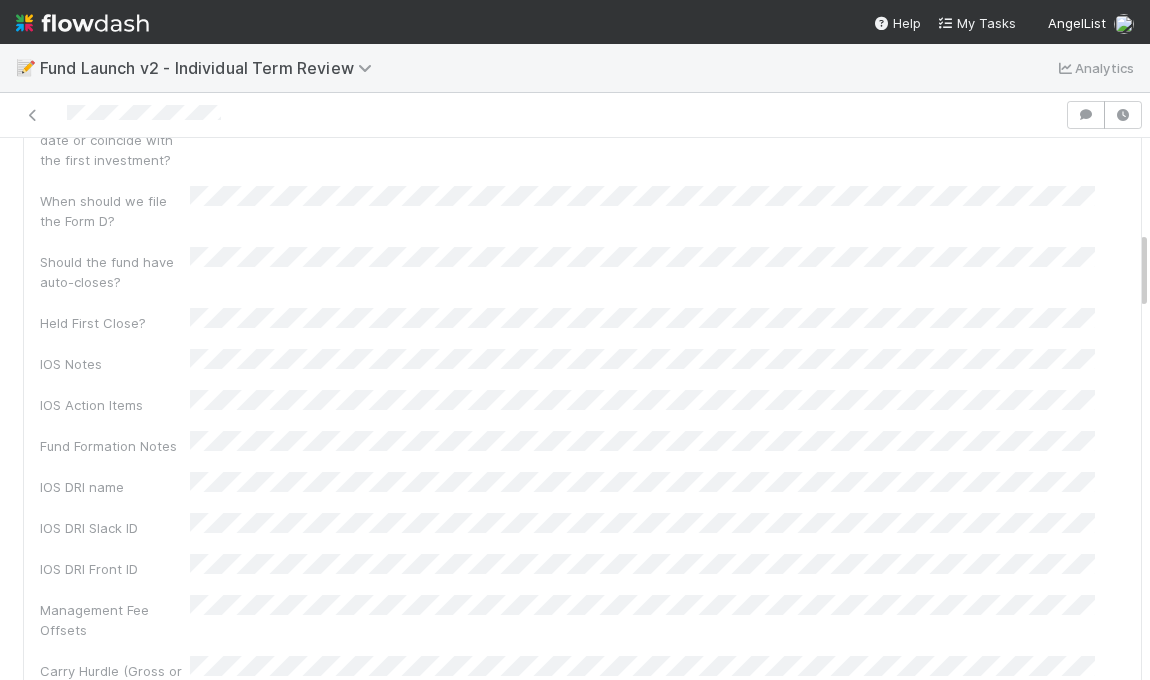 scroll, scrollTop: 0, scrollLeft: 0, axis: both 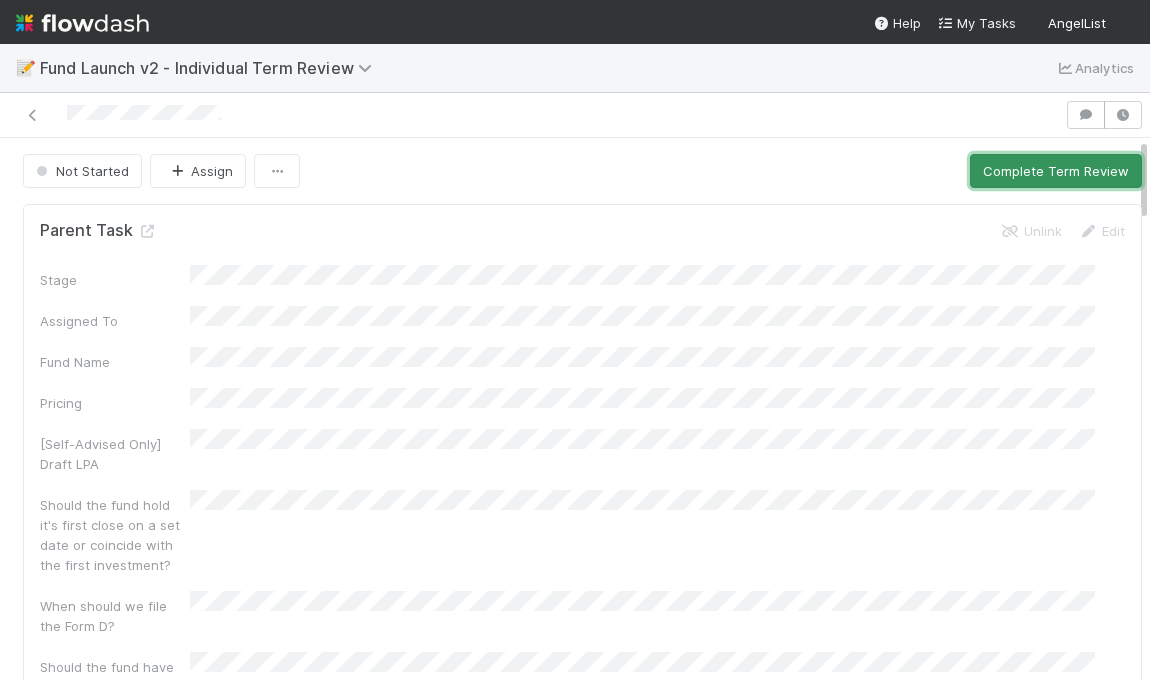 click on "Complete Term Review" at bounding box center (1056, 171) 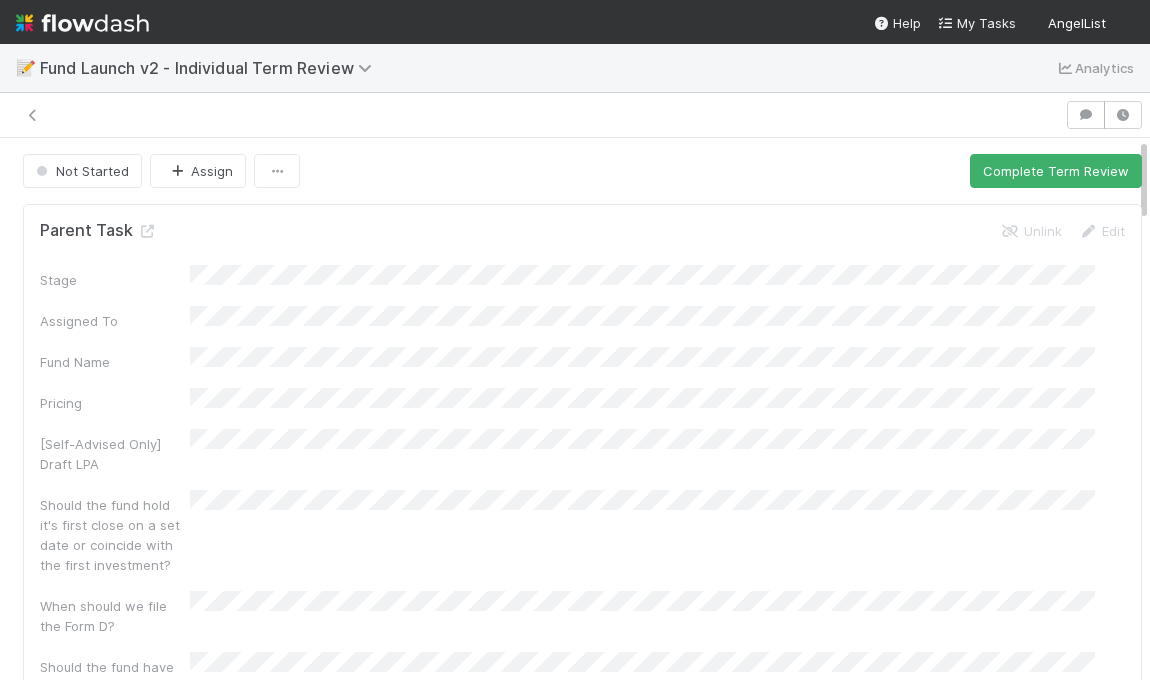 scroll, scrollTop: 0, scrollLeft: 0, axis: both 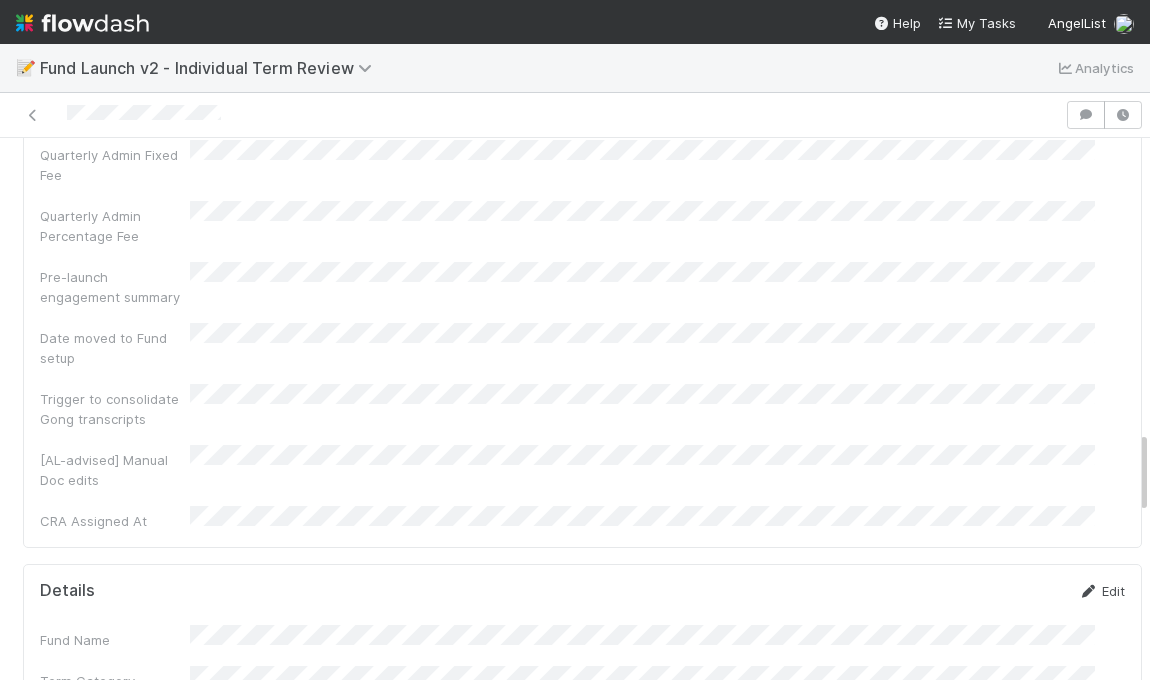 click on "Edit" at bounding box center (1101, 591) 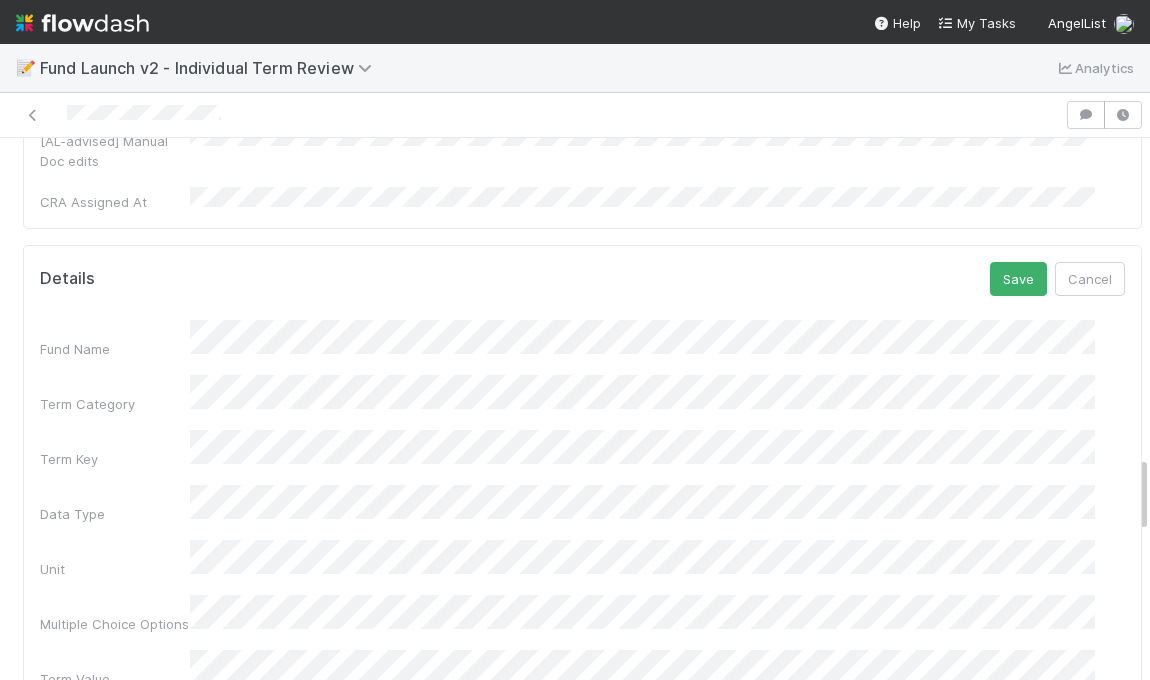 scroll, scrollTop: 2144, scrollLeft: 0, axis: vertical 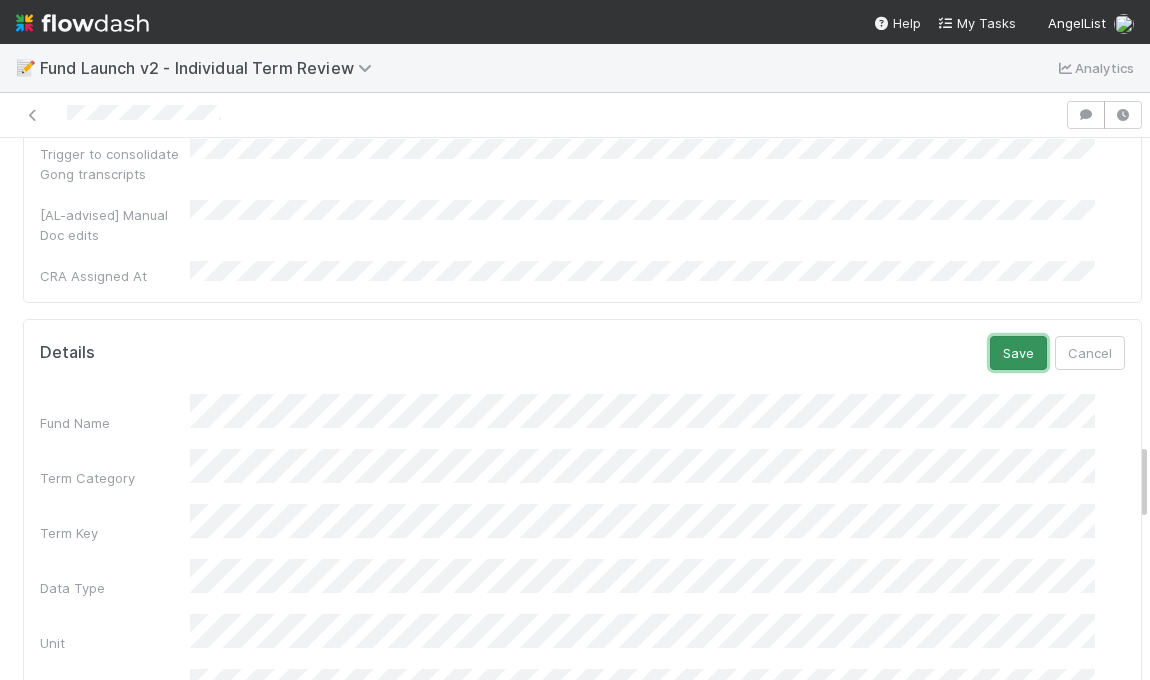 click on "Save" at bounding box center (1018, 353) 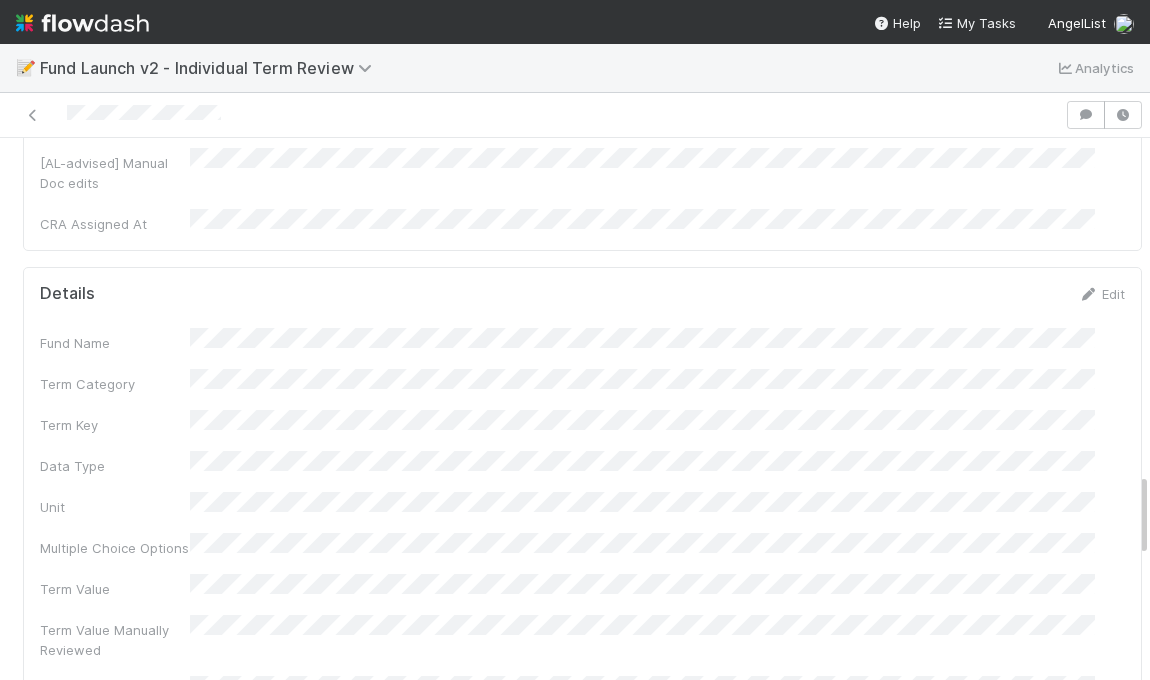 scroll, scrollTop: 2075, scrollLeft: 0, axis: vertical 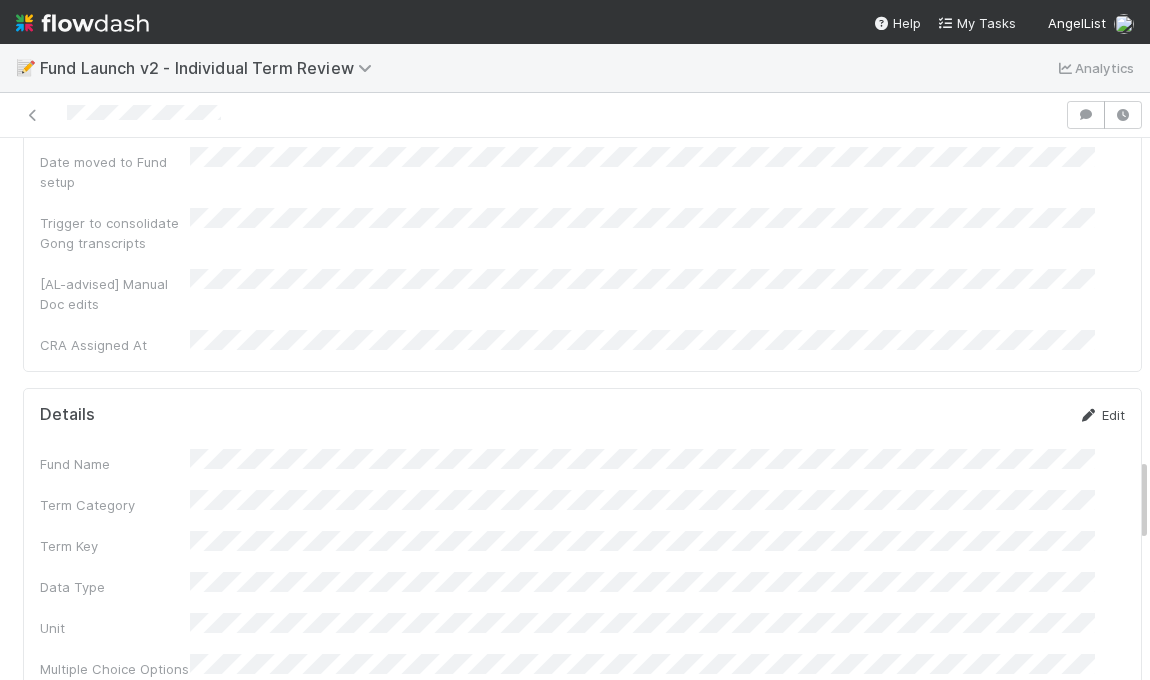click on "Edit" at bounding box center [1101, 415] 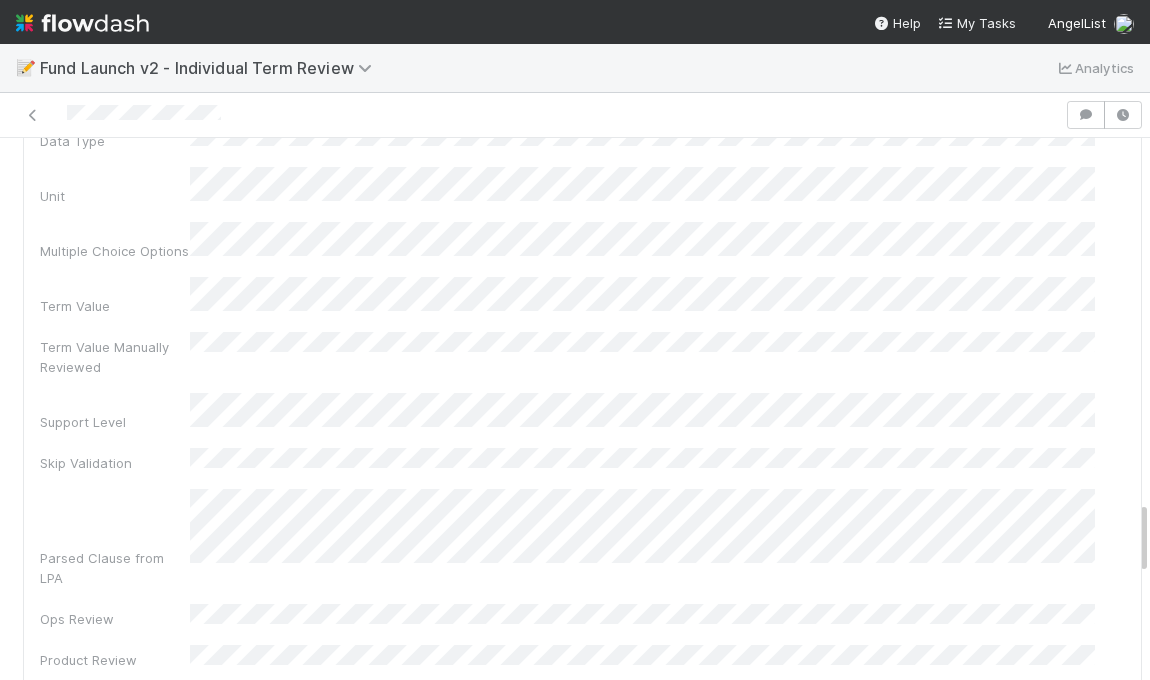 scroll, scrollTop: 2588, scrollLeft: 0, axis: vertical 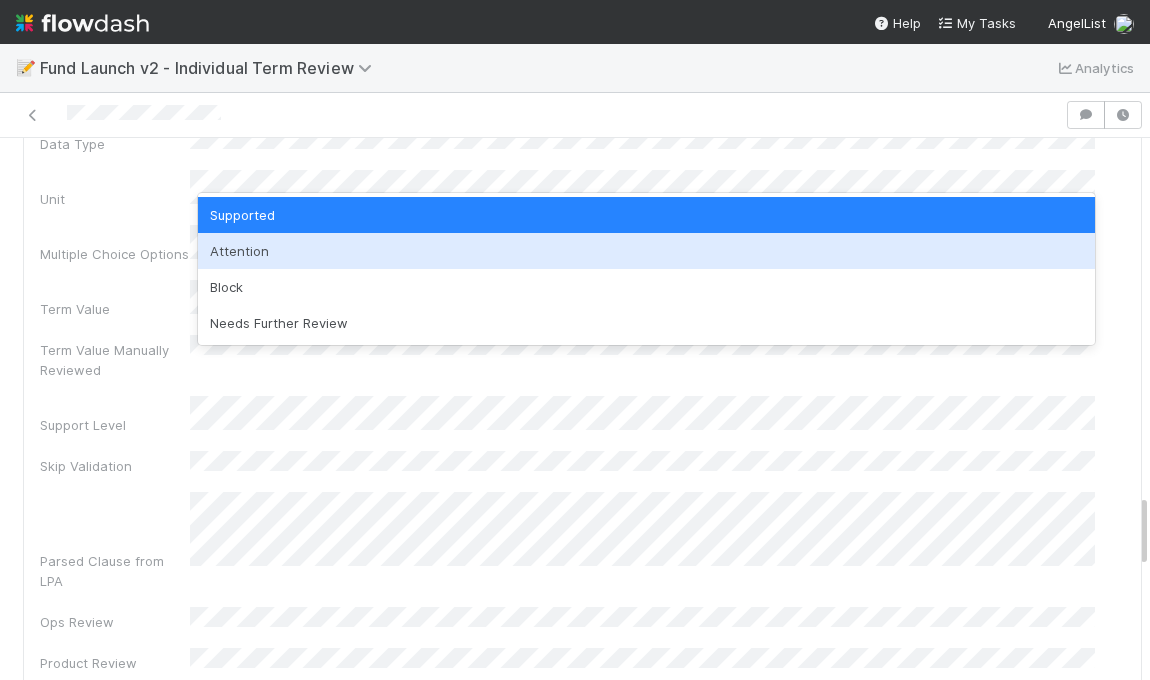 click on "Attention" at bounding box center (646, 251) 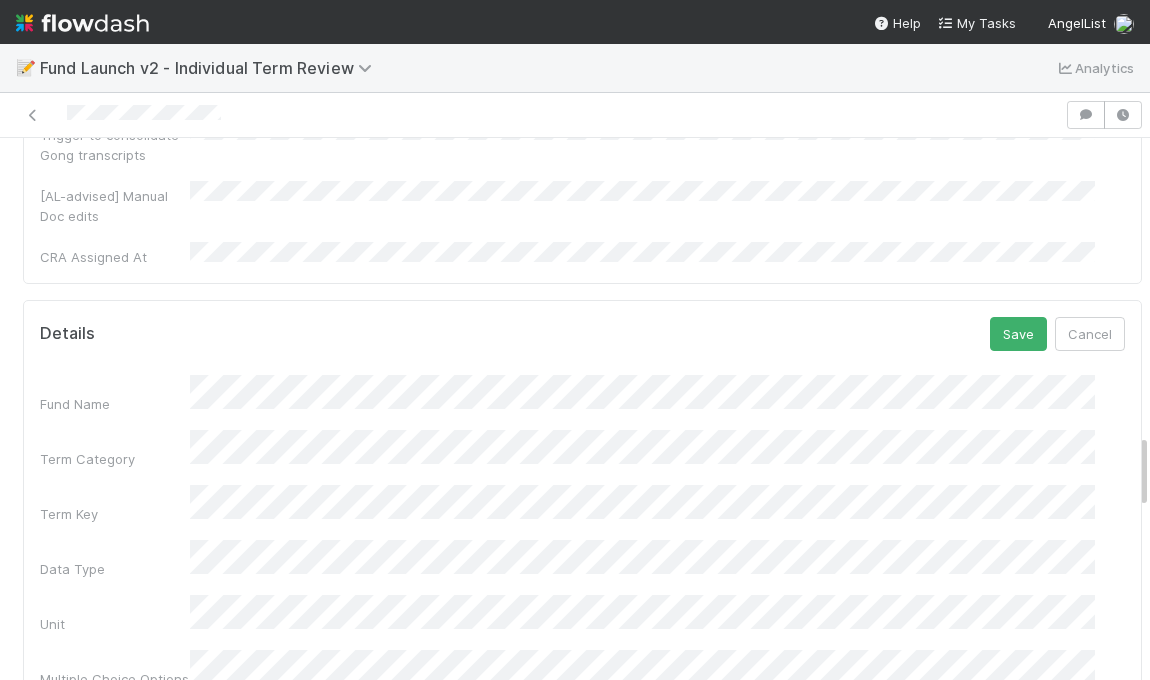 scroll, scrollTop: 2149, scrollLeft: 0, axis: vertical 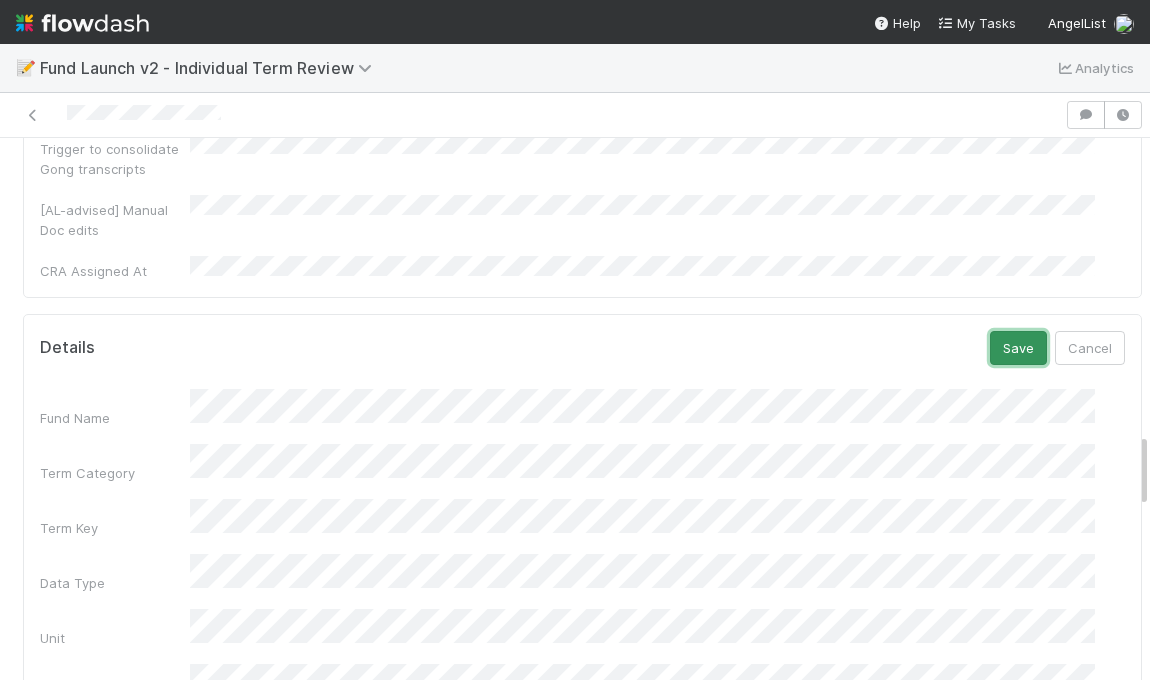 click on "Save" at bounding box center [1018, 348] 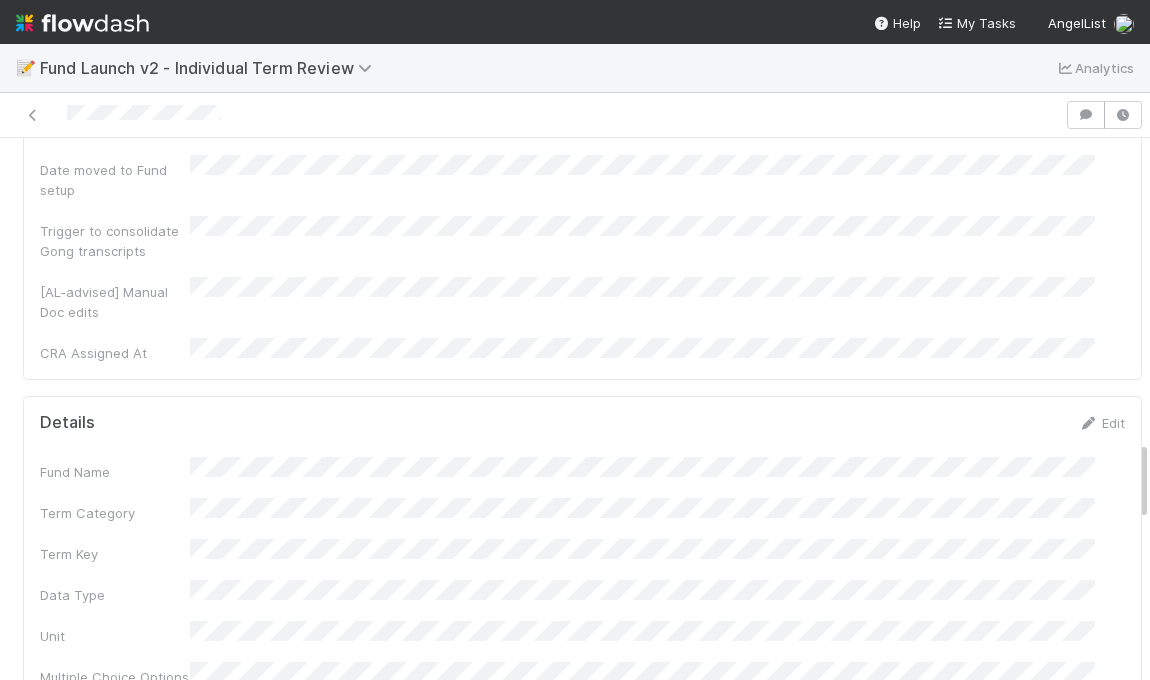 scroll, scrollTop: 2040, scrollLeft: 0, axis: vertical 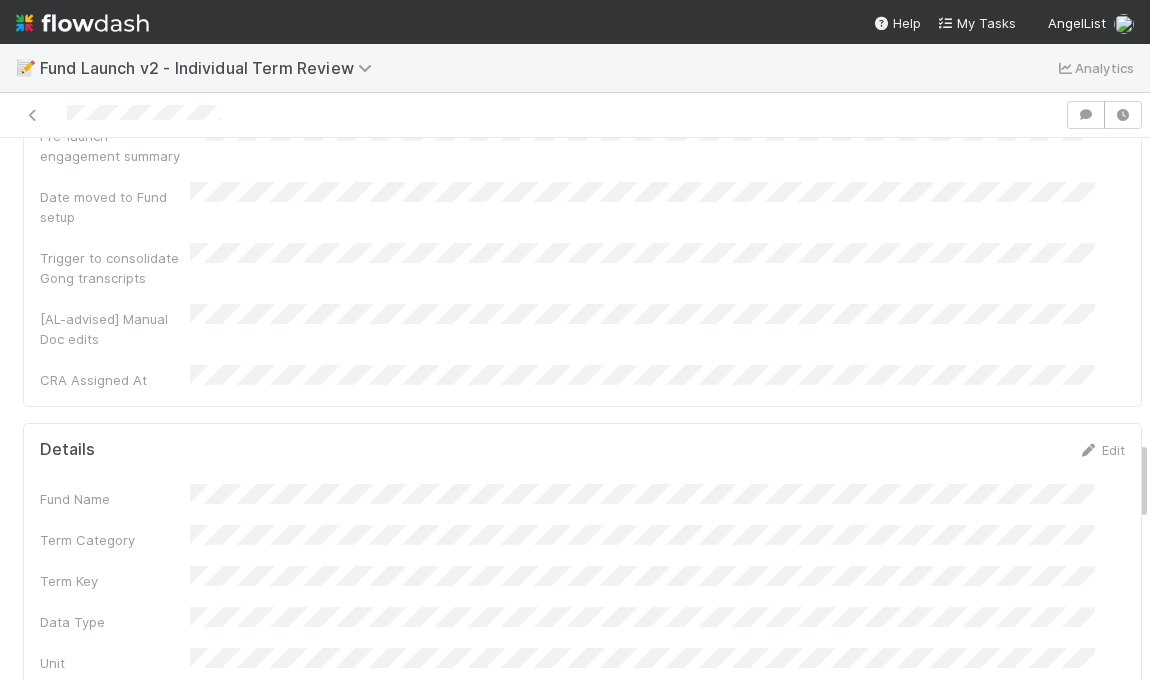 click on "Edit" at bounding box center [1101, 450] 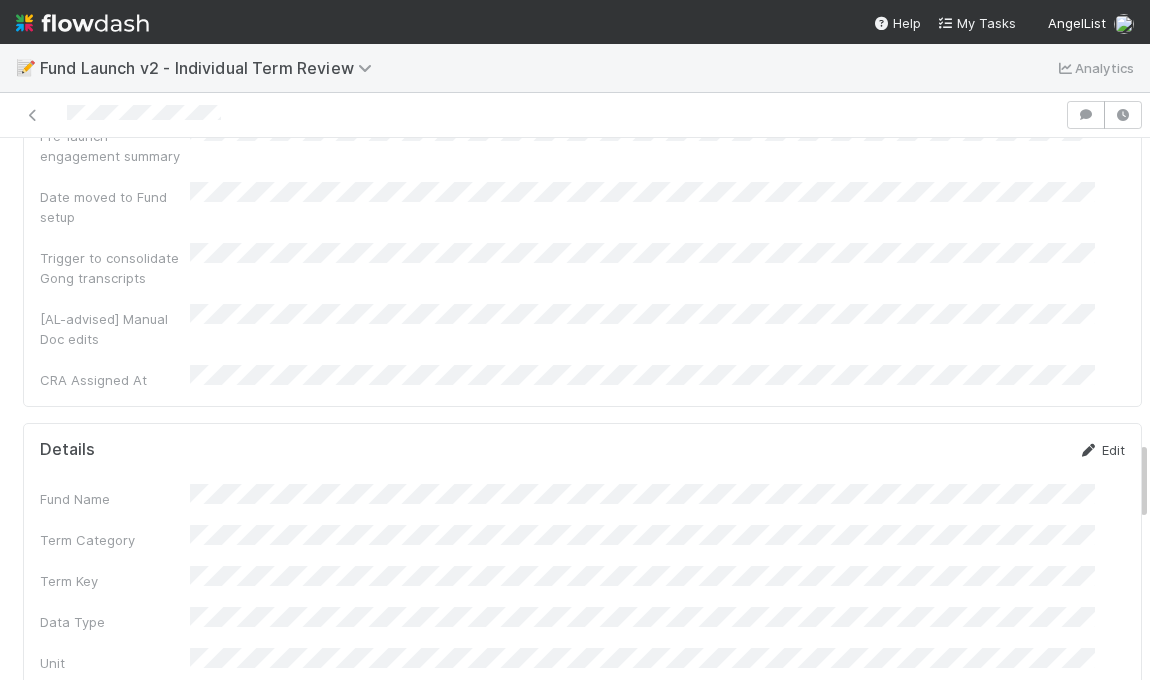 click on "Edit" at bounding box center (1101, 450) 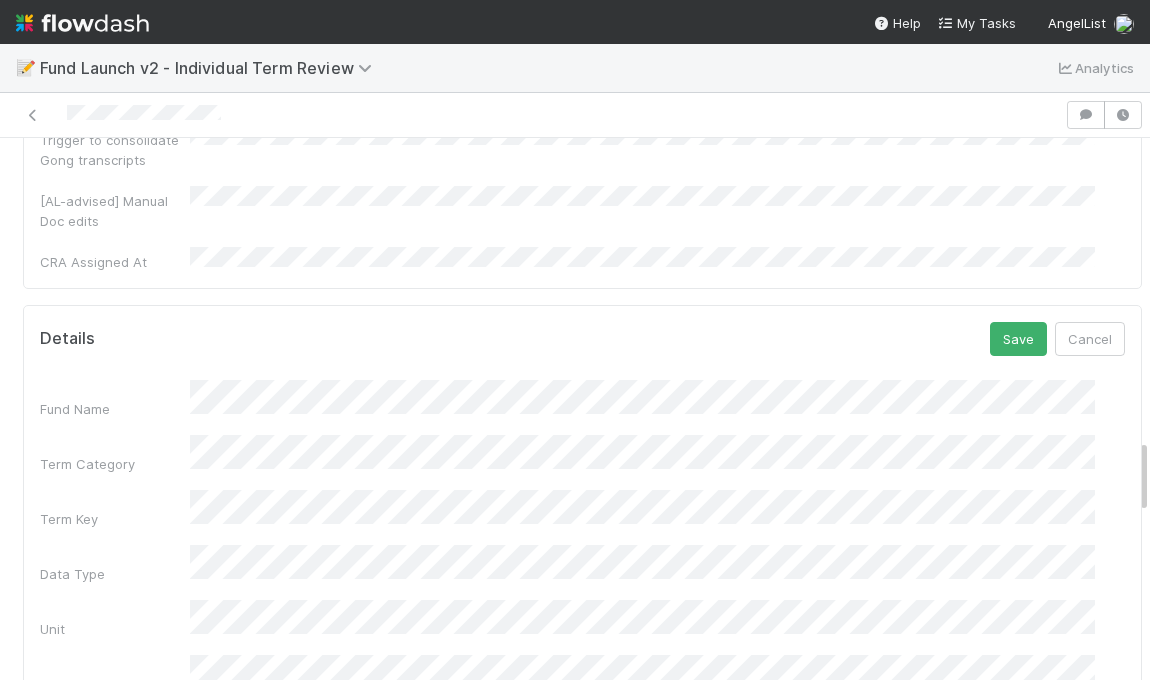 scroll, scrollTop: 2251, scrollLeft: 0, axis: vertical 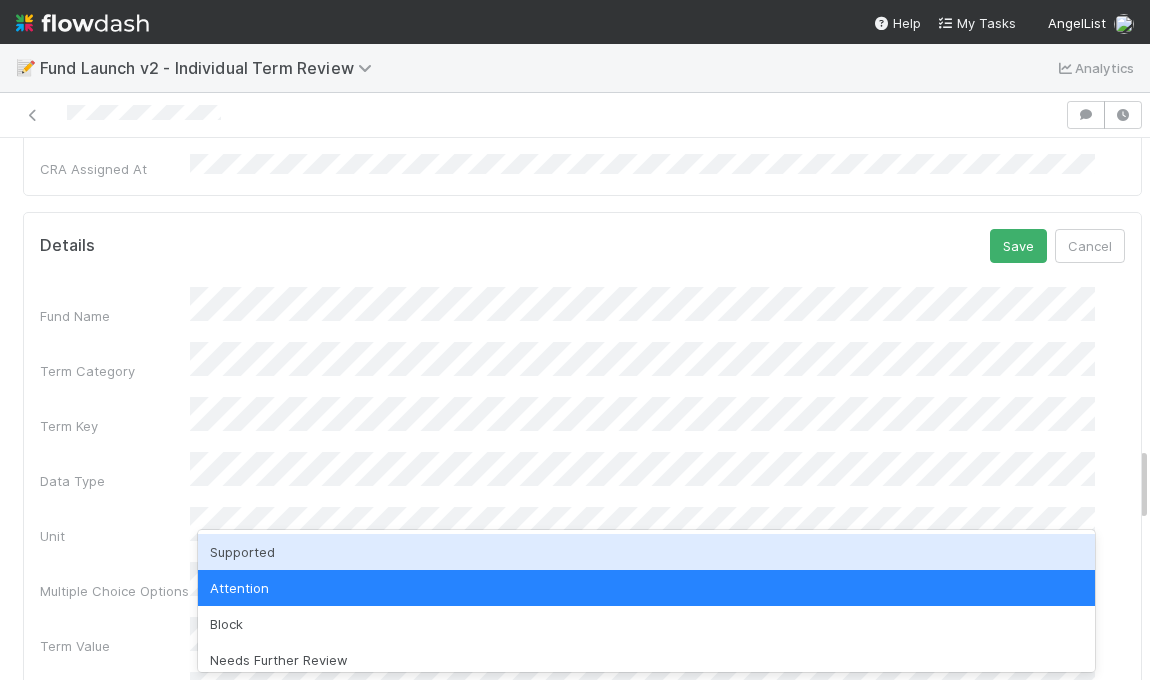 click on "Supported" at bounding box center (646, 552) 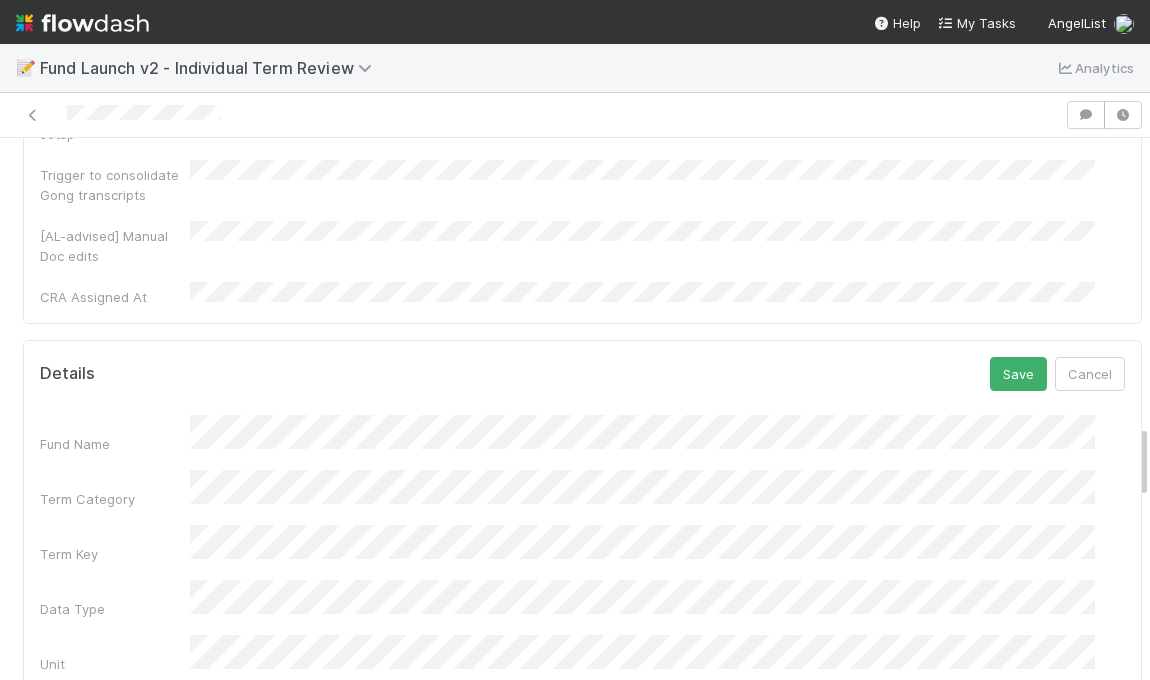 scroll, scrollTop: 2020, scrollLeft: 0, axis: vertical 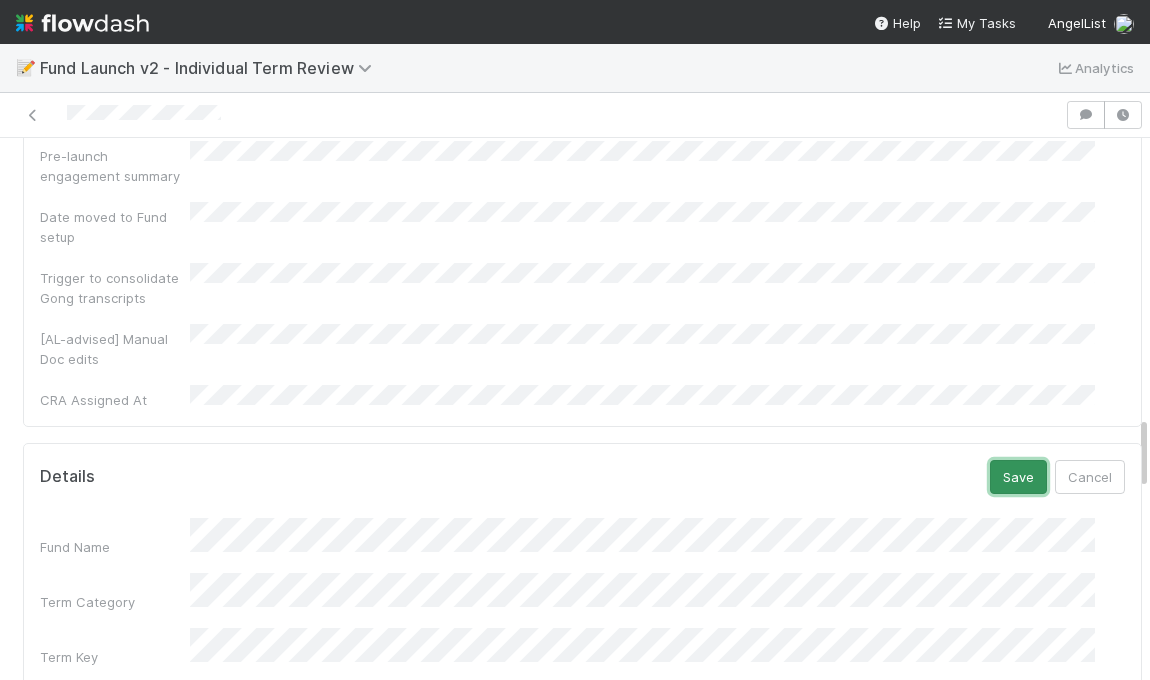 click on "Save" at bounding box center [1018, 477] 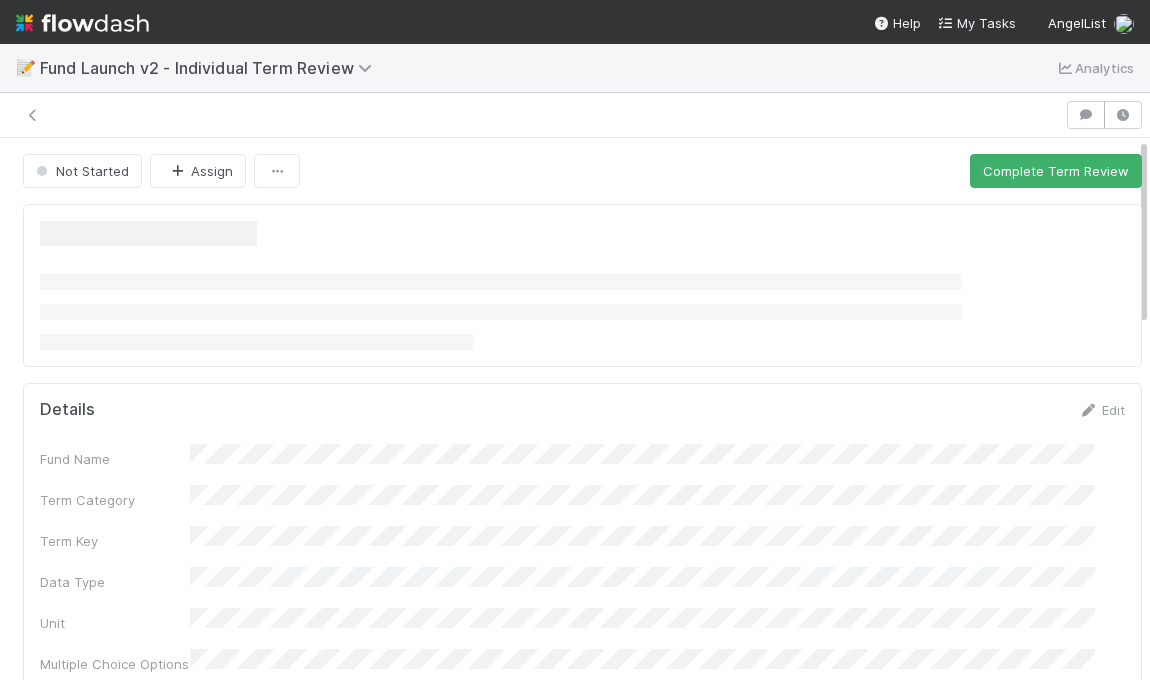 scroll, scrollTop: 0, scrollLeft: 0, axis: both 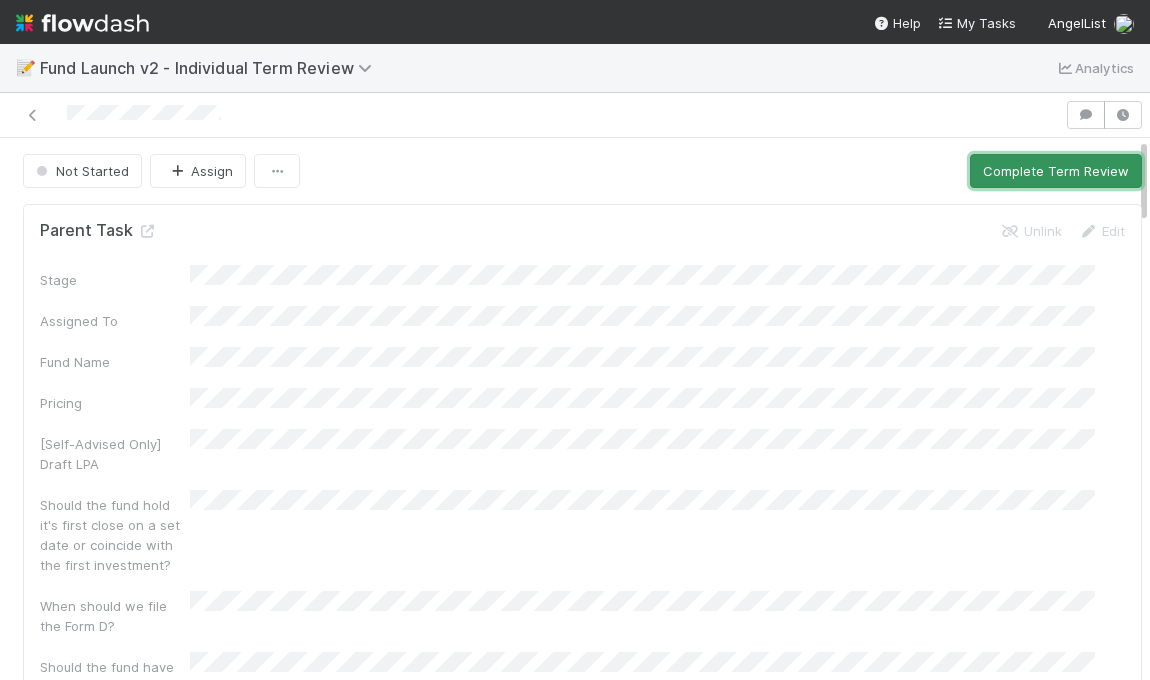 click on "Complete Term Review" at bounding box center [1056, 171] 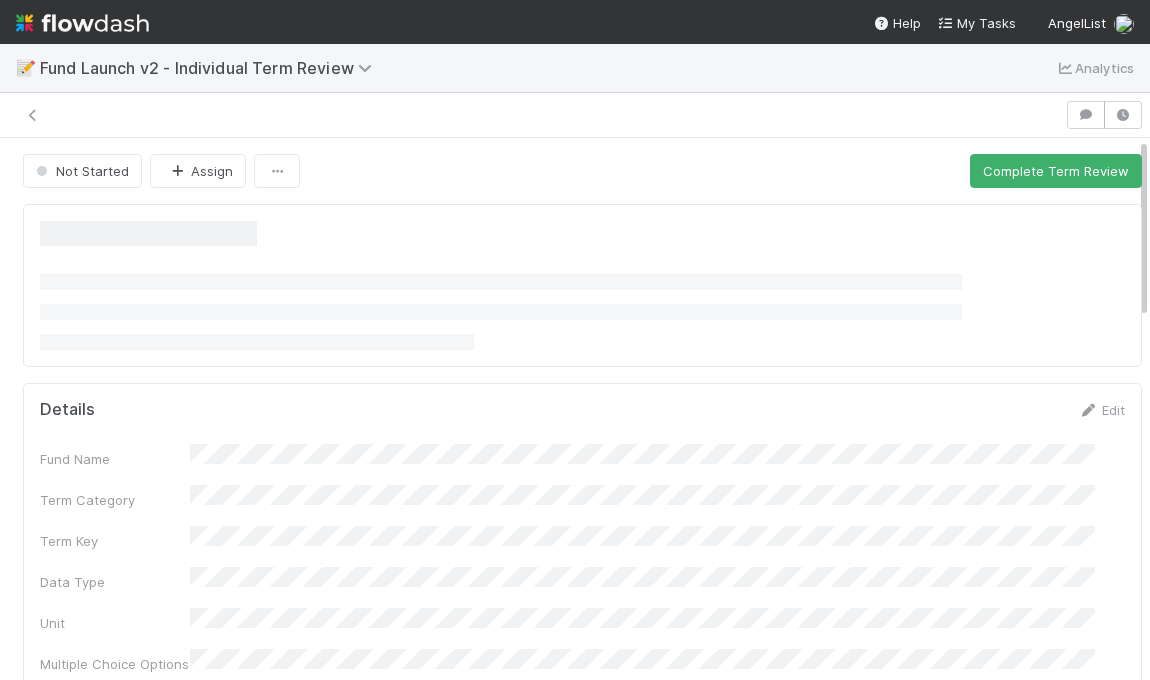 scroll, scrollTop: 0, scrollLeft: 0, axis: both 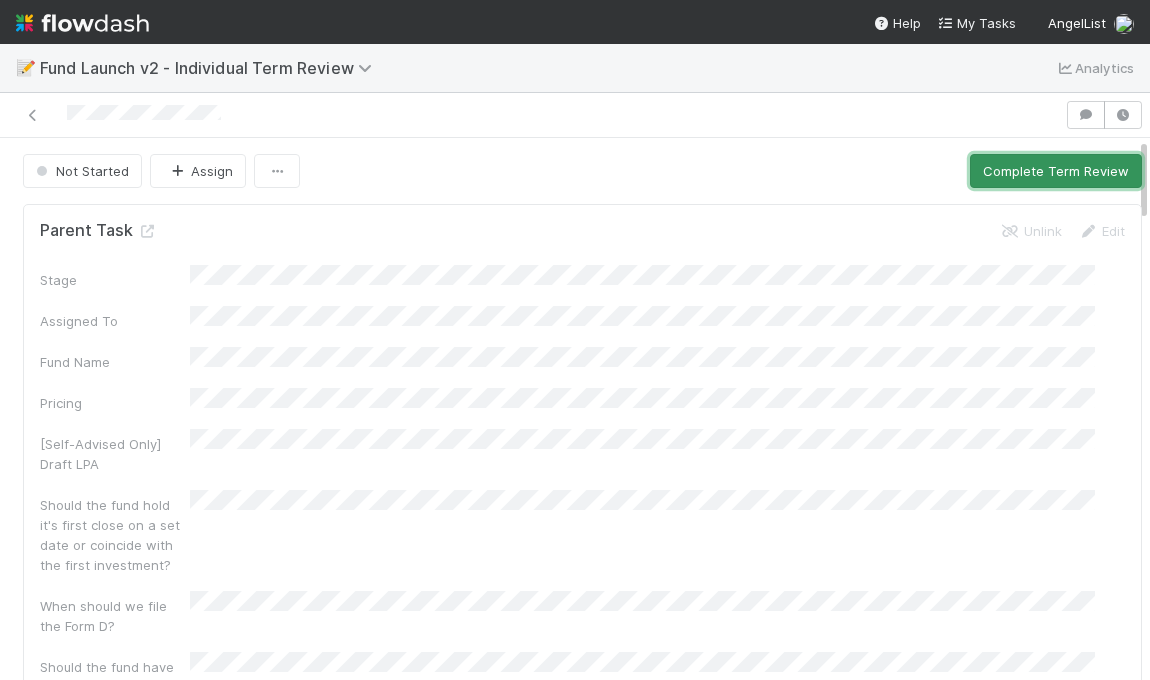 click on "Complete Term Review" at bounding box center (1056, 171) 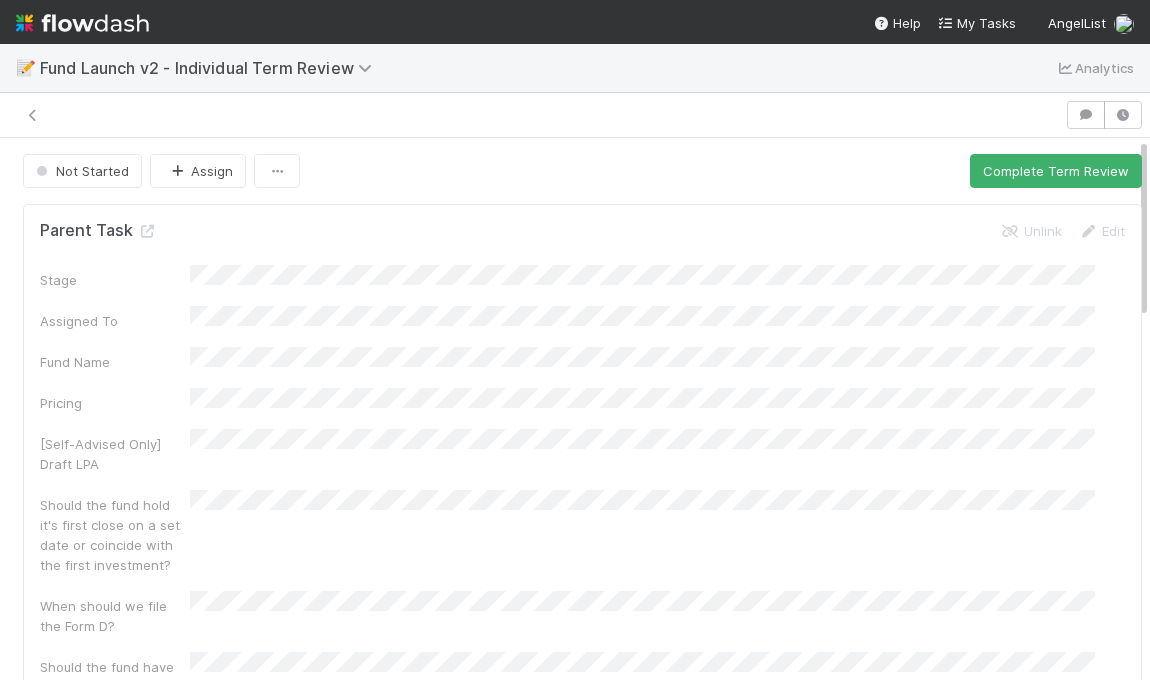 scroll, scrollTop: 0, scrollLeft: 0, axis: both 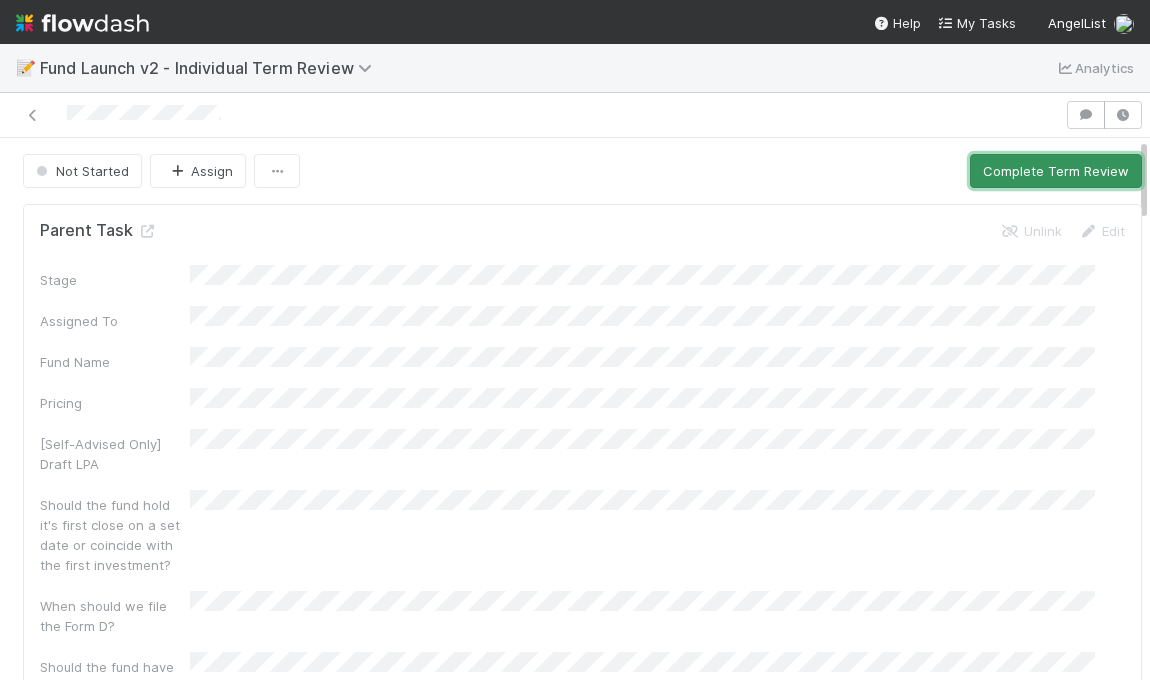 click on "Complete Term Review" at bounding box center [1056, 171] 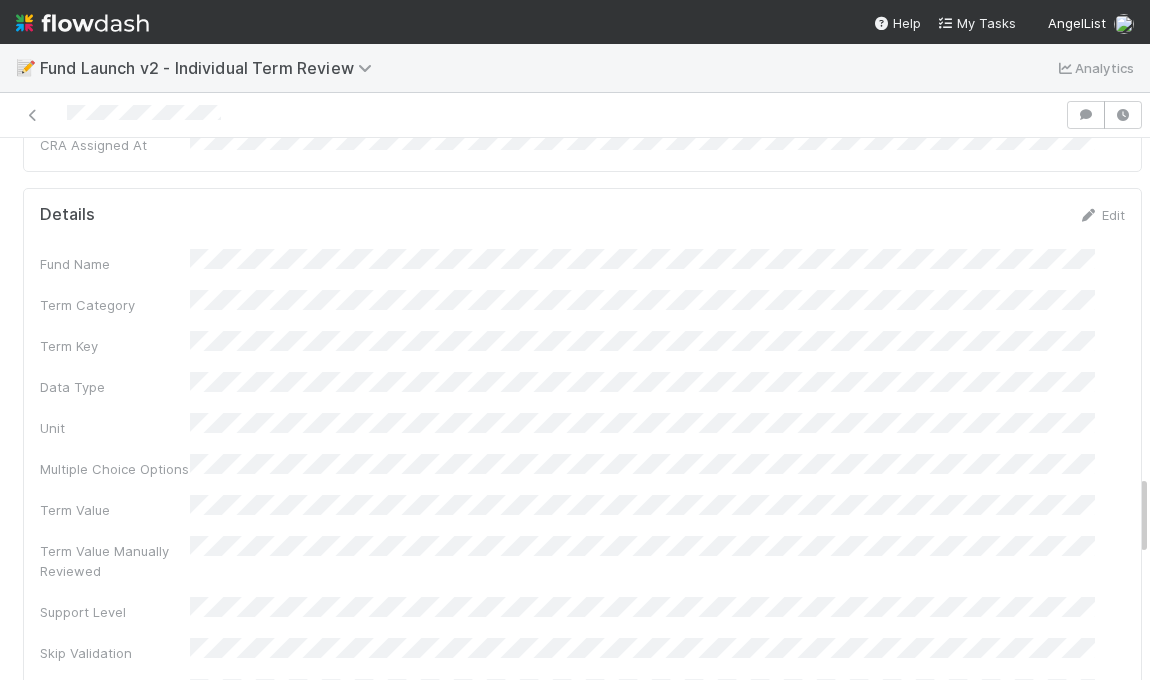 scroll, scrollTop: 2315, scrollLeft: 0, axis: vertical 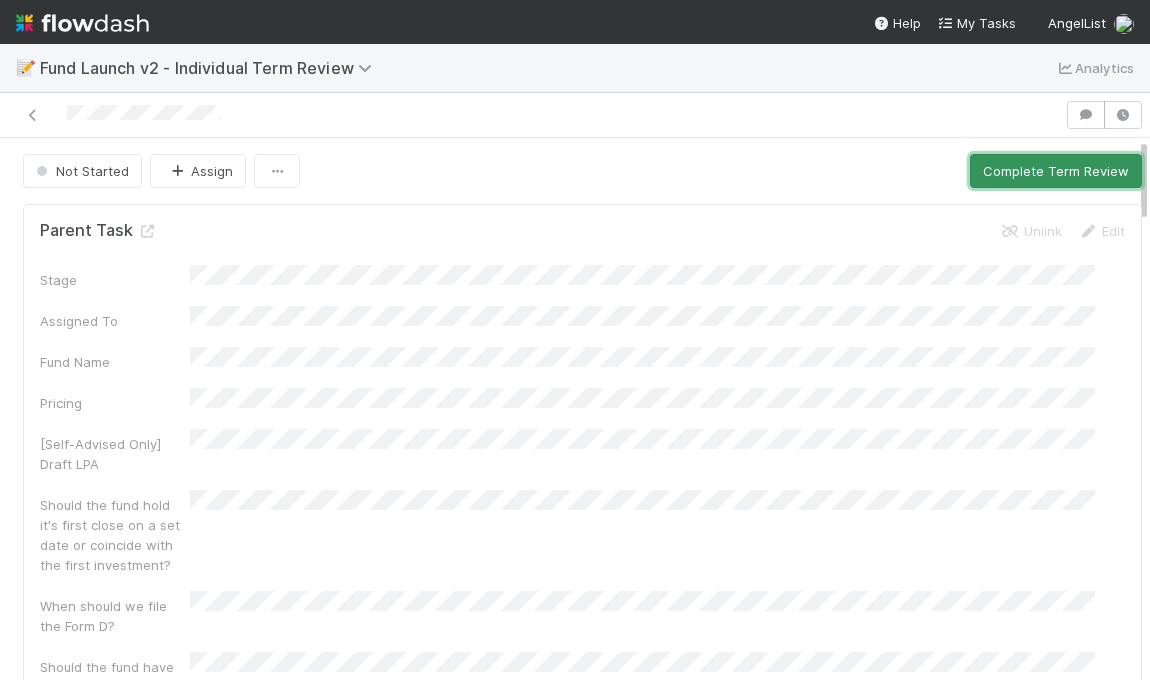click on "Complete Term Review" at bounding box center (1056, 171) 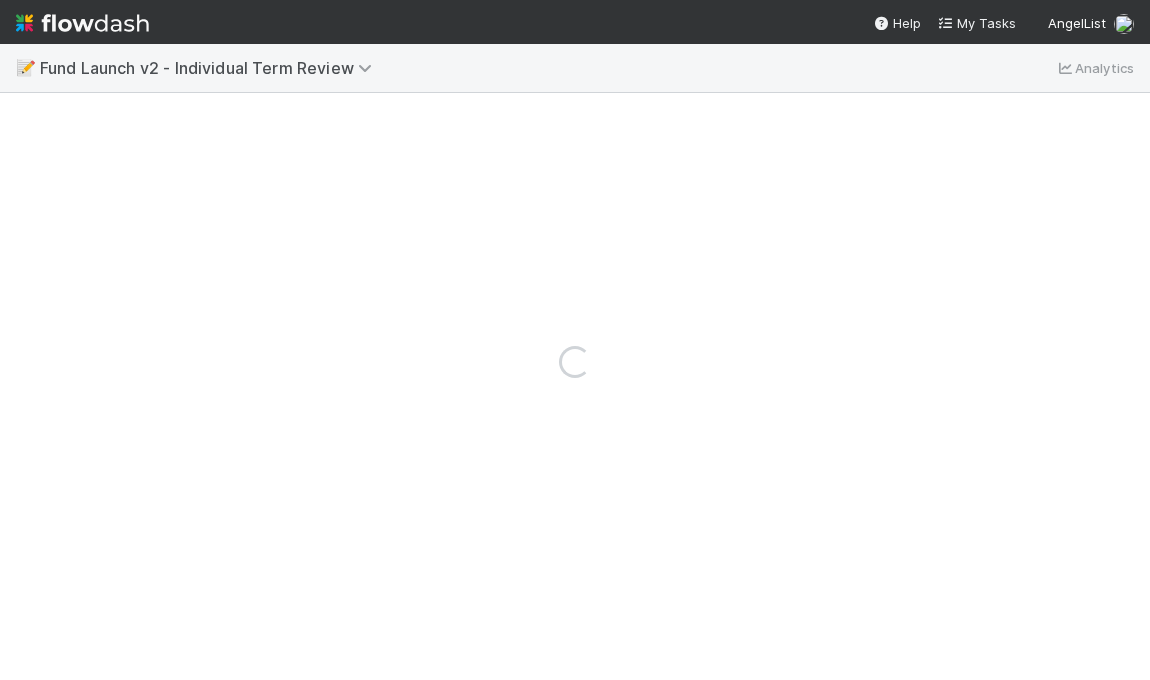 scroll, scrollTop: 0, scrollLeft: 0, axis: both 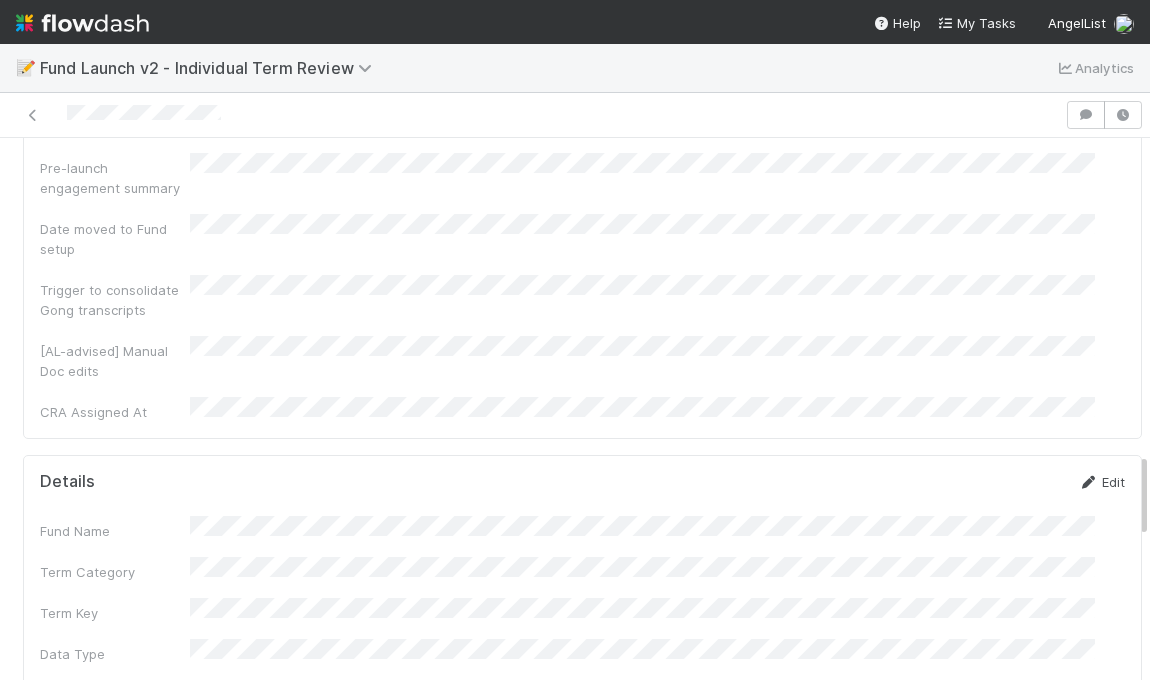 click on "Edit" at bounding box center (1101, 482) 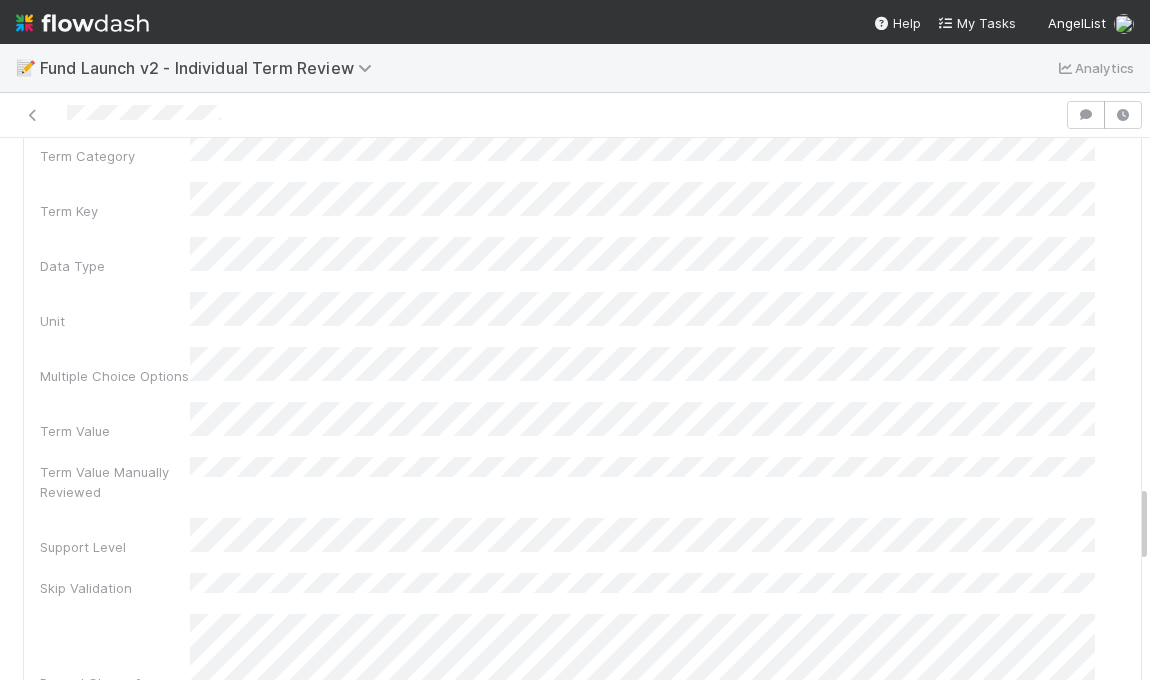 scroll, scrollTop: 2473, scrollLeft: 0, axis: vertical 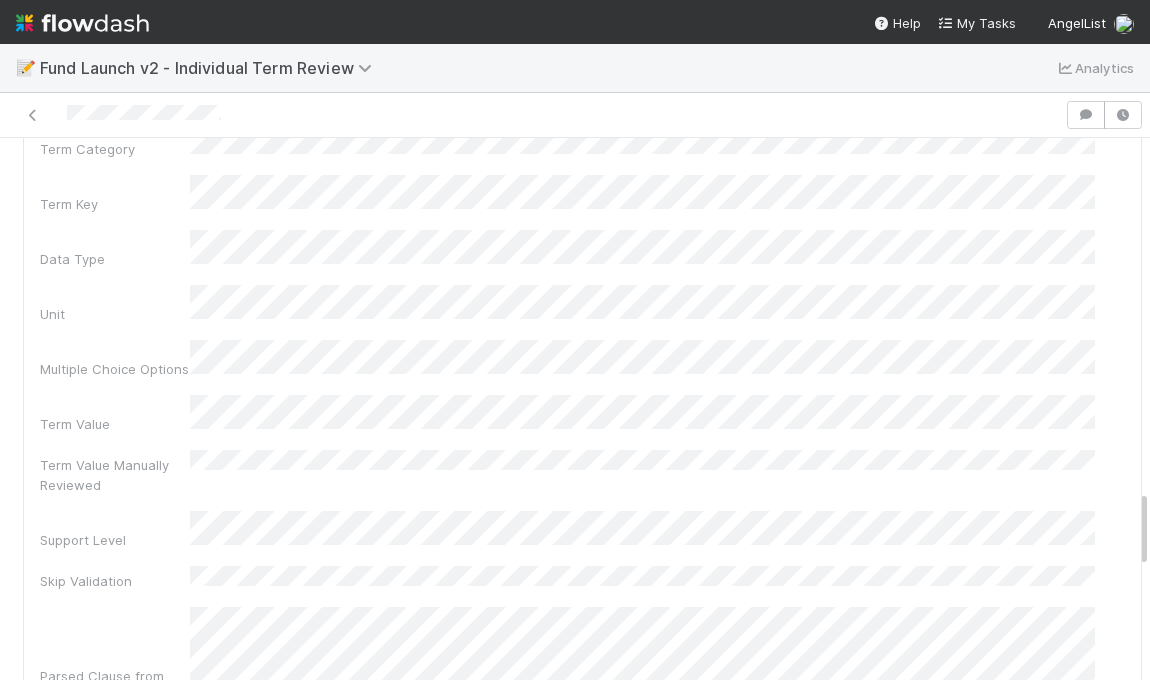 click on "Fund Name  Term Category  Term Key  Data Type  Unit  Multiple Choice Options  Term Value  Term Value Manually Reviewed  Support Level  Skip Validation  Parsed Clause from LPA  Ops Review  Product Review  Tax Review  Finance Review  Legal Team Notes  Functional Teams  GP Notes  Term Display Value  ID  Display Order  Created On Updated On" at bounding box center (582, 726) 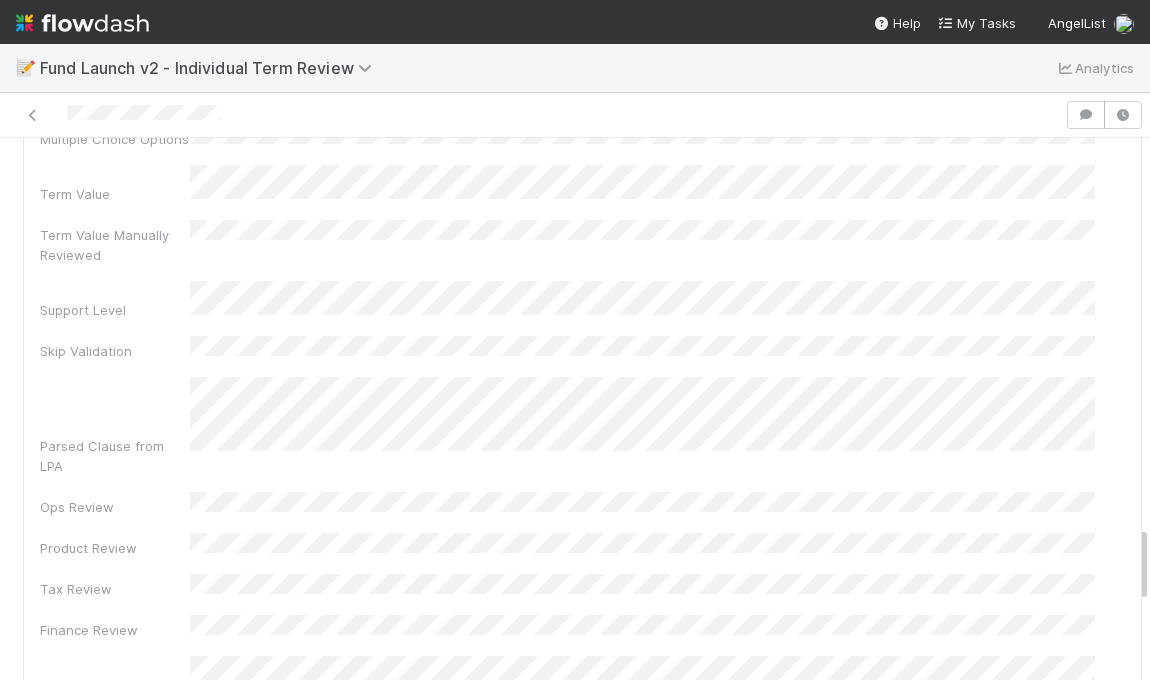 scroll, scrollTop: 2880, scrollLeft: 0, axis: vertical 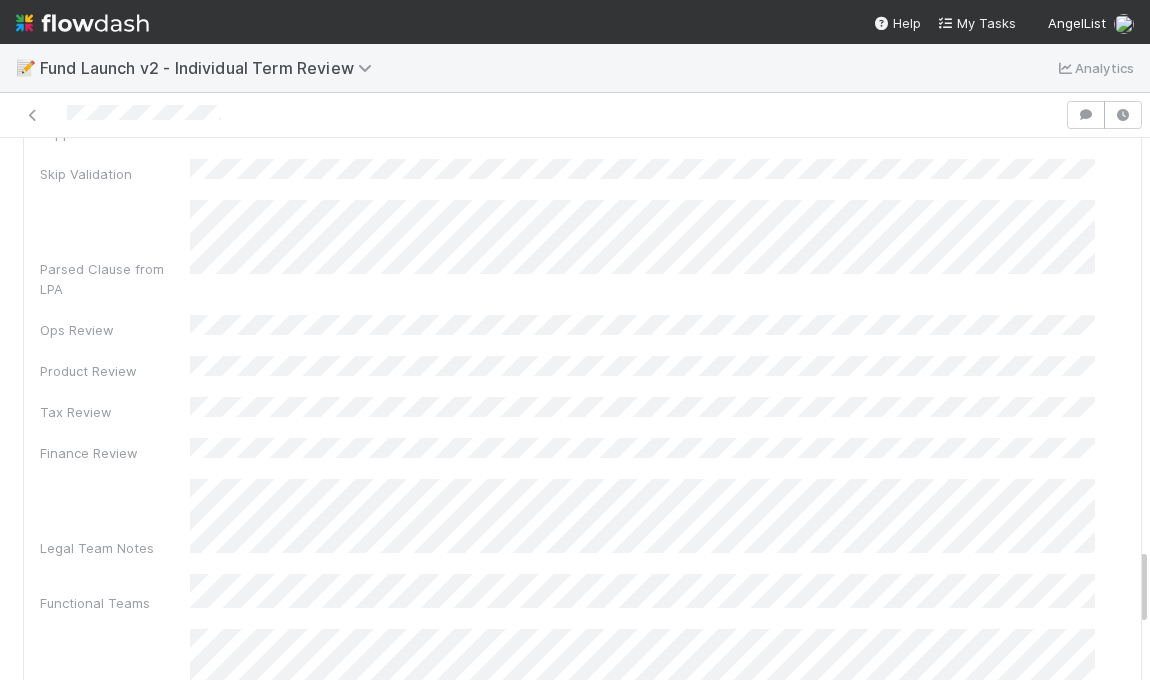 click on "Fund Name  Term Category  Term Key  Data Type  Unit  Multiple Choice Options  Term Value  Term Value Manually Reviewed  Support Level  Skip Validation  Parsed Clause from LPA  Ops Review  Product Review  Tax Review  Finance Review  Legal Team Notes  Functional Teams  GP Notes  Term Display Value  ID  Display Order  Created On Updated On" at bounding box center [582, 319] 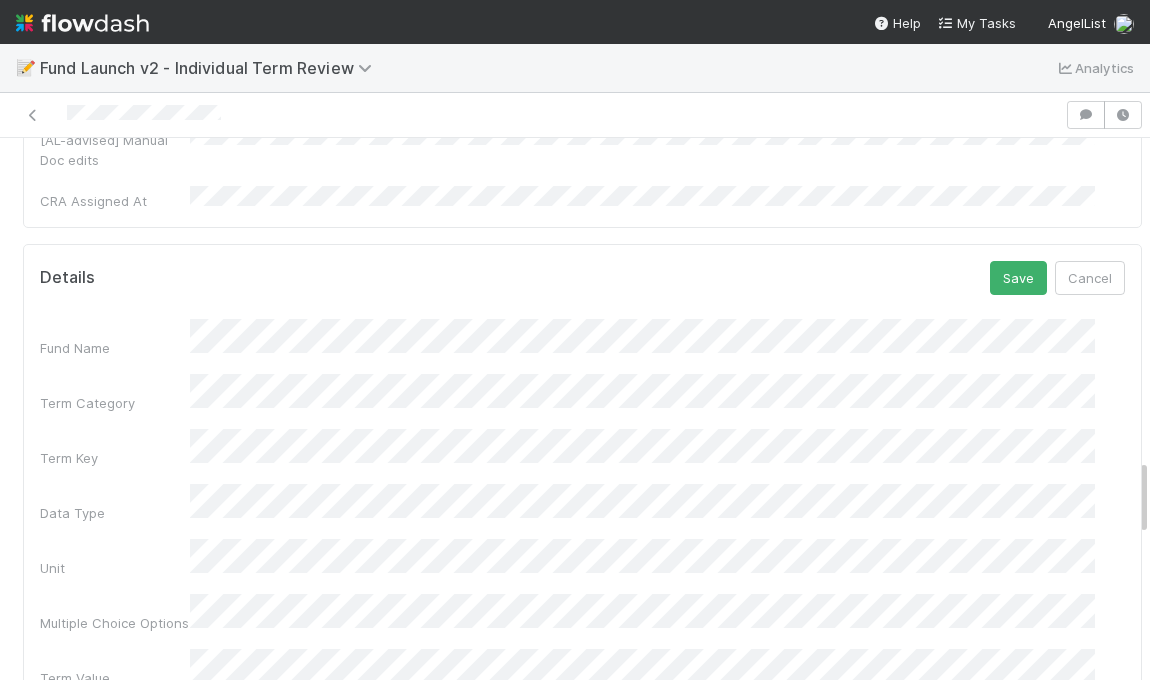scroll, scrollTop: 2107, scrollLeft: 0, axis: vertical 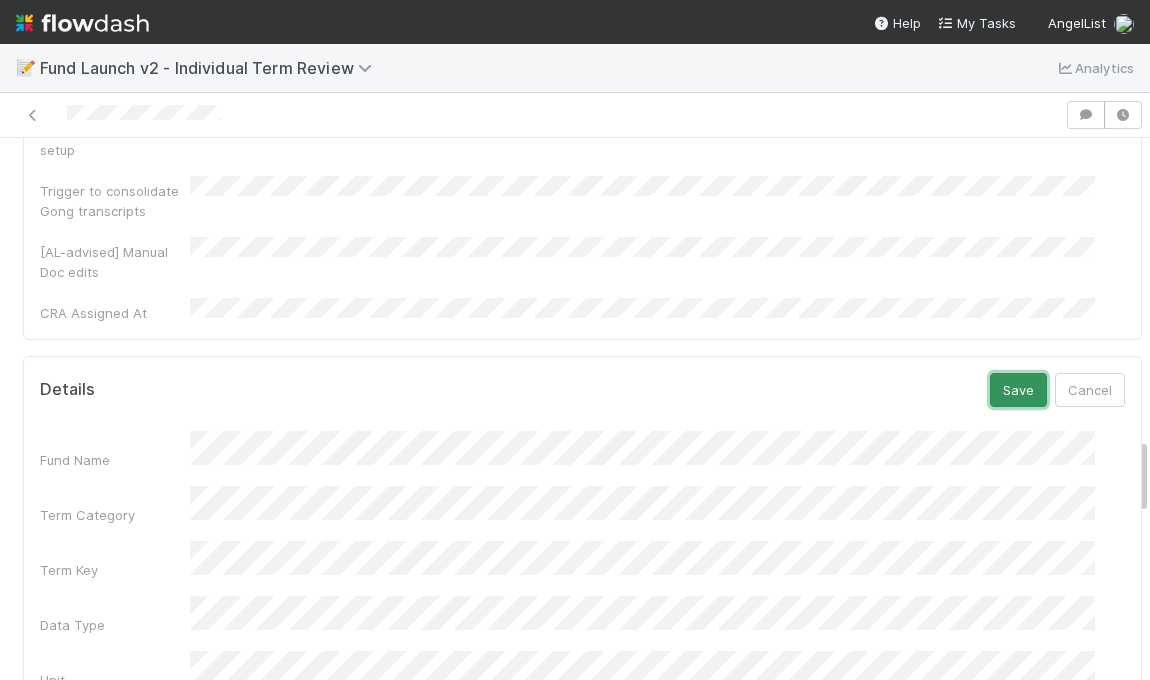 click on "Save" at bounding box center [1018, 390] 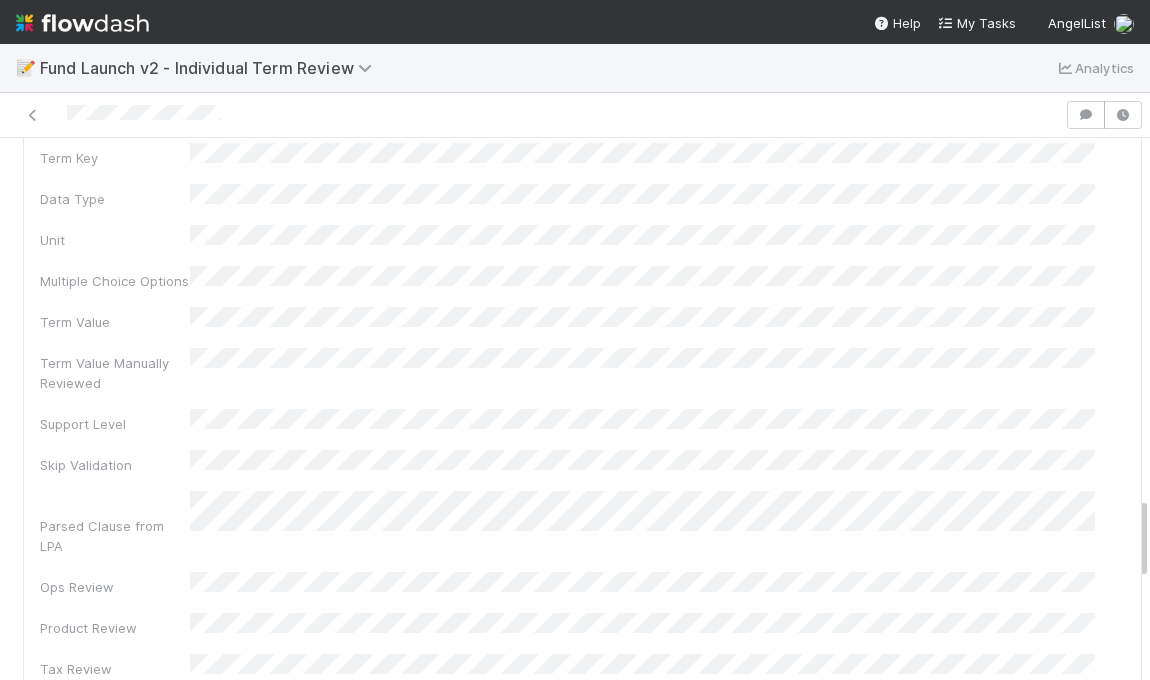 scroll, scrollTop: 2478, scrollLeft: 0, axis: vertical 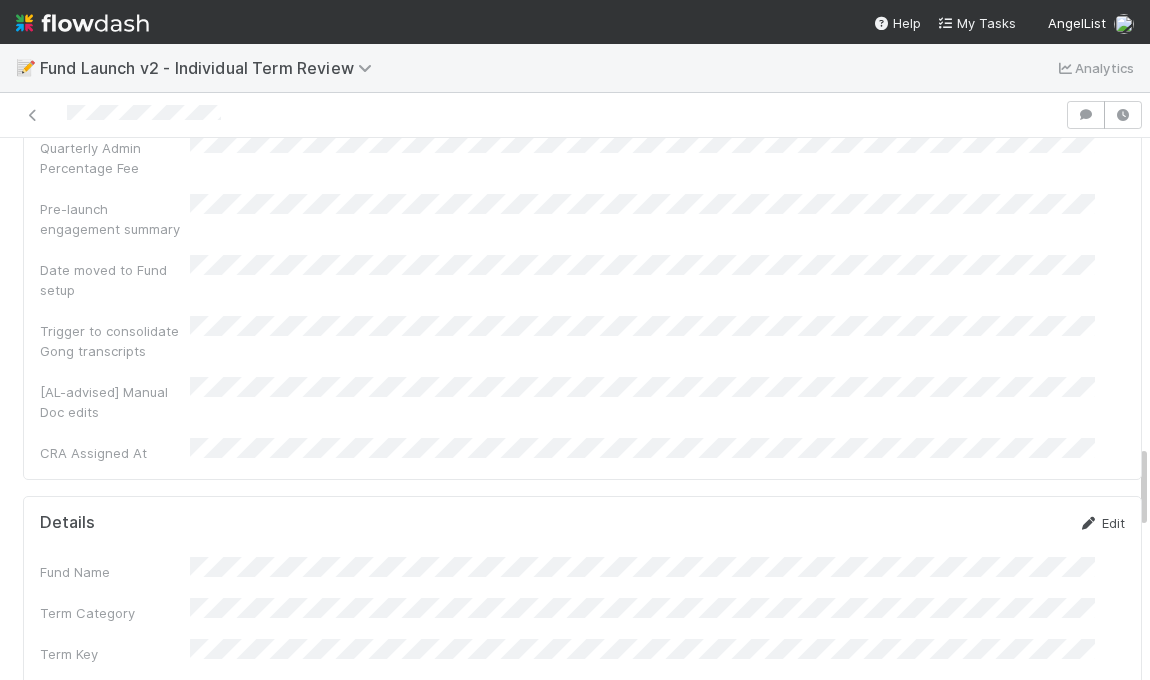 click on "Edit" at bounding box center [1101, 523] 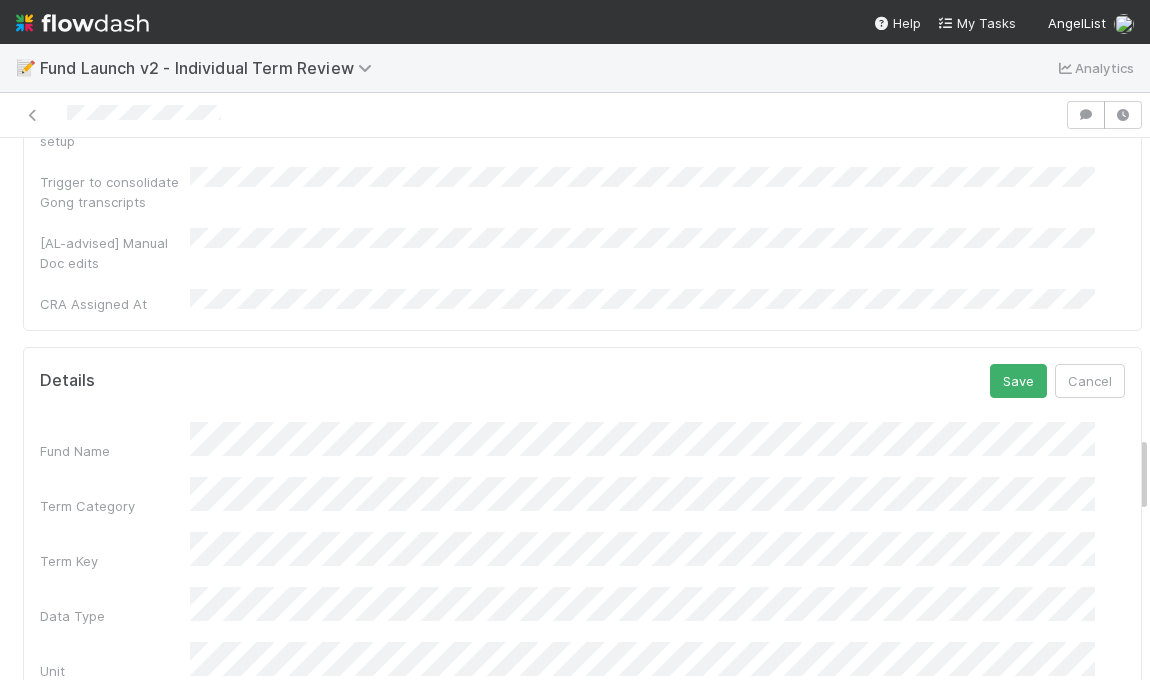 scroll, scrollTop: 2280, scrollLeft: 0, axis: vertical 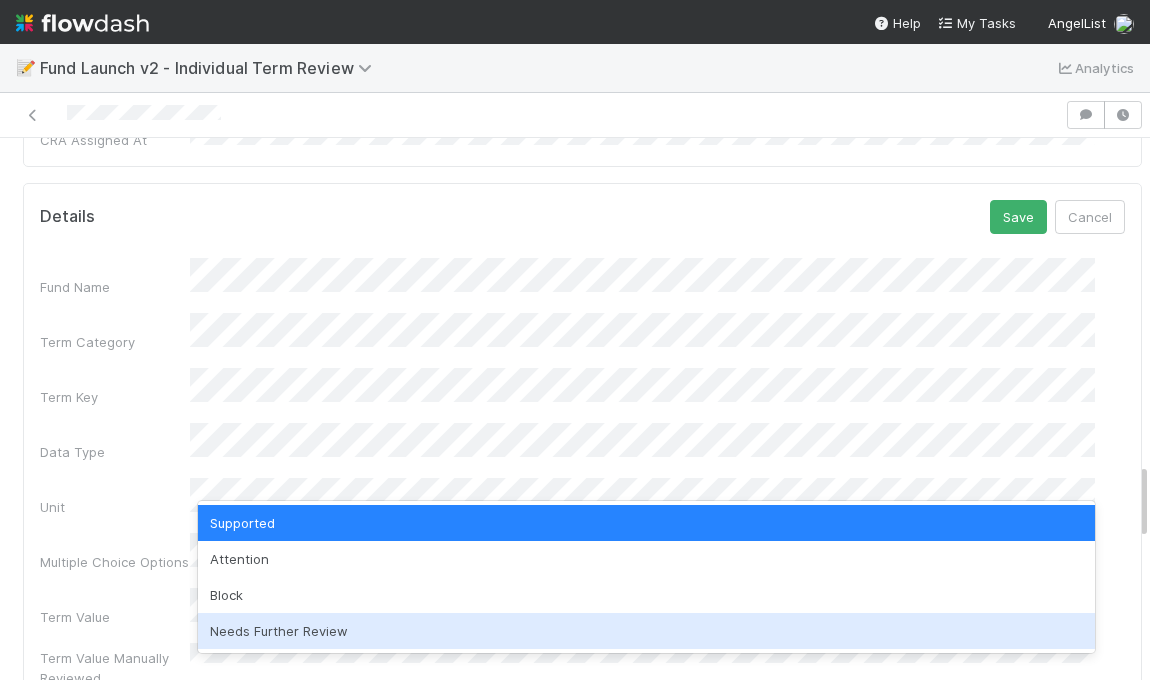 click on "Needs Further Review" at bounding box center [646, 631] 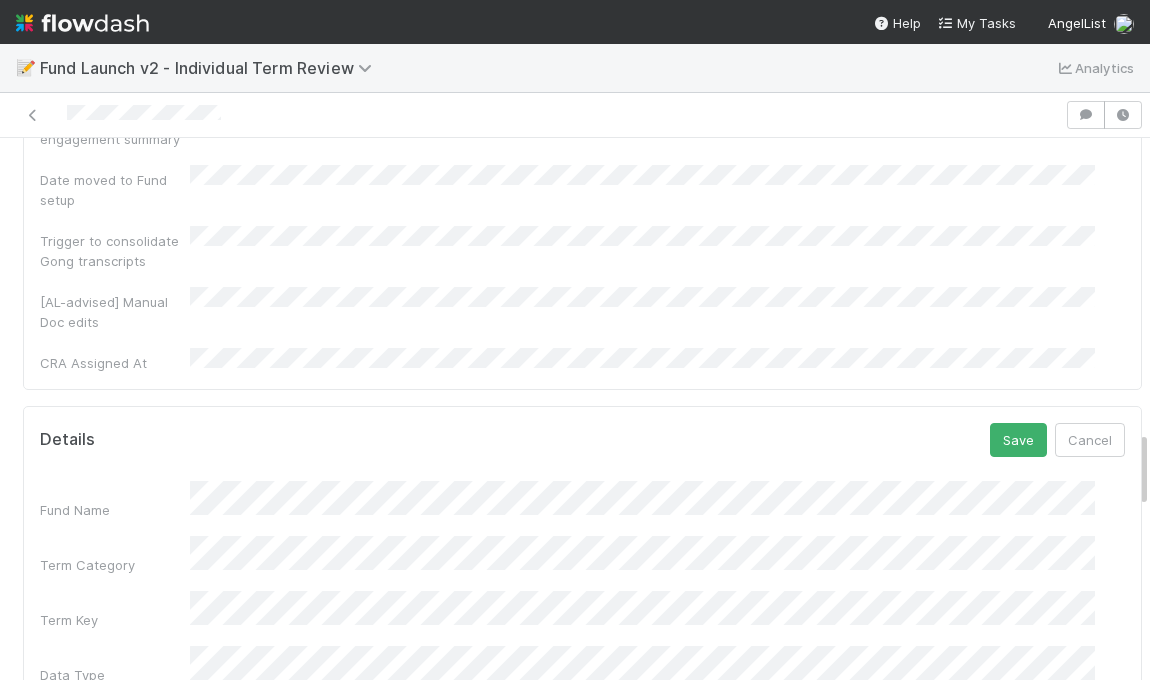 scroll, scrollTop: 2055, scrollLeft: 0, axis: vertical 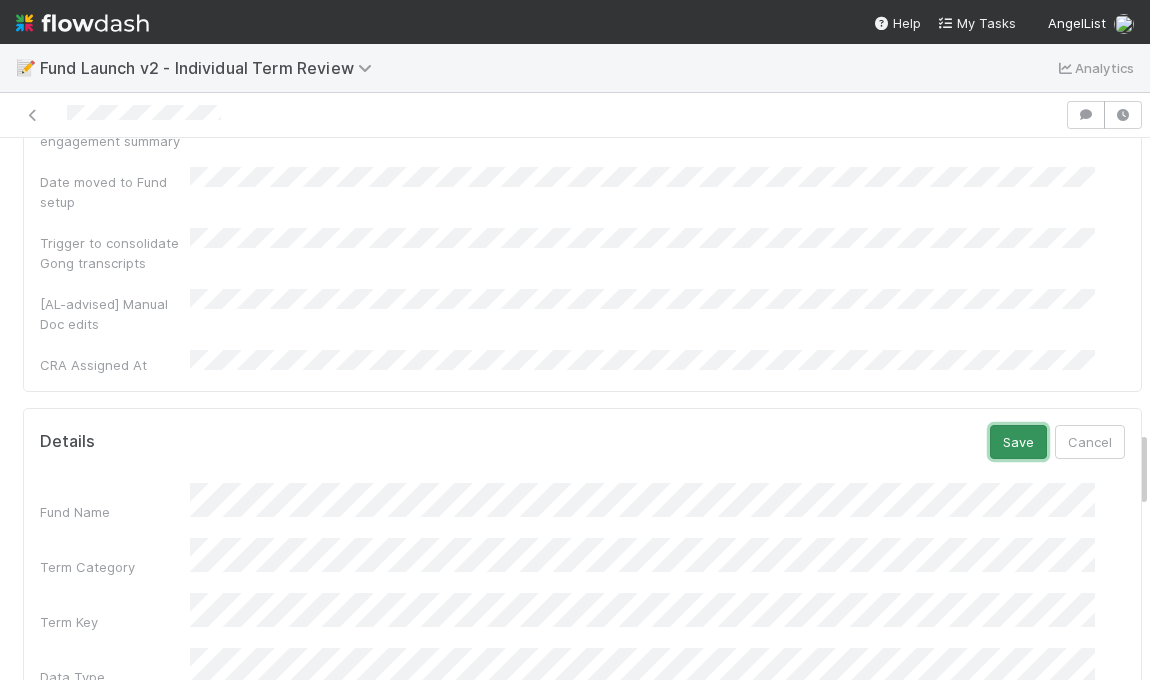 click on "Save" at bounding box center (1018, 442) 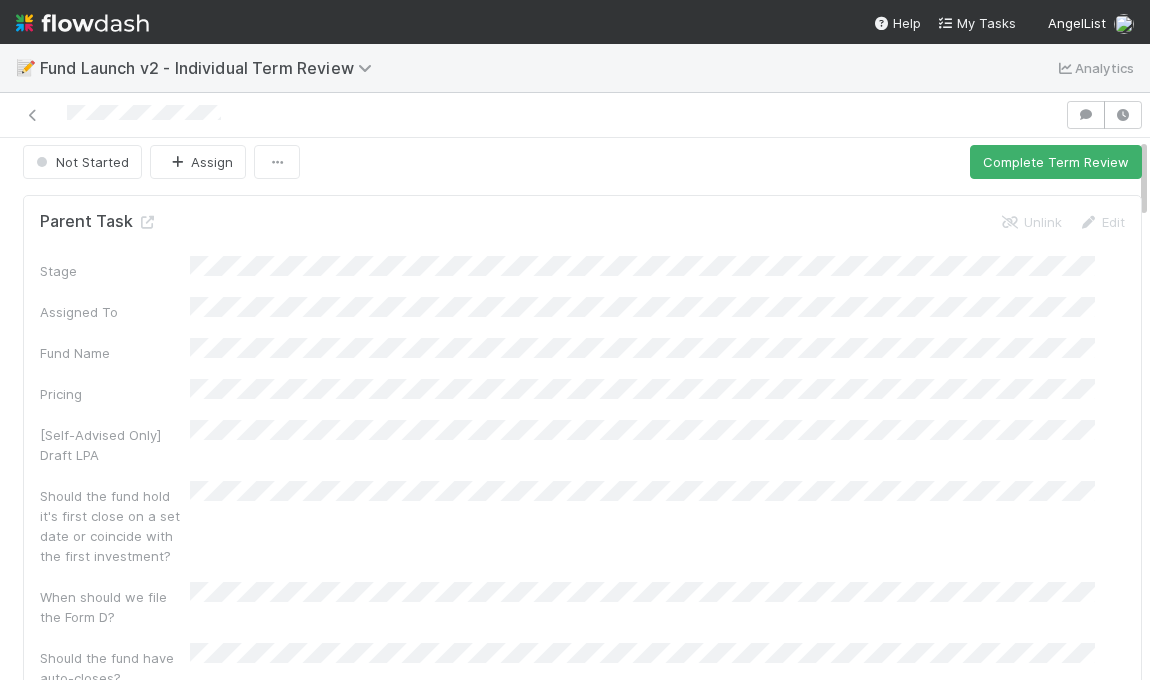 scroll, scrollTop: 0, scrollLeft: 0, axis: both 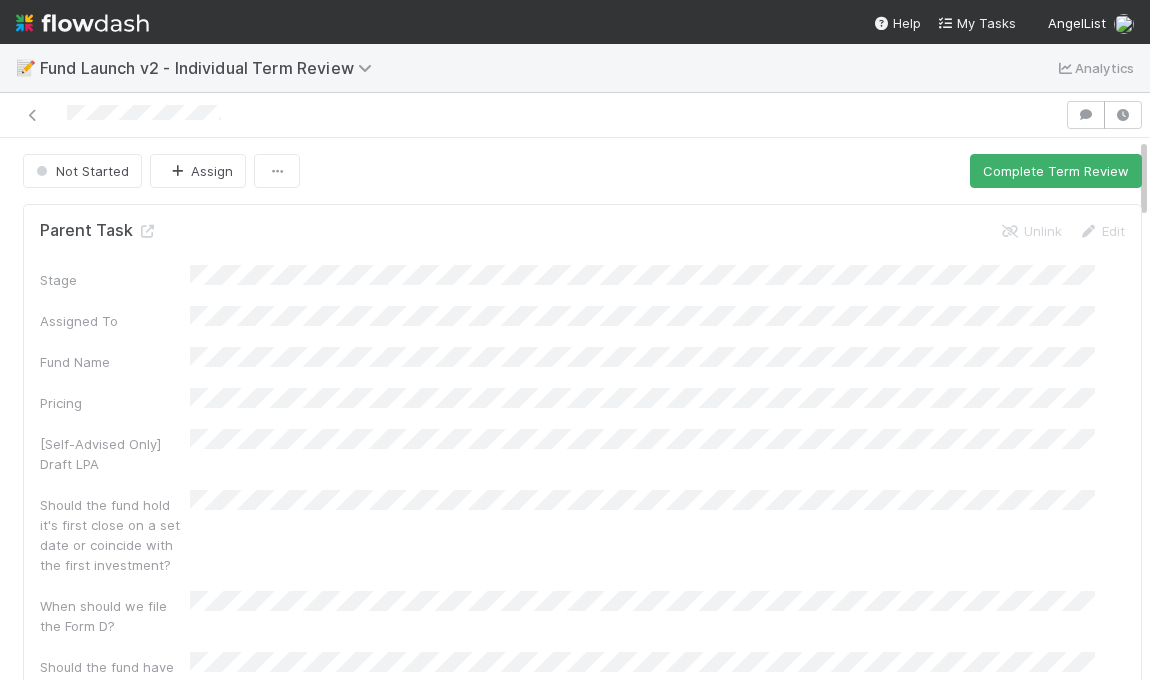 click on "Not Started Assign Complete Term Review Parent Task   Unlink Edit Stage Assigned To Fund Name  Pricing  [Self-Advised Only] Draft LPA  Should the fund hold it's first close on a set date or coincide with the first investment?   When should we file the Form D?   Should the fund have auto-closes?   Held First Close?   IOS Notes  IOS Action Items  Fund Formation Notes  IOS DRI name  IOS DRI Slack ID  IOS DRI Front ID  Management Fee Offsets   Carry Hurdle (Gross or net, x% at yx)  Late interest Fee (interest rate + date)   Audit   Balance Sheet Date of First Required Audit  Investment Period Extension (in months)  Consent Threshold  Things that must be tracked manually  Other Custom Terms  Reporting Method of Distribution  Send recurring reports to GP for review prior to distribution  Fee Waiver Mechanism   Financial Statement Frequency    Financial Statements  Financial Statement Timeline   LPR Comments on Closing Flow  LPR Review of Closing Flow?   MP Comptroller ID  IOS Due Date   Date moved to Fund setup" at bounding box center (582, 2123) 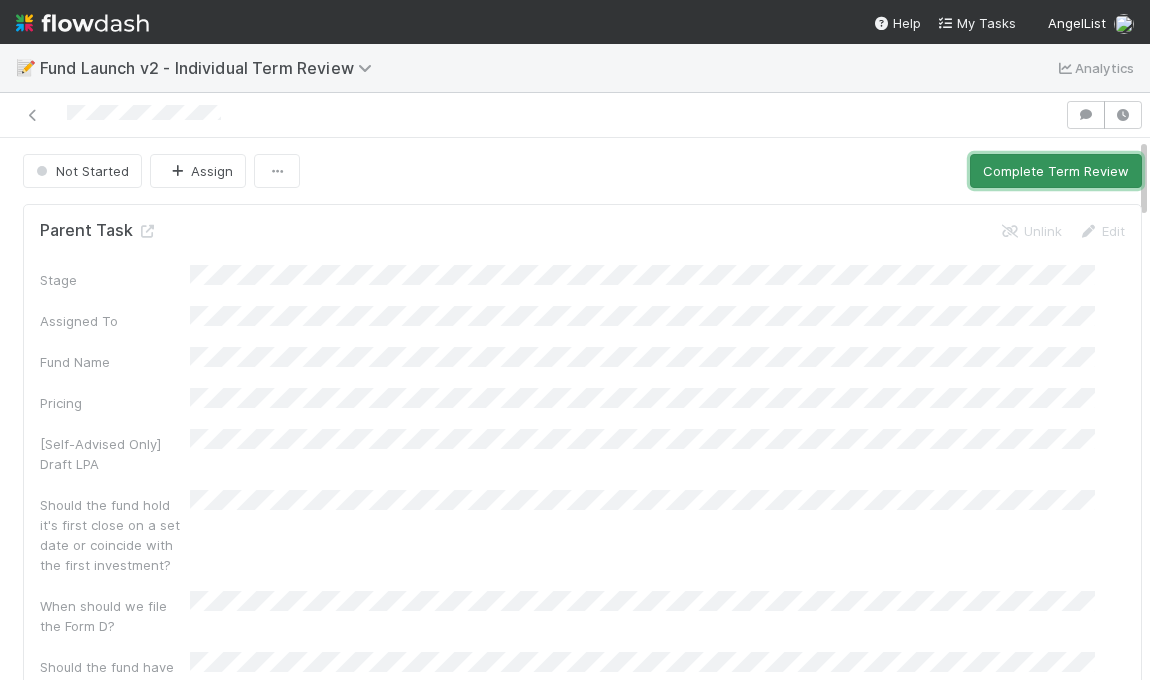 click on "Complete Term Review" at bounding box center [1056, 171] 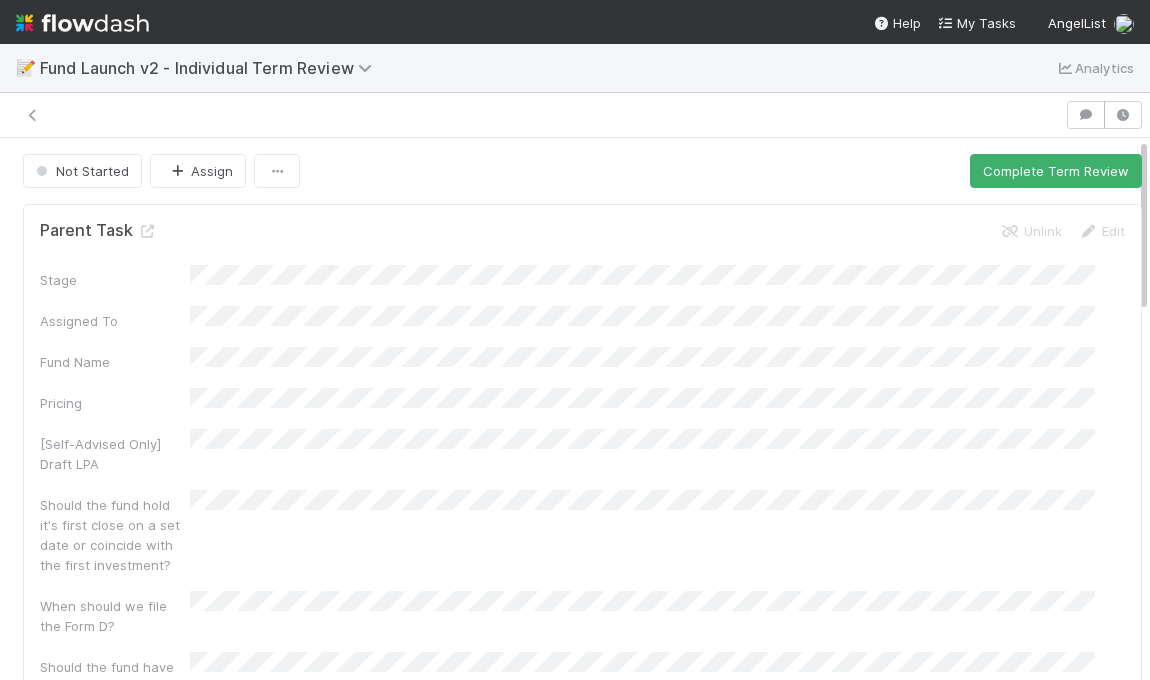 scroll, scrollTop: 0, scrollLeft: 0, axis: both 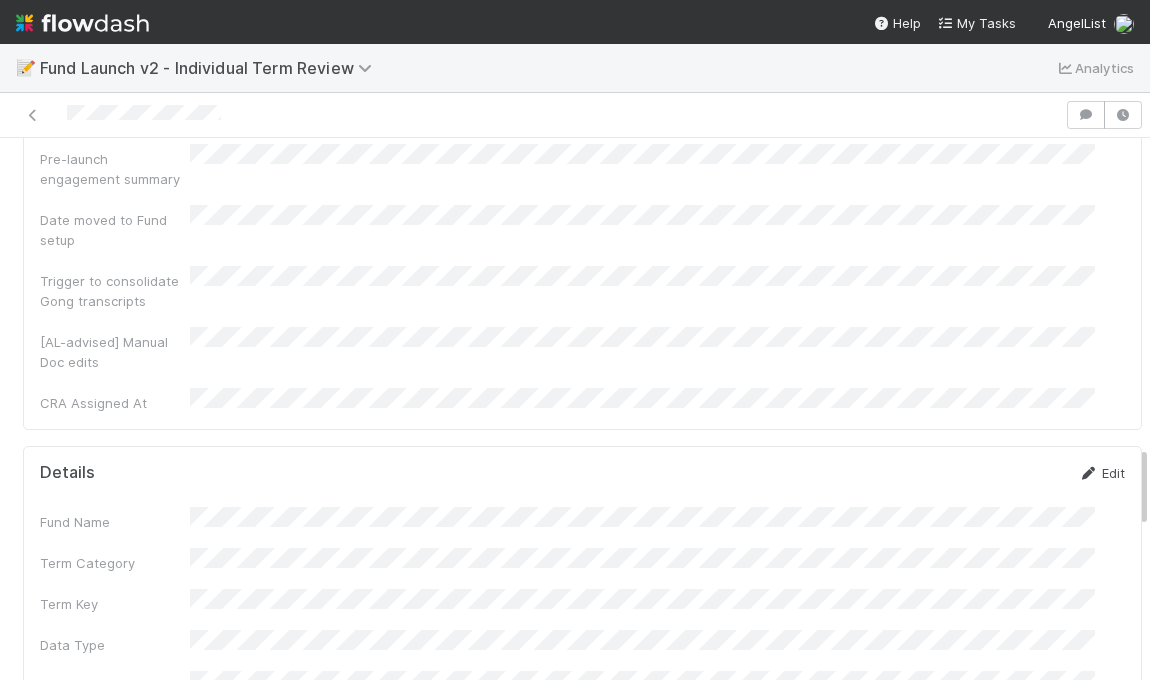 click on "Edit" at bounding box center [1101, 473] 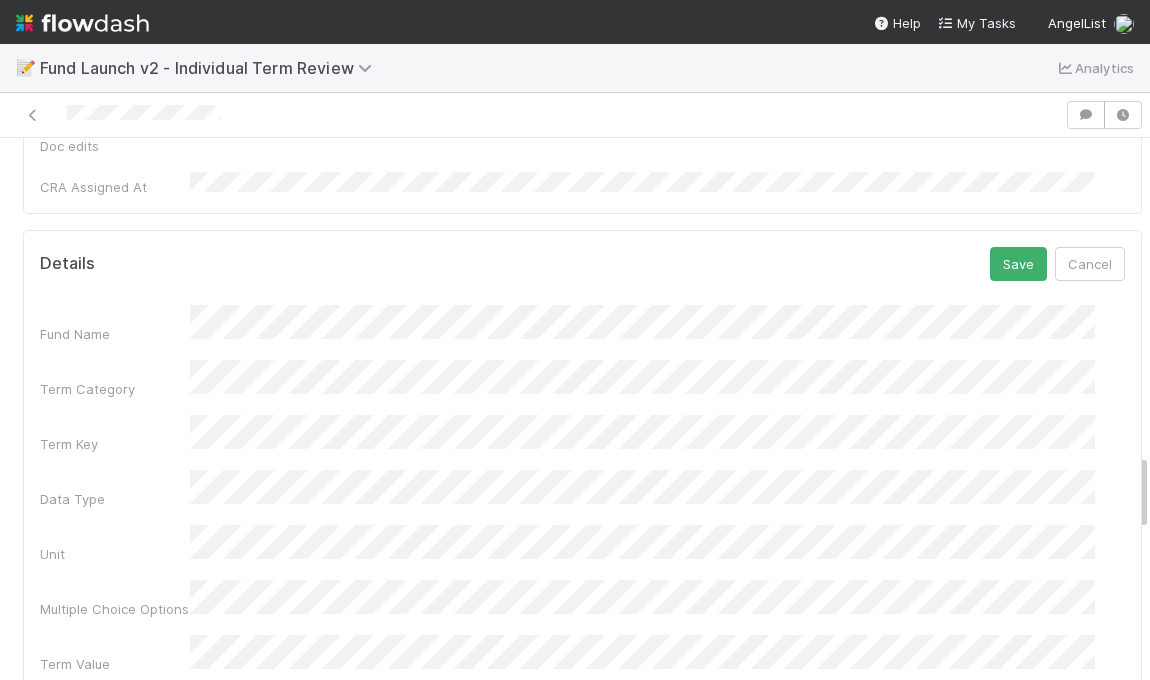 scroll, scrollTop: 2306, scrollLeft: 0, axis: vertical 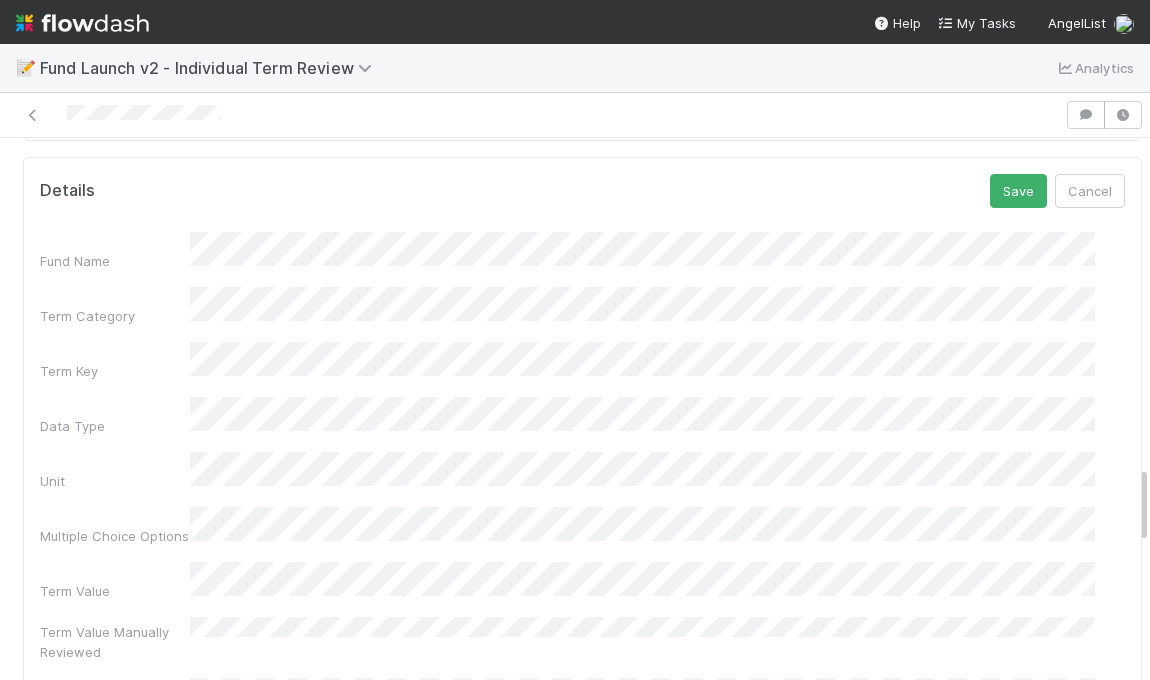click on "📝 Fund Launch v2 - Individual Term Review Analytics   Not Started Assign Complete Term Review Parent Task   Unlink Edit Stage Assigned To Fund Name  Pricing  [Self-Advised Only] Draft LPA  Should the fund hold it's first close on a set date or coincide with the first investment?   When should we file the Form D?   Should the fund have auto-closes?   Held First Close?   IOS Notes  IOS Action Items  Fund Formation Notes  IOS DRI name  IOS DRI Slack ID  IOS DRI Front ID  Management Fee Offsets   Carry Hurdle (Gross or net, x% at yx)  Late interest Fee (interest rate + date)   Audit   Balance Sheet Date of First Required Audit  Investment Period Extension (in months)  Consent Threshold  Things that must be tracked manually  Other Custom Terms  Reporting Method of Distribution  Send recurring reports to GP for review prior to distribution  Fee Waiver Mechanism   Financial Statement Frequency    Financial Statements  Financial Statement Timeline   LPR Comments on Closing Flow  MP Comptroller ID  Details" at bounding box center (575, 340) 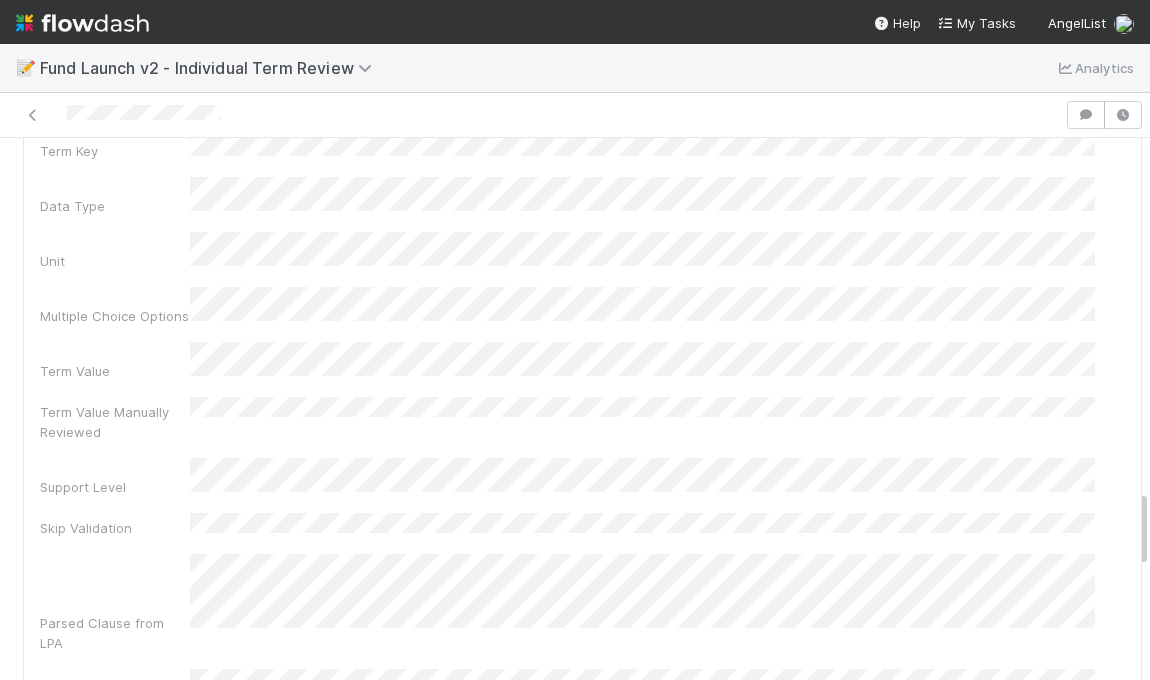 scroll, scrollTop: 2437, scrollLeft: 0, axis: vertical 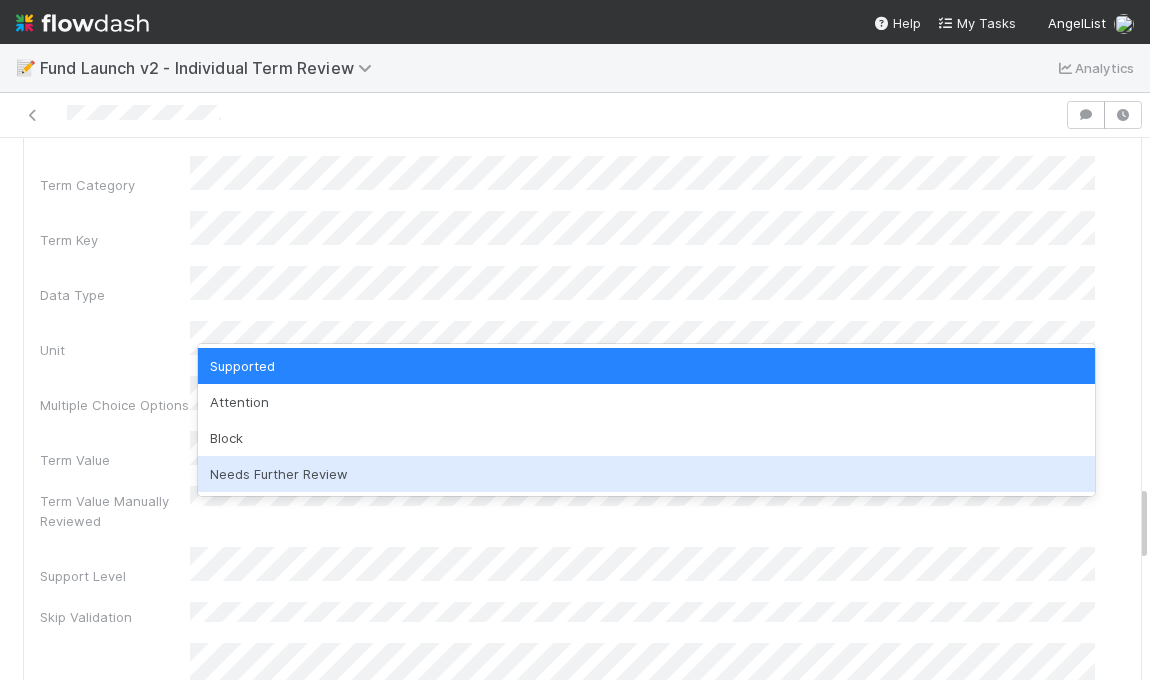 click on "Needs Further Review" at bounding box center [646, 474] 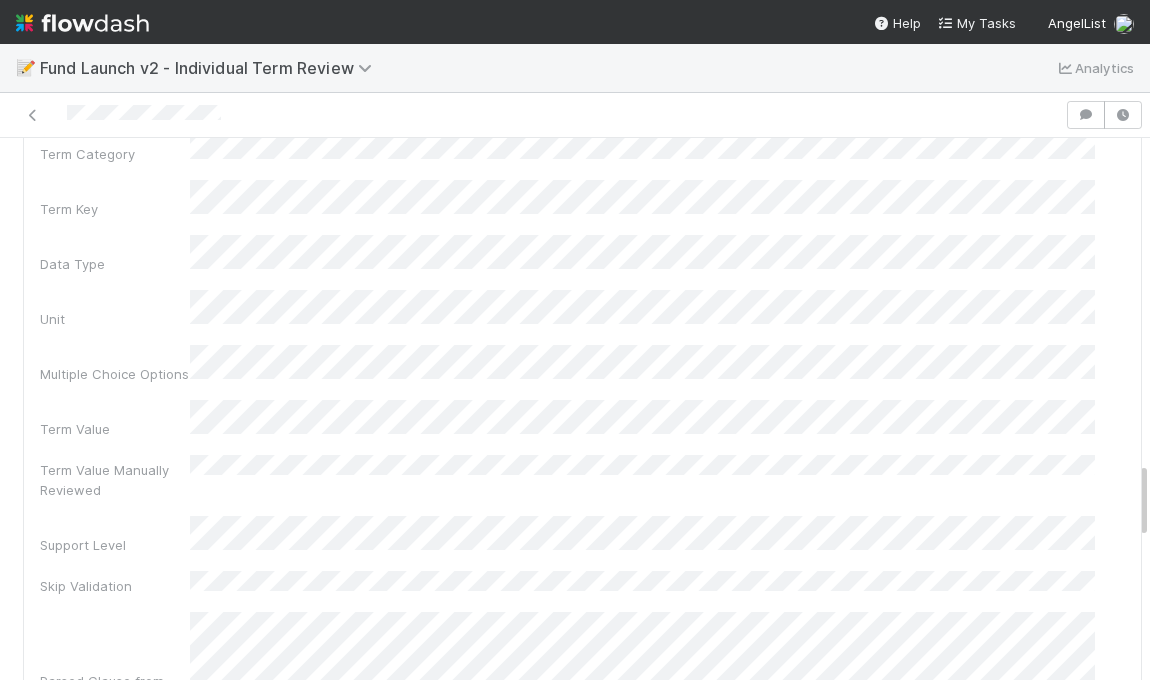 scroll, scrollTop: 2135, scrollLeft: 0, axis: vertical 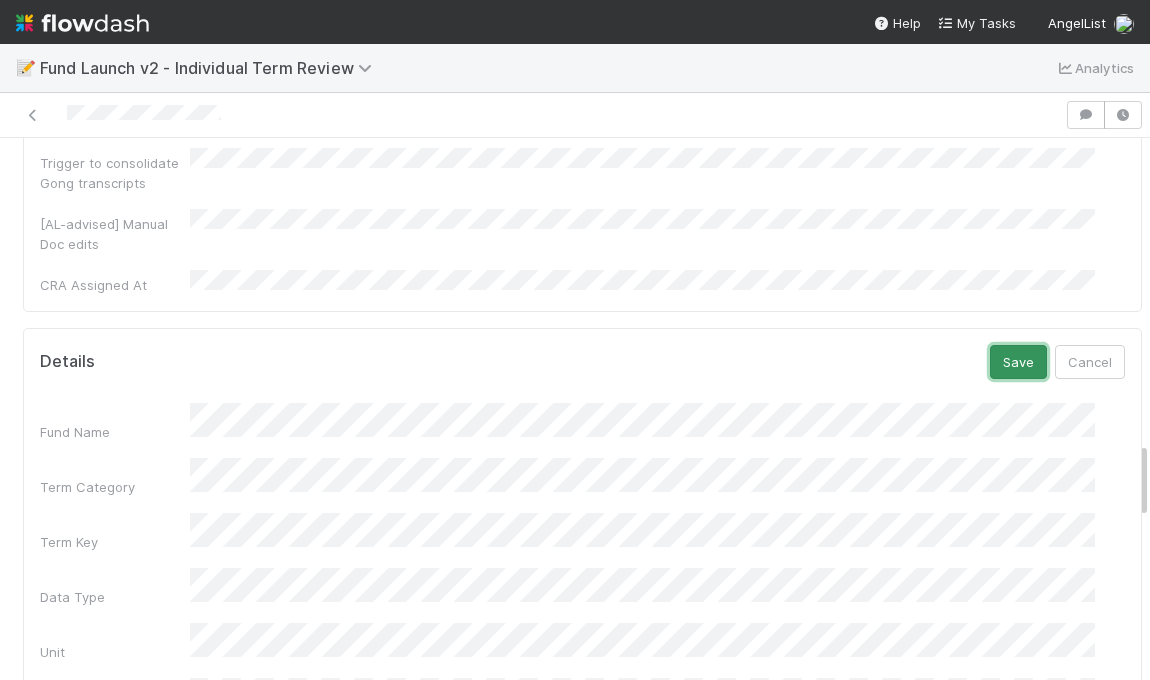 click on "Save" at bounding box center (1018, 362) 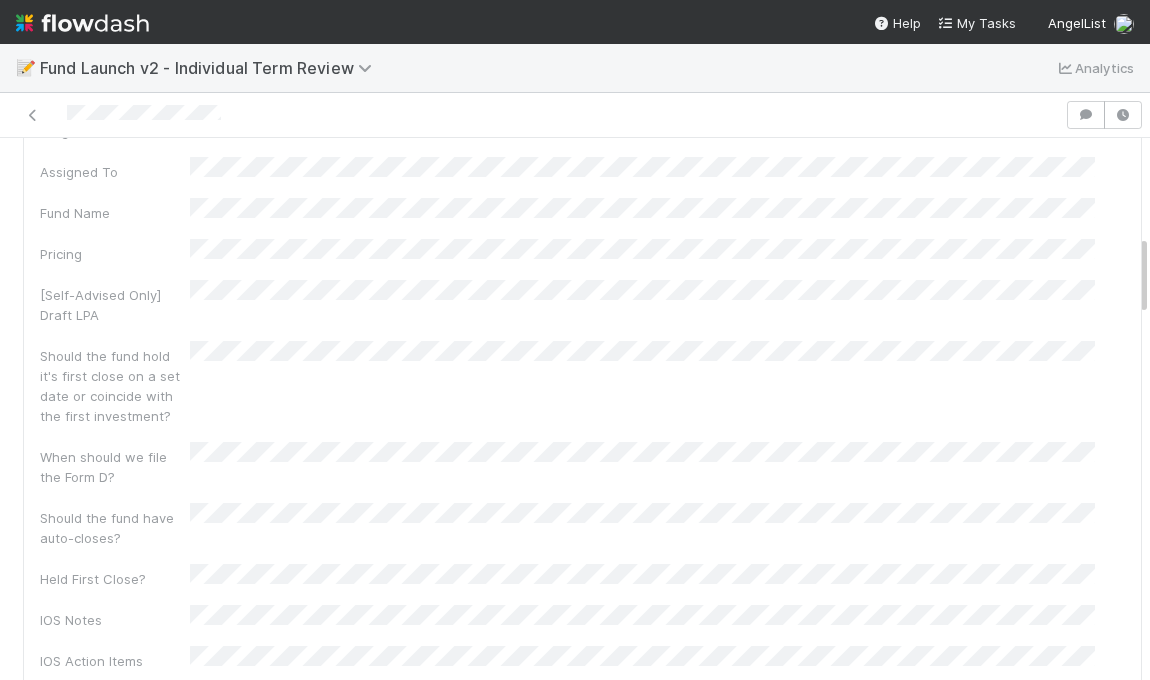 scroll, scrollTop: 0, scrollLeft: 0, axis: both 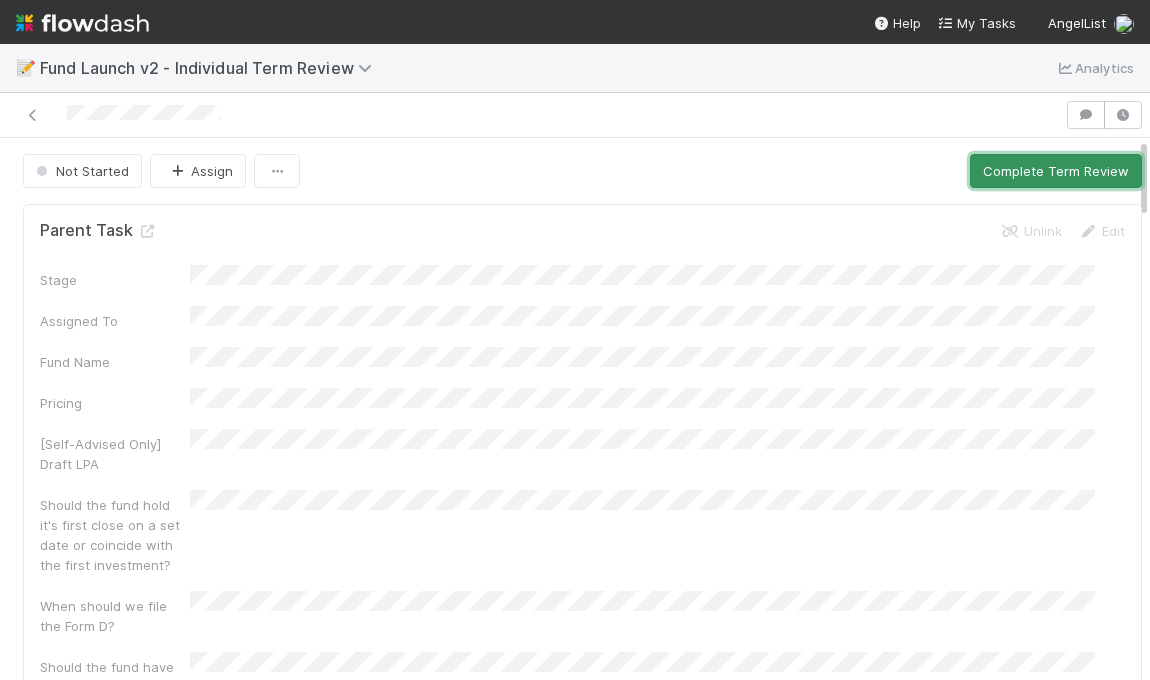 click on "Complete Term Review" at bounding box center (1056, 171) 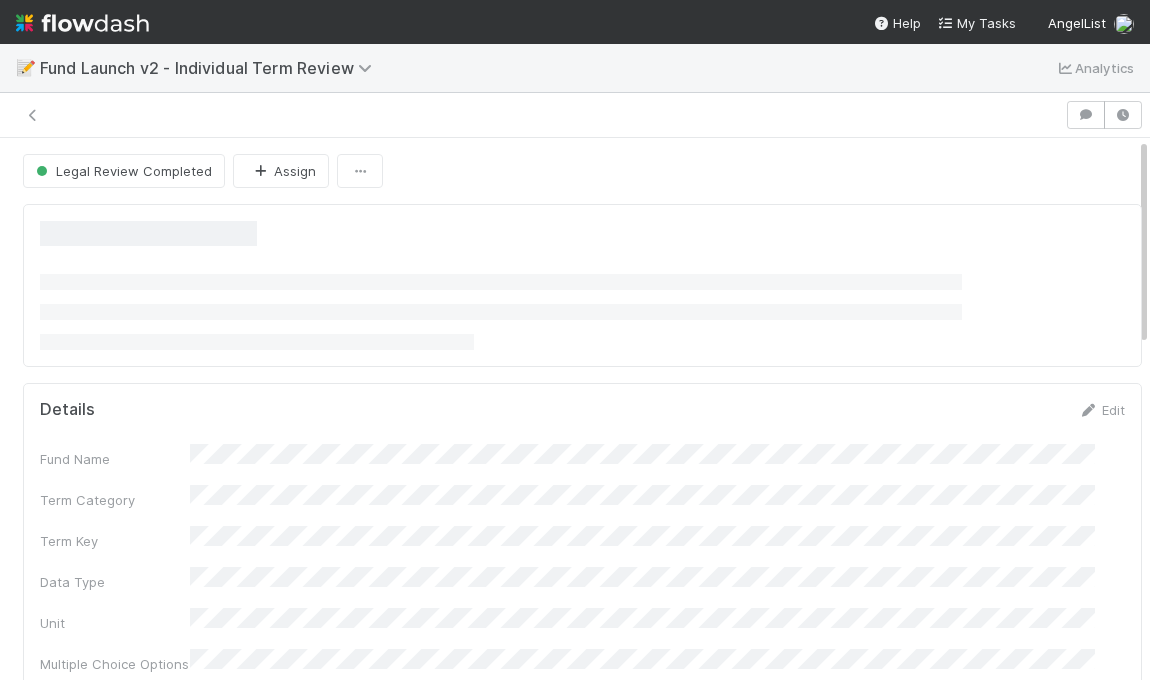 scroll, scrollTop: 0, scrollLeft: 0, axis: both 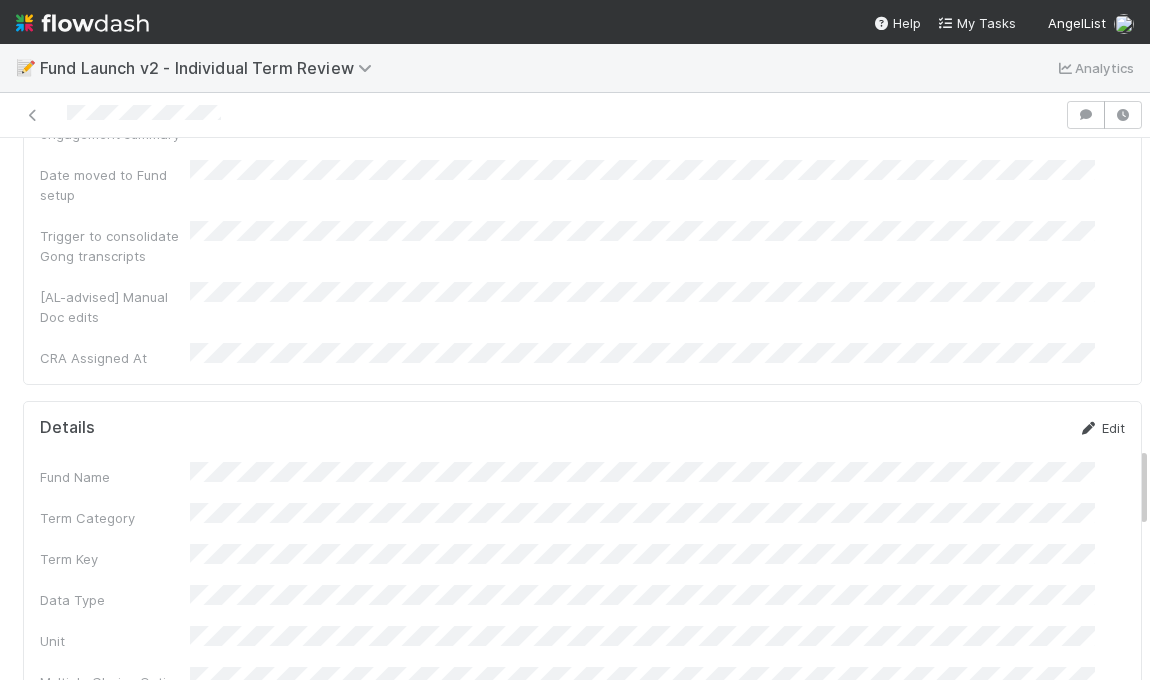 click on "Edit" at bounding box center (1101, 428) 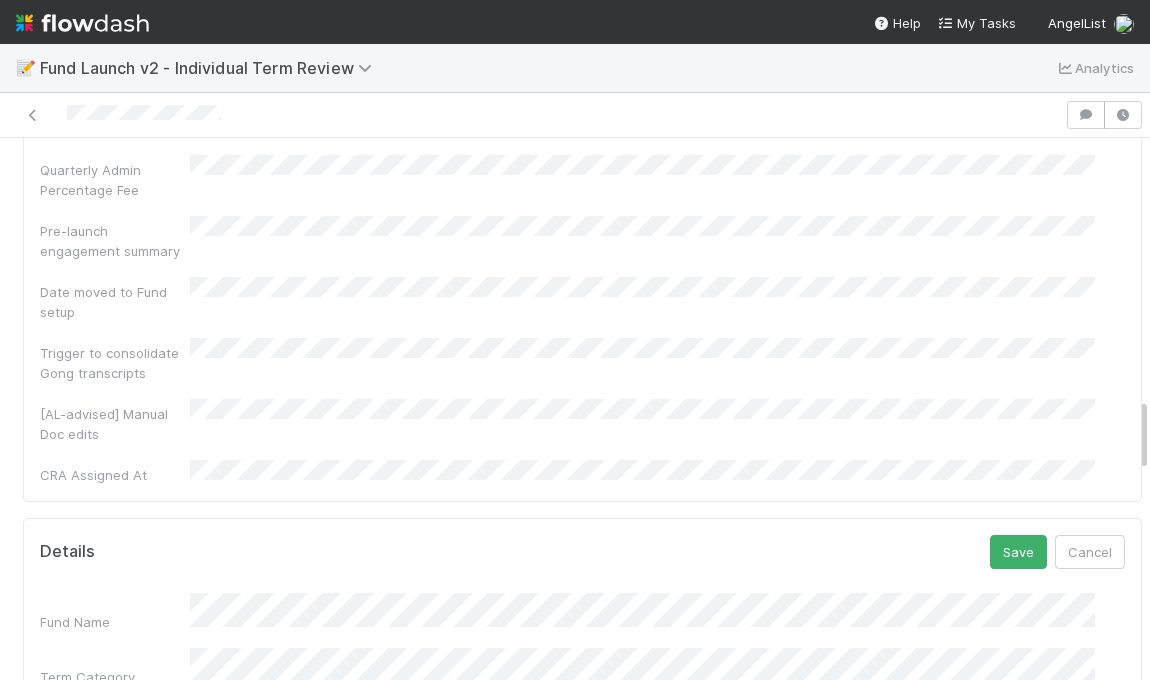 scroll, scrollTop: 1876, scrollLeft: 0, axis: vertical 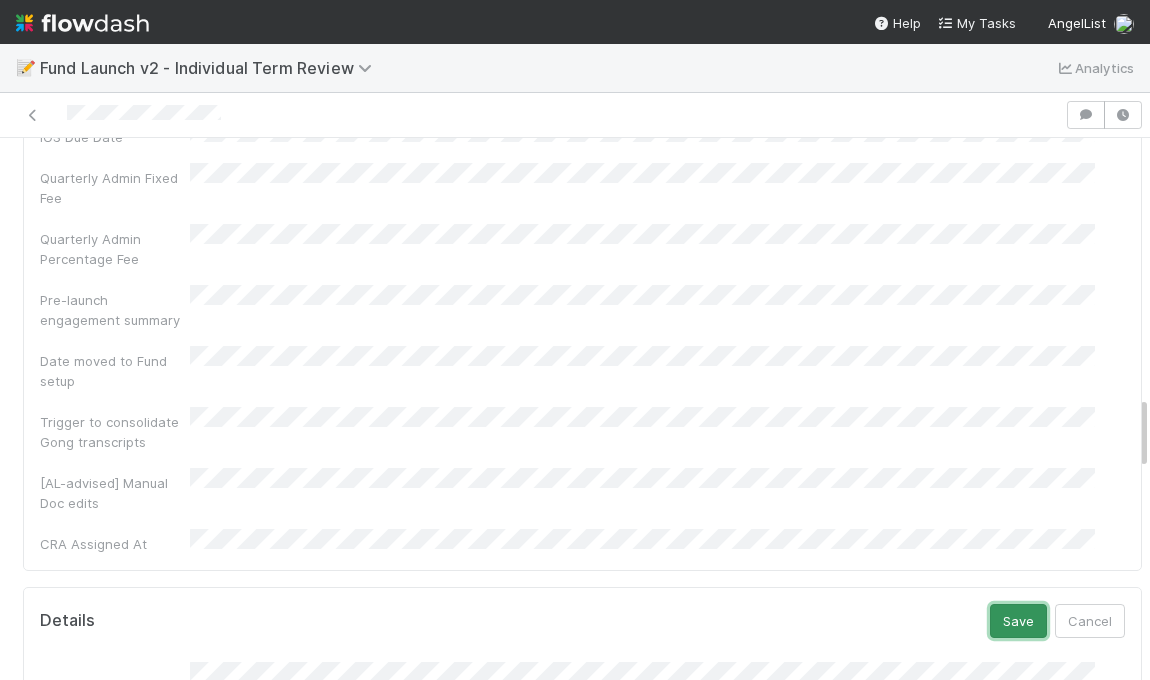 click on "Save" at bounding box center [1018, 621] 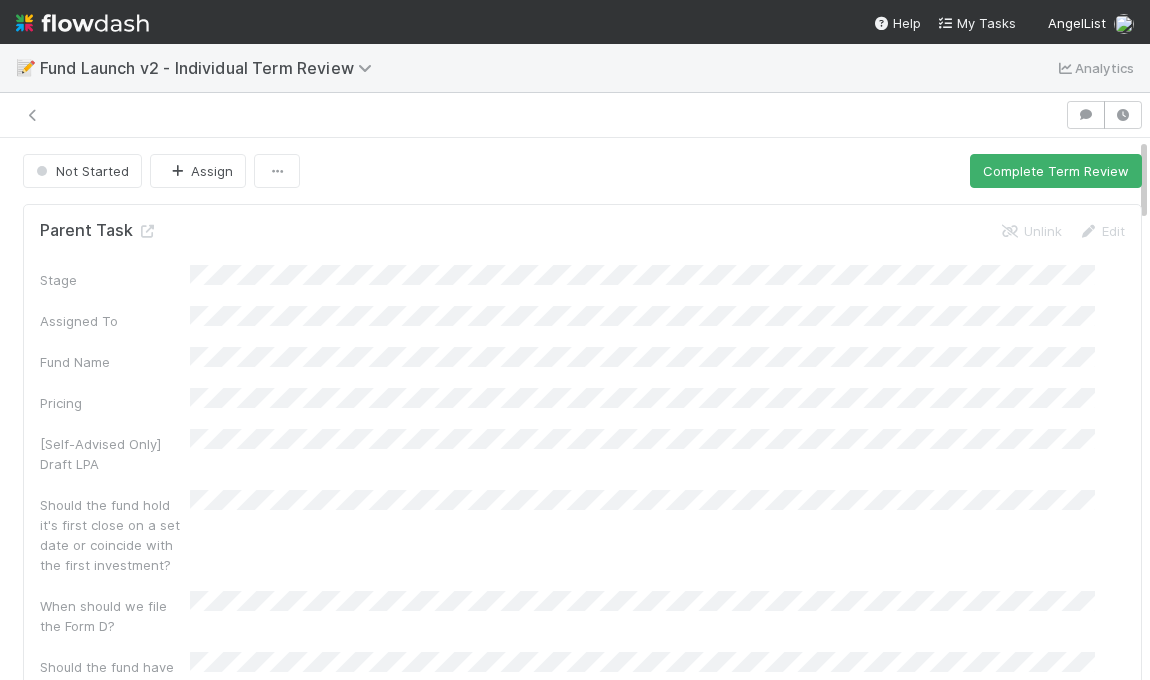 scroll, scrollTop: 0, scrollLeft: 0, axis: both 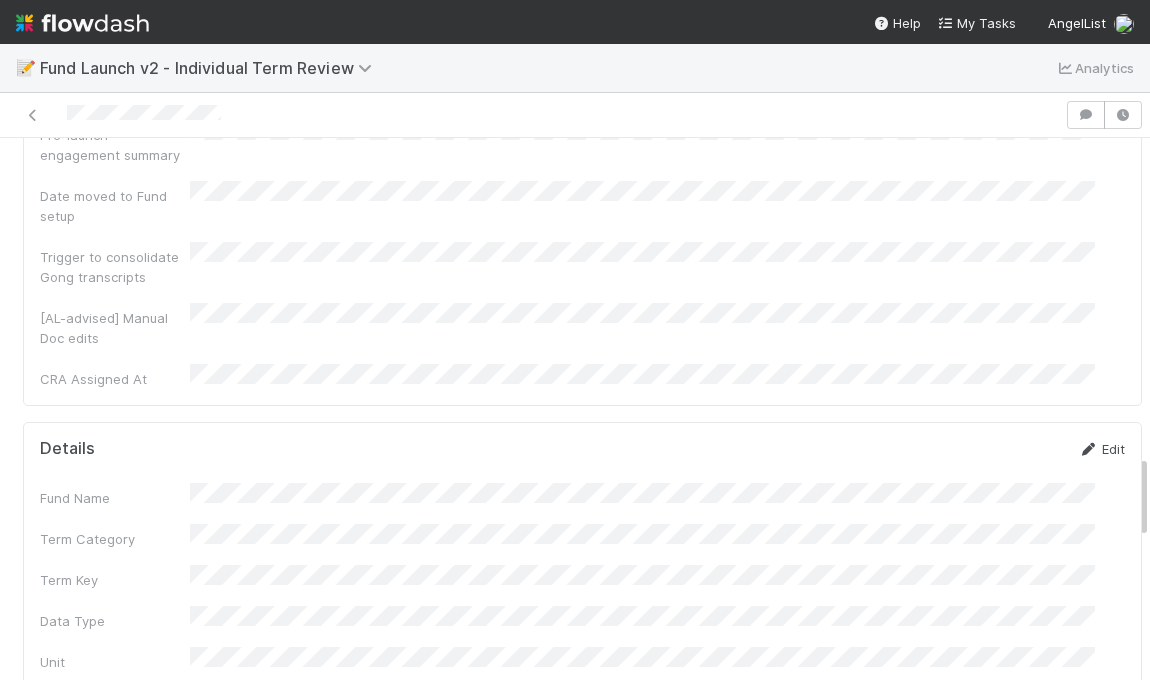 click on "Edit" at bounding box center [1101, 449] 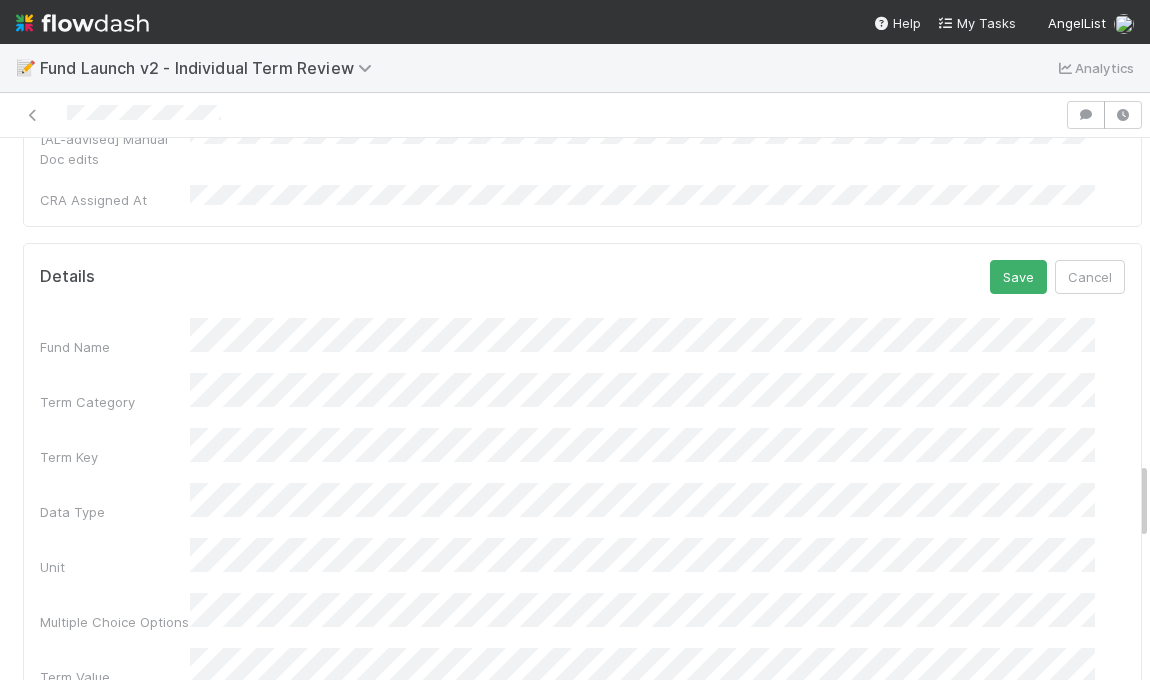 scroll, scrollTop: 2140, scrollLeft: 0, axis: vertical 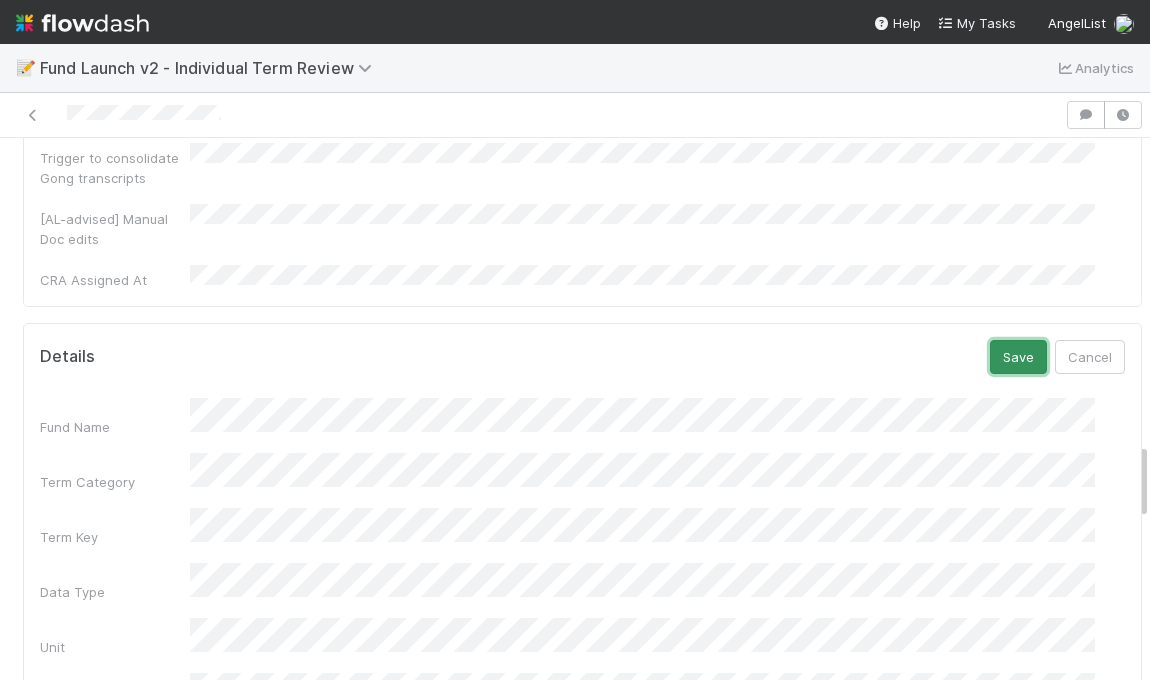 click on "Save" at bounding box center (1018, 357) 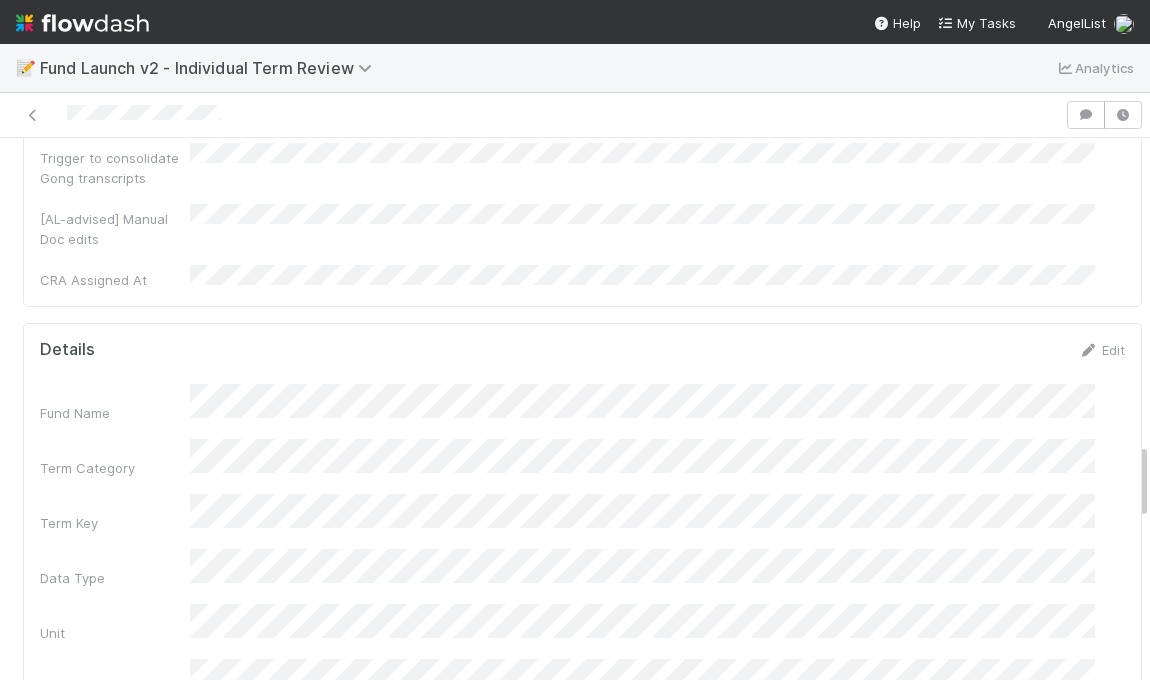 scroll, scrollTop: 2133, scrollLeft: 0, axis: vertical 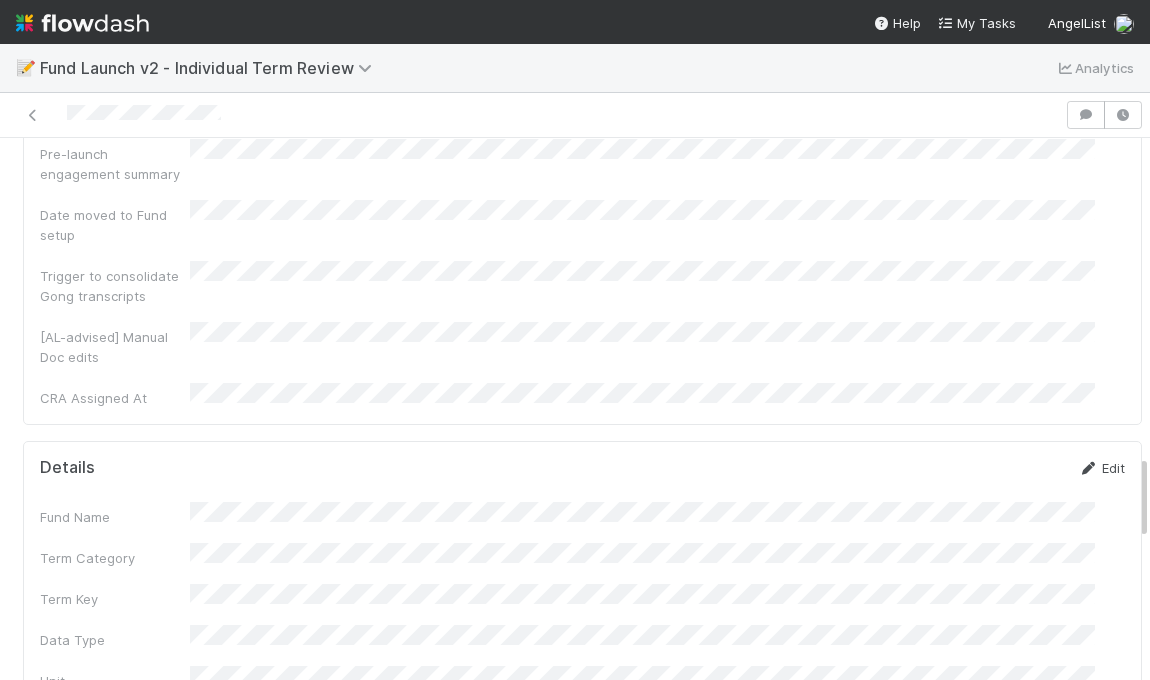 click on "Edit" at bounding box center (1101, 468) 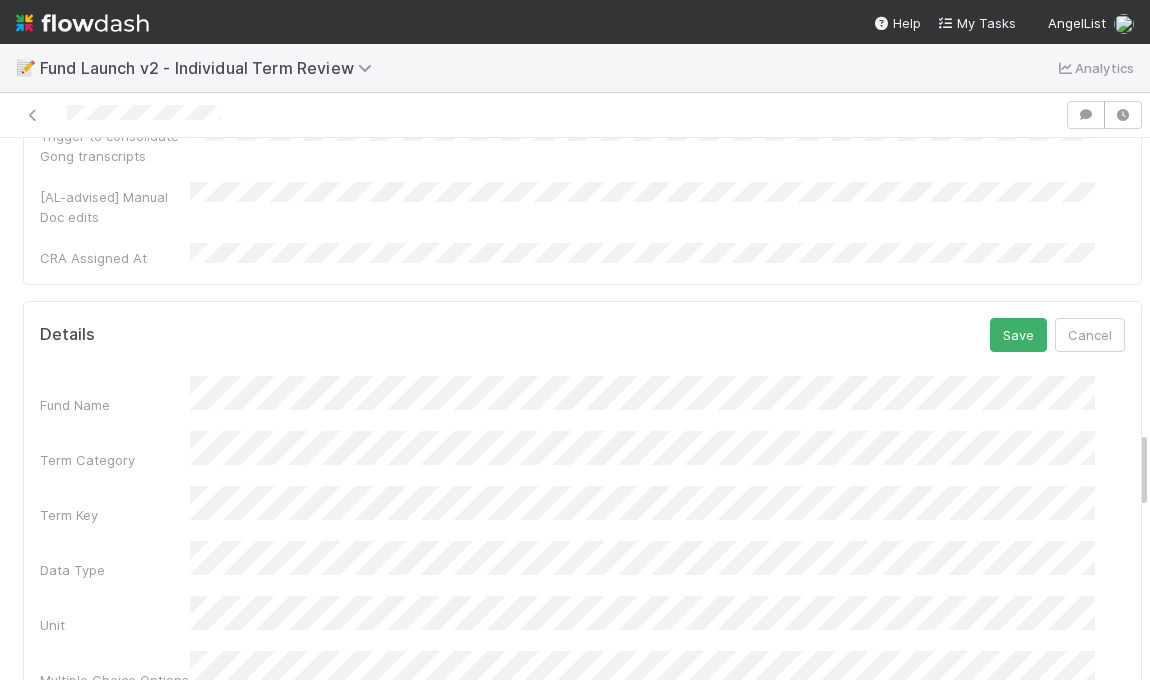 scroll, scrollTop: 2257, scrollLeft: 0, axis: vertical 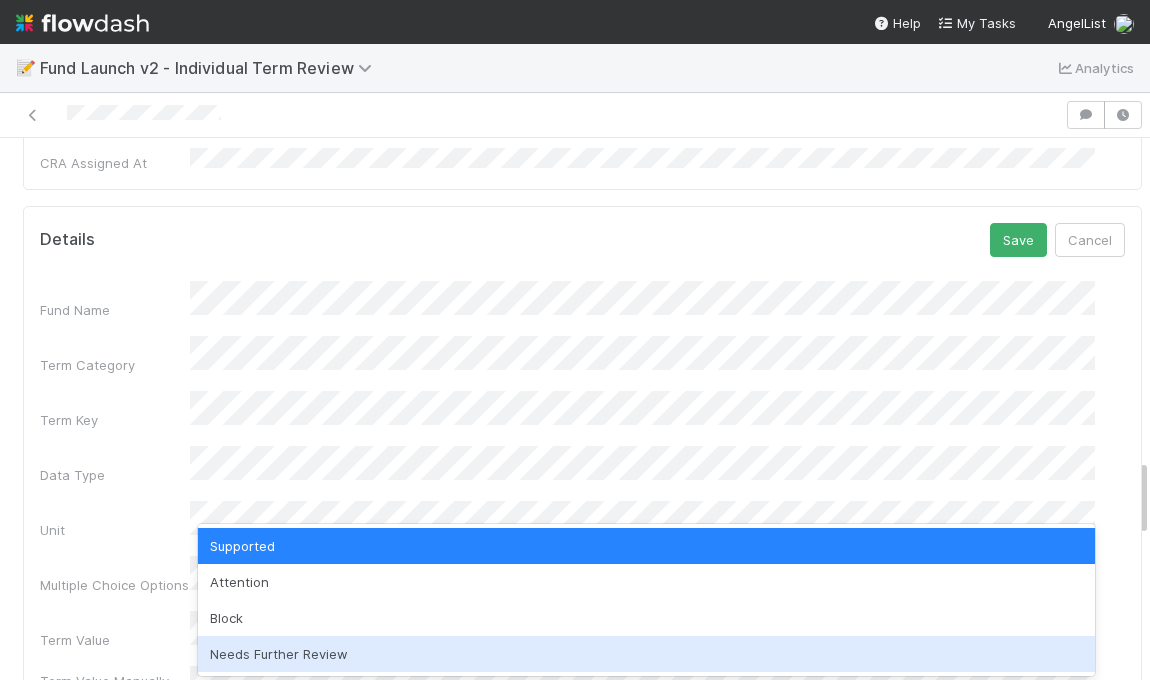 click on "Needs Further Review" at bounding box center (646, 654) 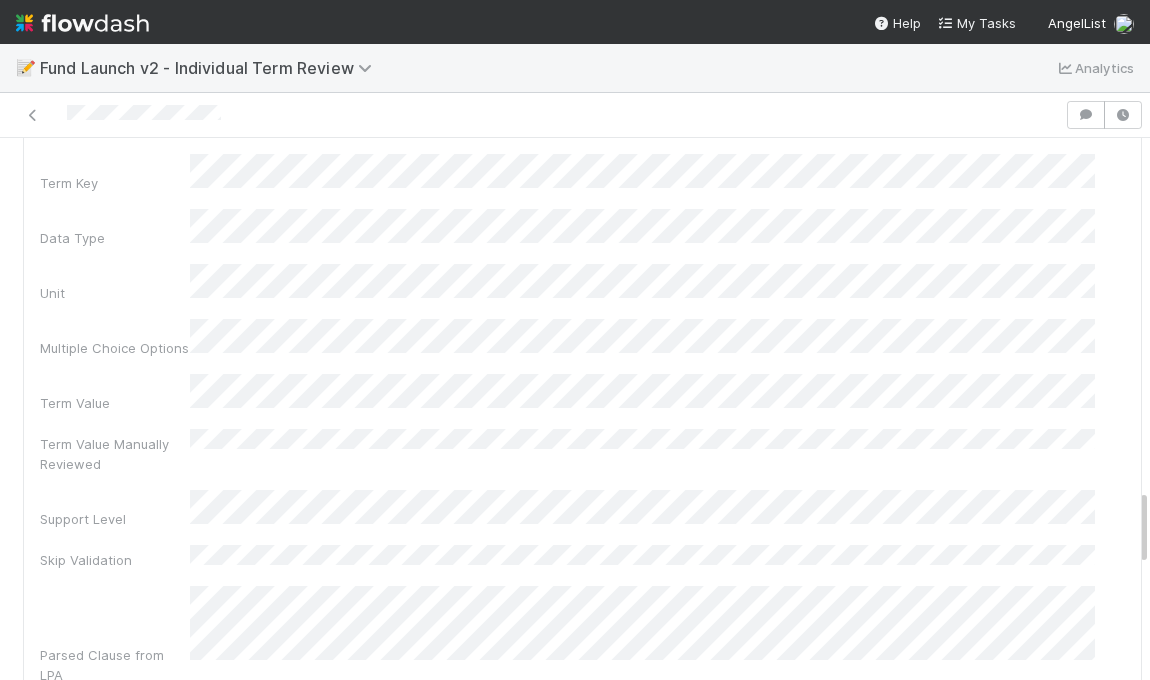 scroll, scrollTop: 1923, scrollLeft: 0, axis: vertical 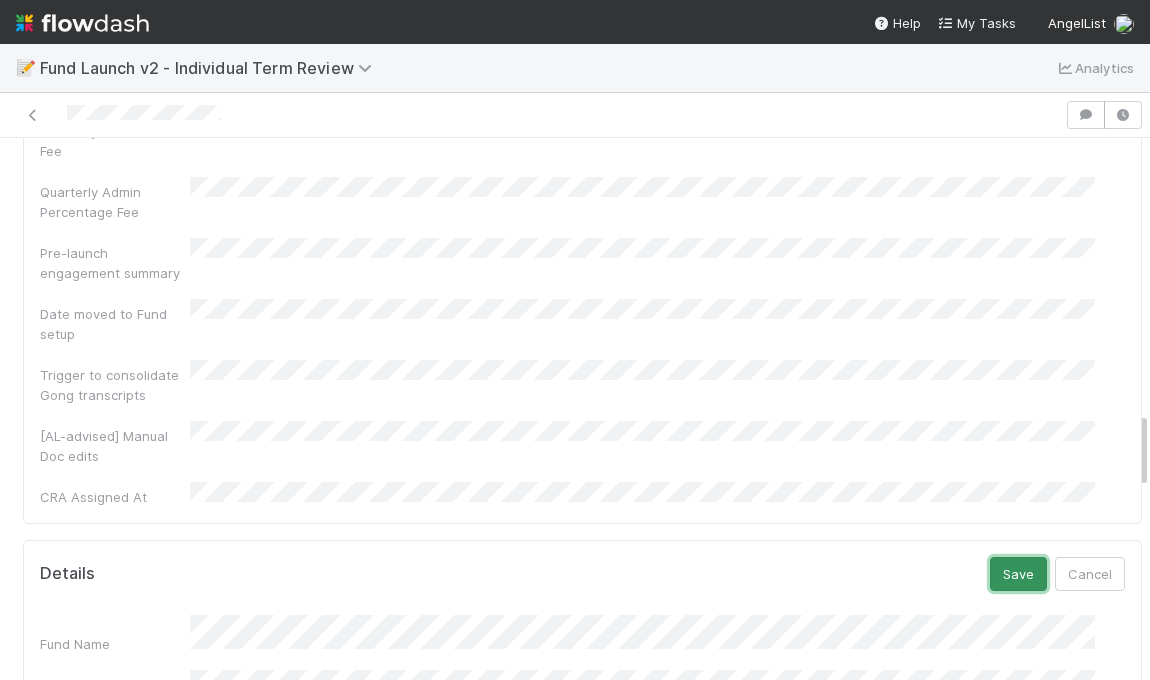 click on "Save" at bounding box center [1018, 574] 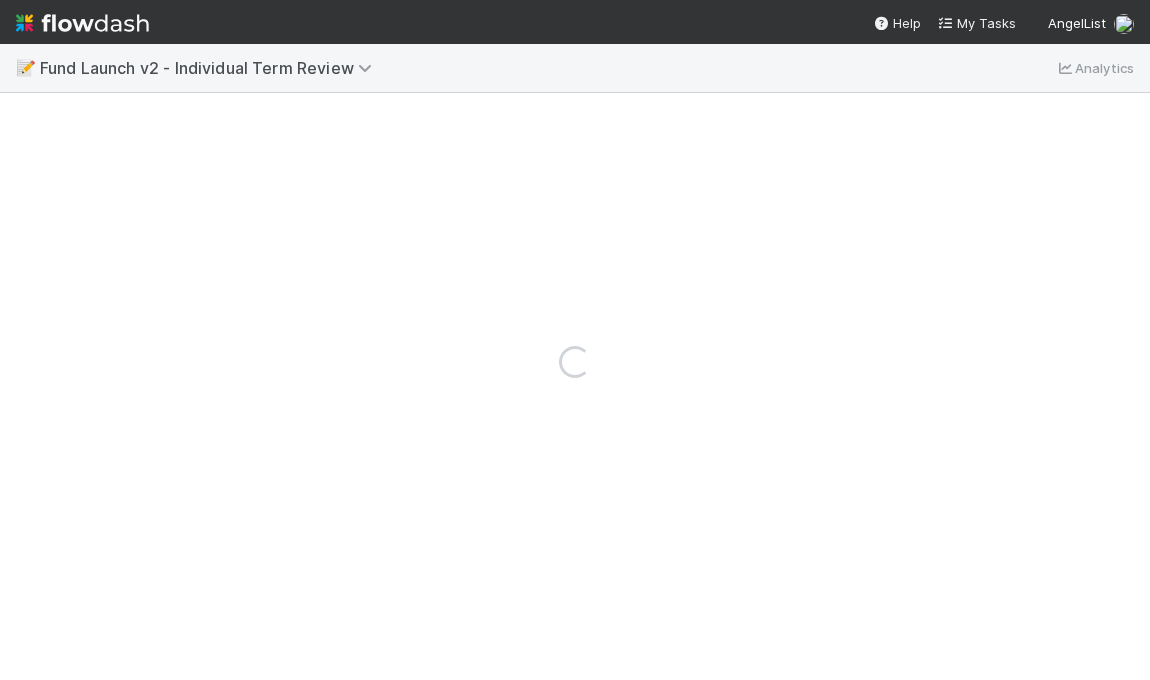 scroll, scrollTop: 0, scrollLeft: 0, axis: both 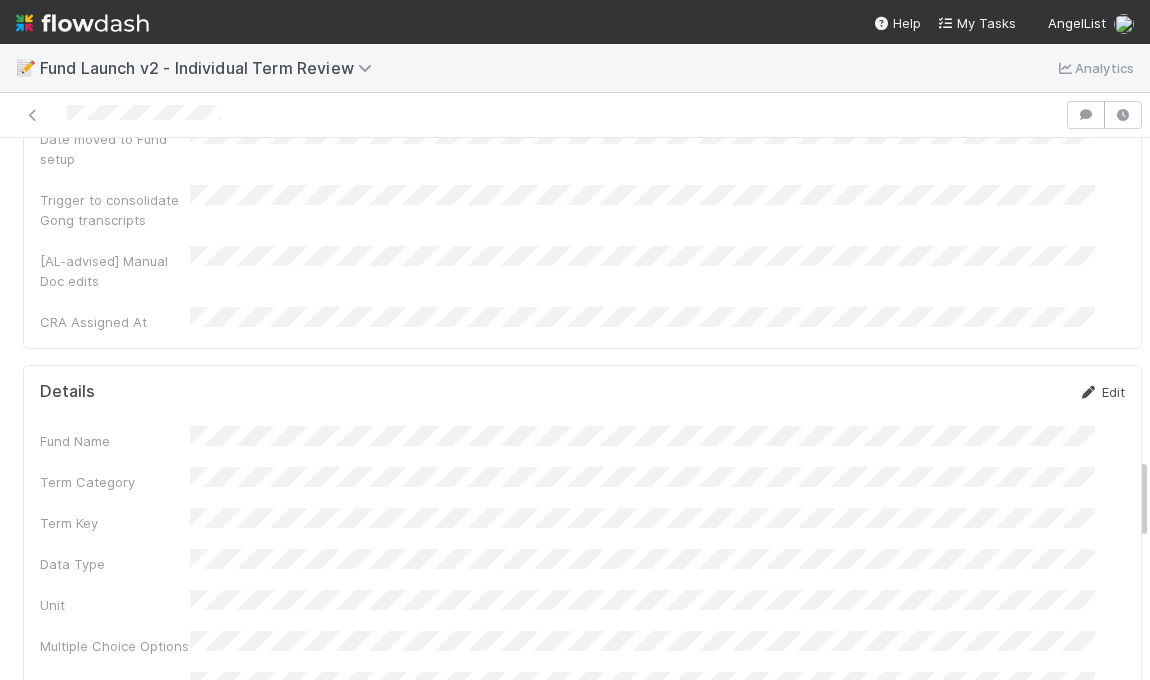 click on "Edit" at bounding box center [1101, 392] 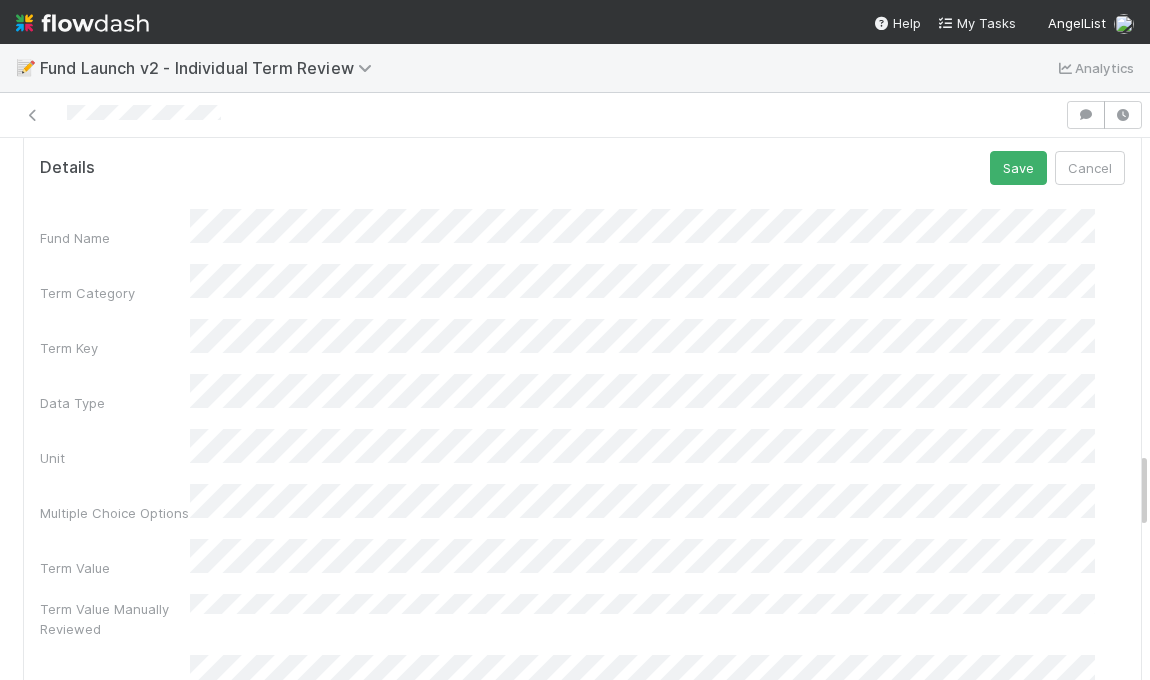 scroll, scrollTop: 2421, scrollLeft: 0, axis: vertical 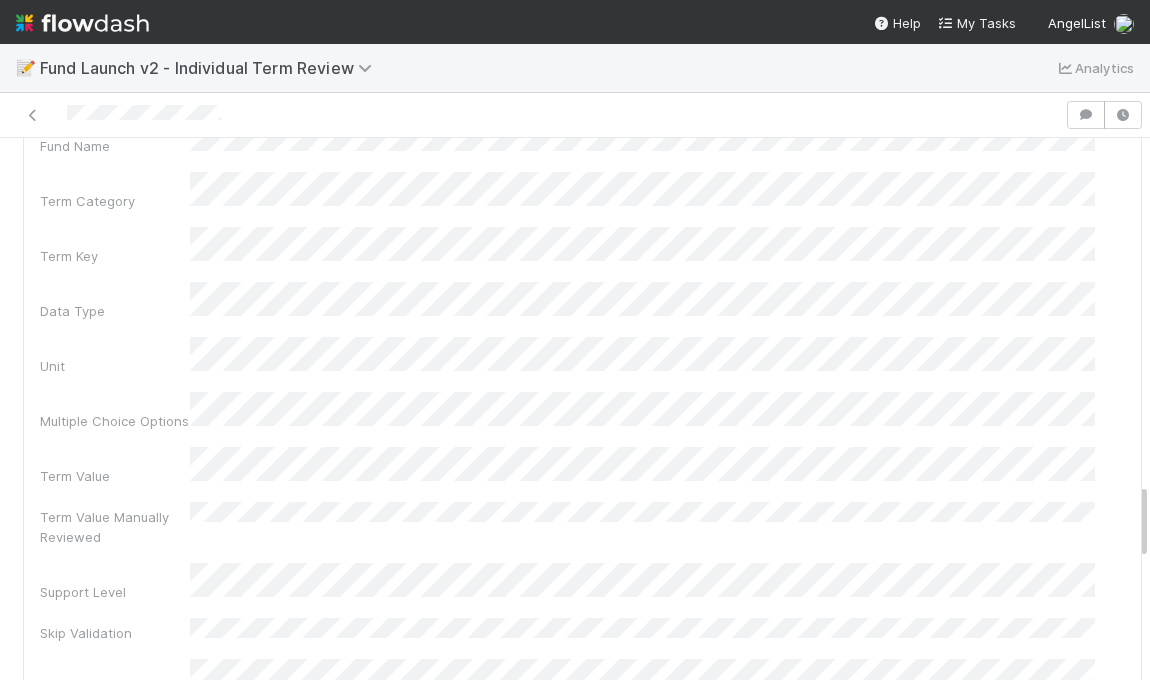 click on "Fund Name  Term Category  Term Key  Data Type  Unit  Multiple Choice Options  Term Value  Term Value Manually Reviewed  Support Level  Skip Validation  Parsed Clause from LPA  Ops Review  Product Review  Tax Review  Finance Review  Legal Team Notes  Functional Teams  GP Notes  Term Display Value  ID  Display Order  Created On Updated On" at bounding box center (582, 778) 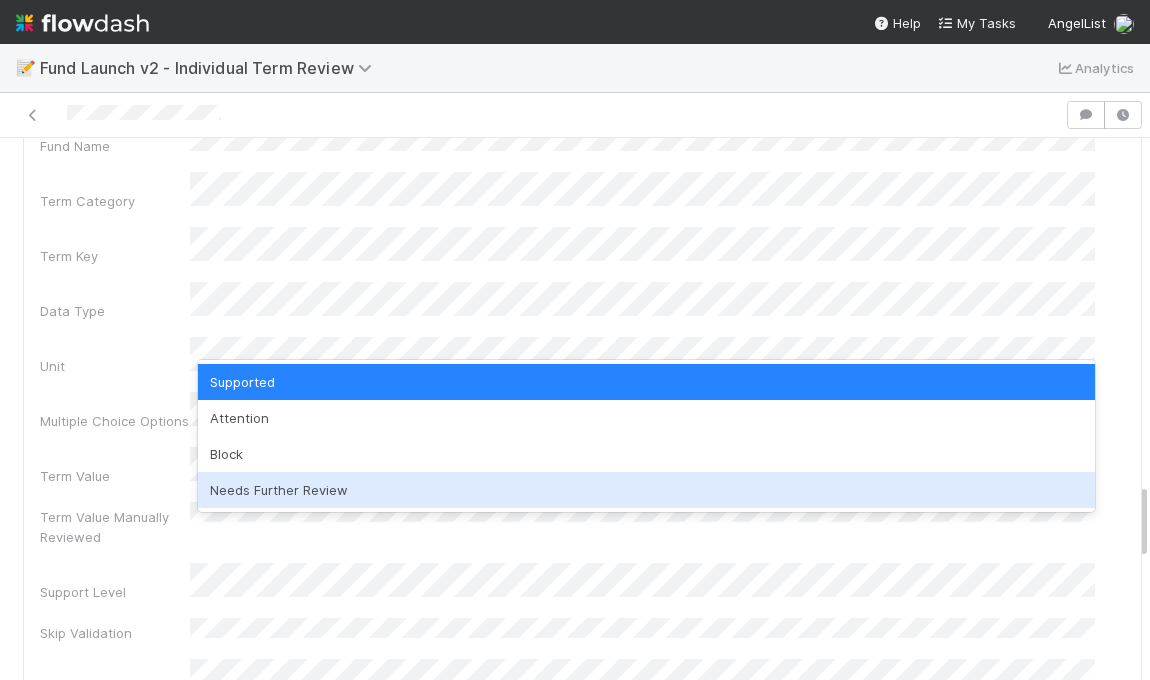 click on "Needs Further Review" at bounding box center (646, 490) 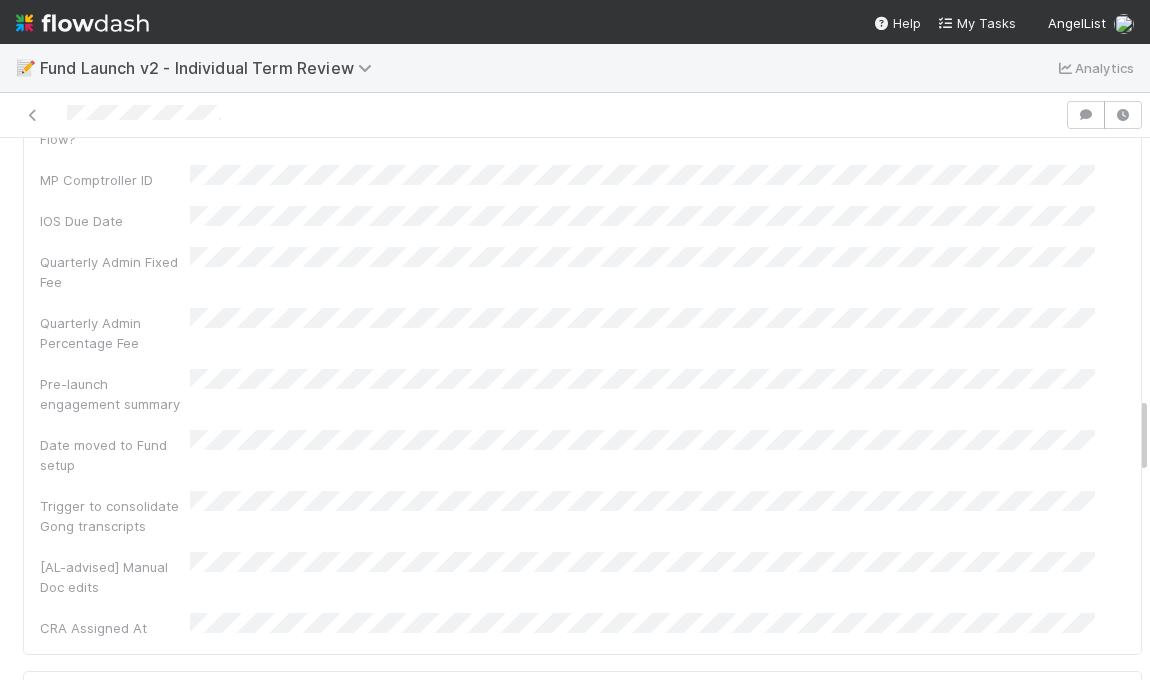scroll, scrollTop: 1848, scrollLeft: 0, axis: vertical 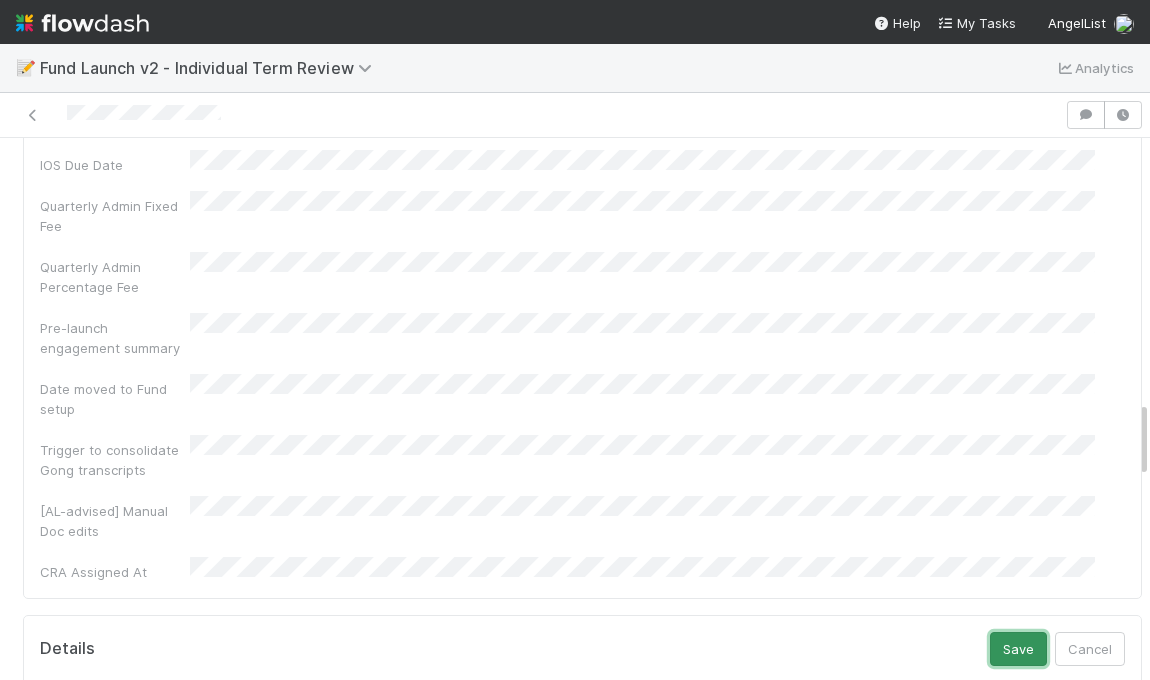 click on "Save" at bounding box center [1018, 649] 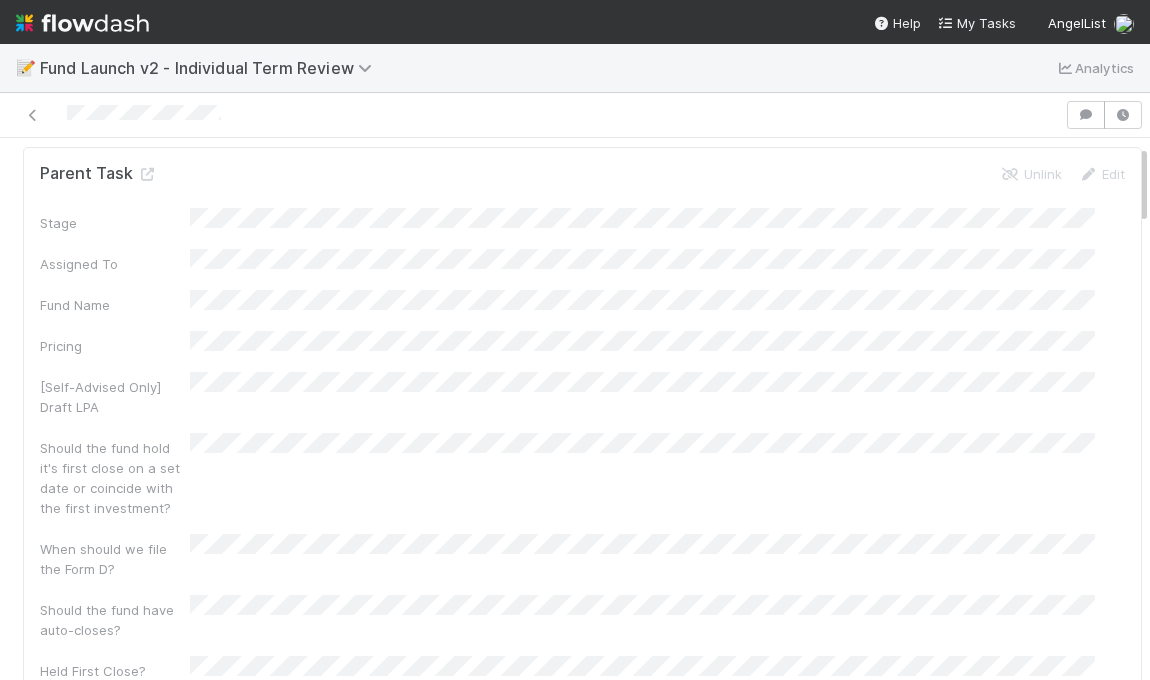 scroll, scrollTop: 0, scrollLeft: 0, axis: both 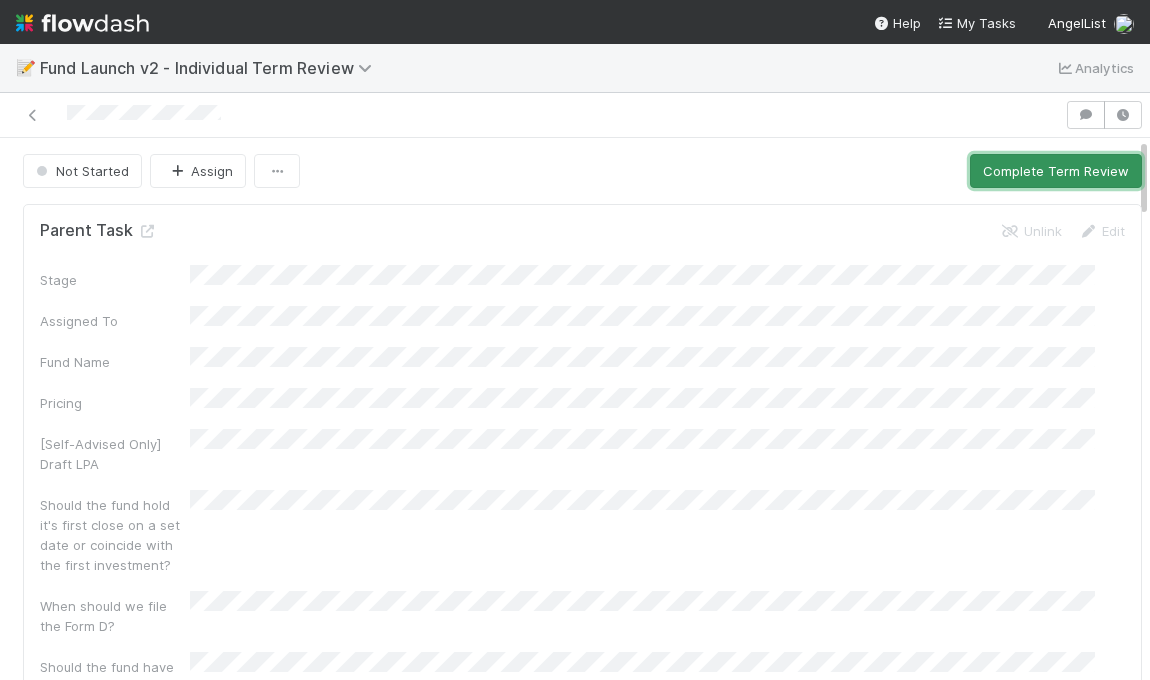 click on "Complete Term Review" at bounding box center (1056, 171) 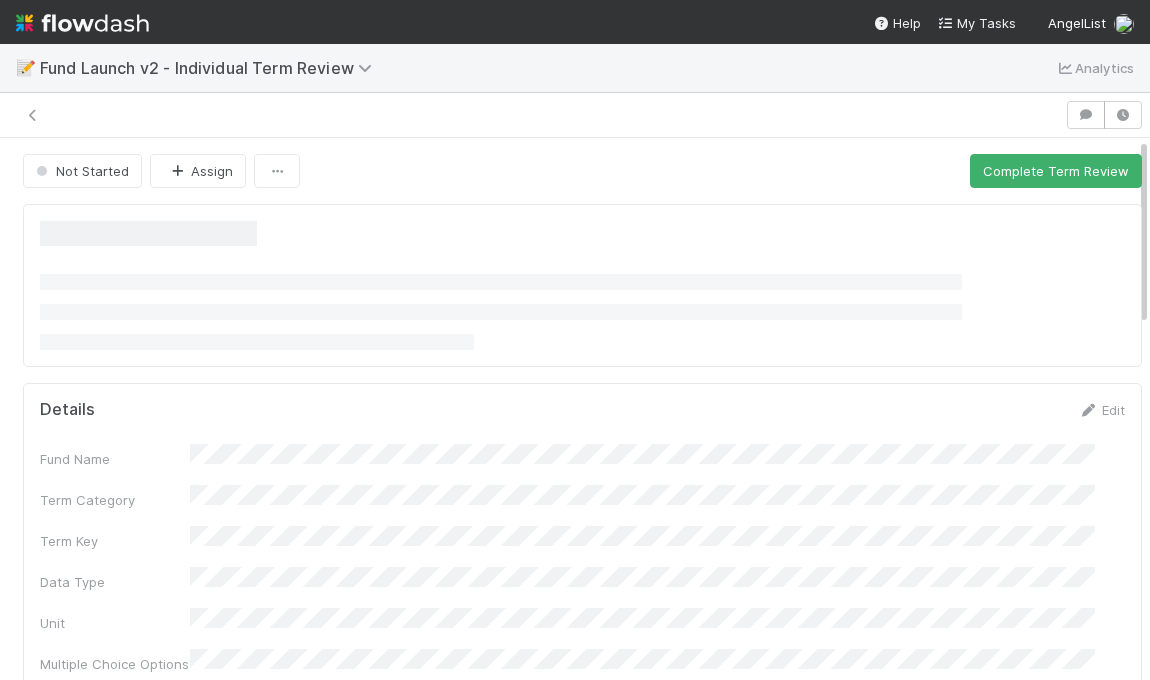 scroll, scrollTop: 0, scrollLeft: 0, axis: both 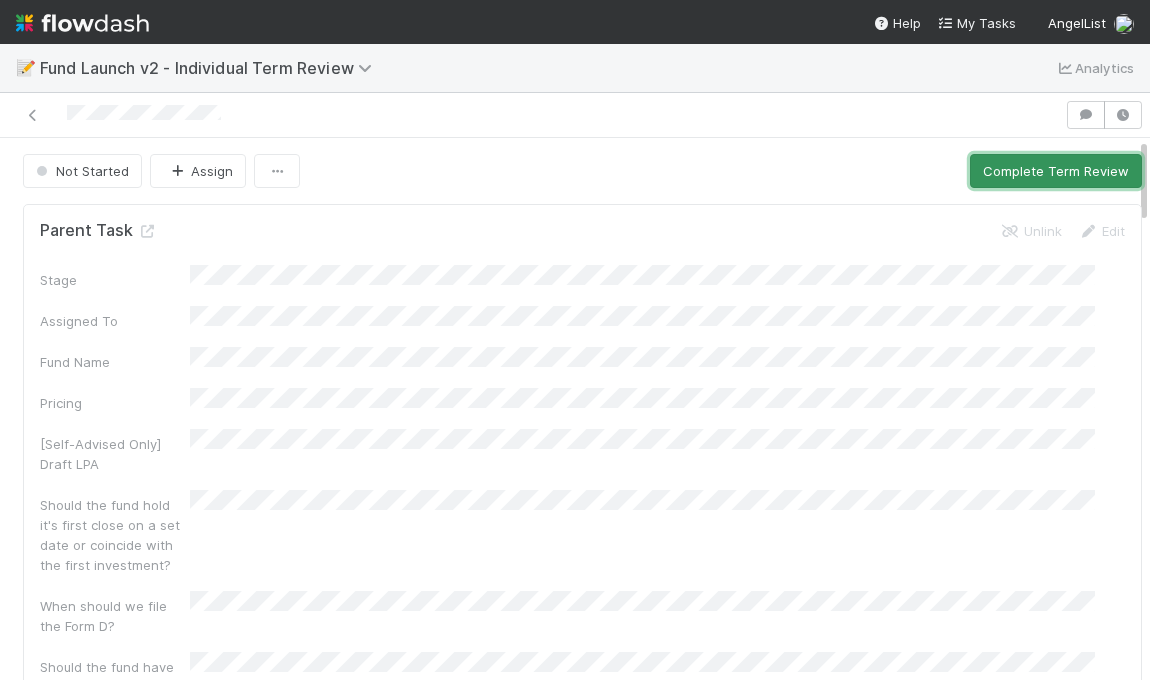 click on "Complete Term Review" at bounding box center [1056, 171] 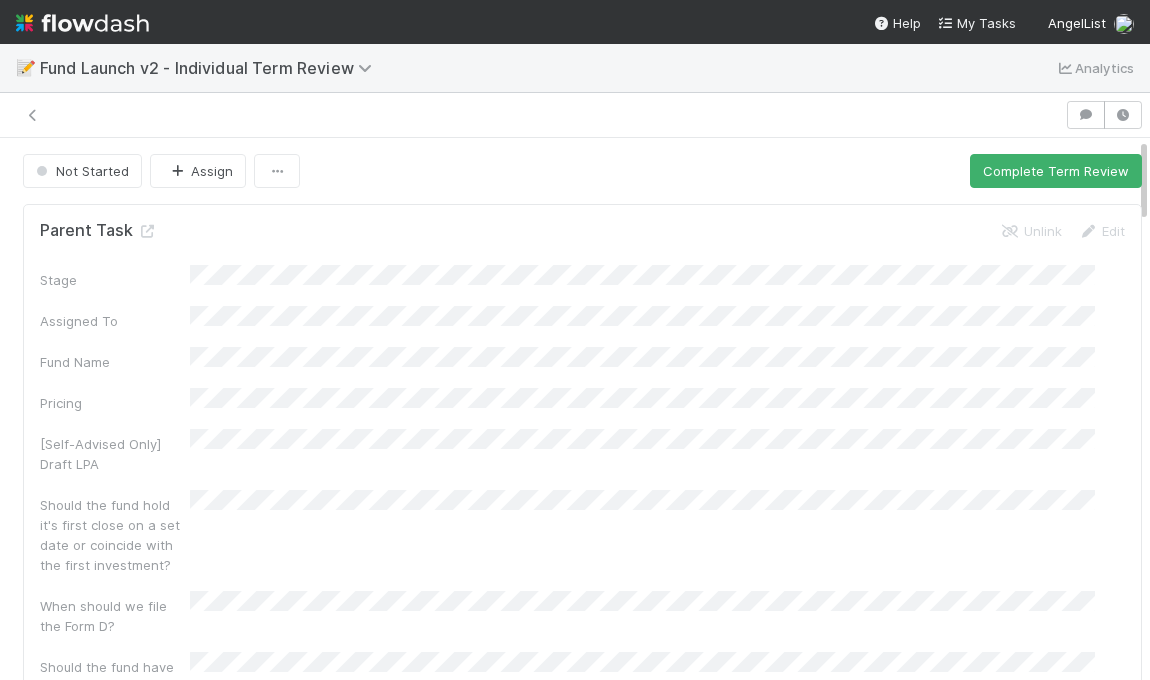 scroll, scrollTop: 0, scrollLeft: 0, axis: both 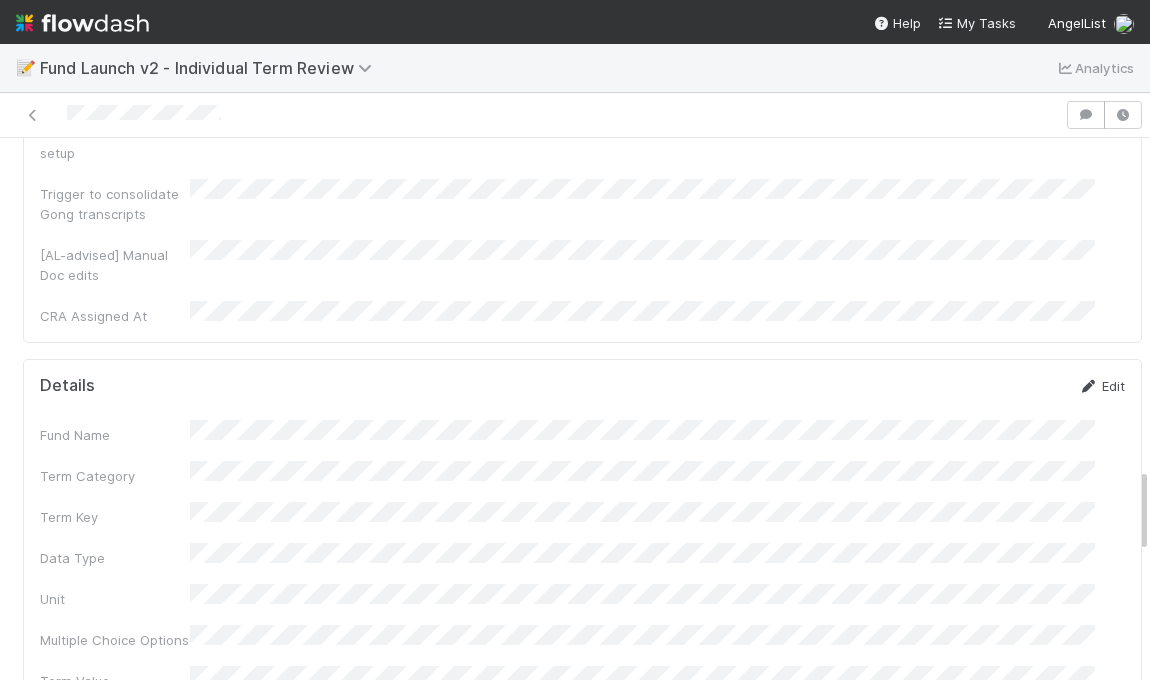 click at bounding box center [1088, 386] 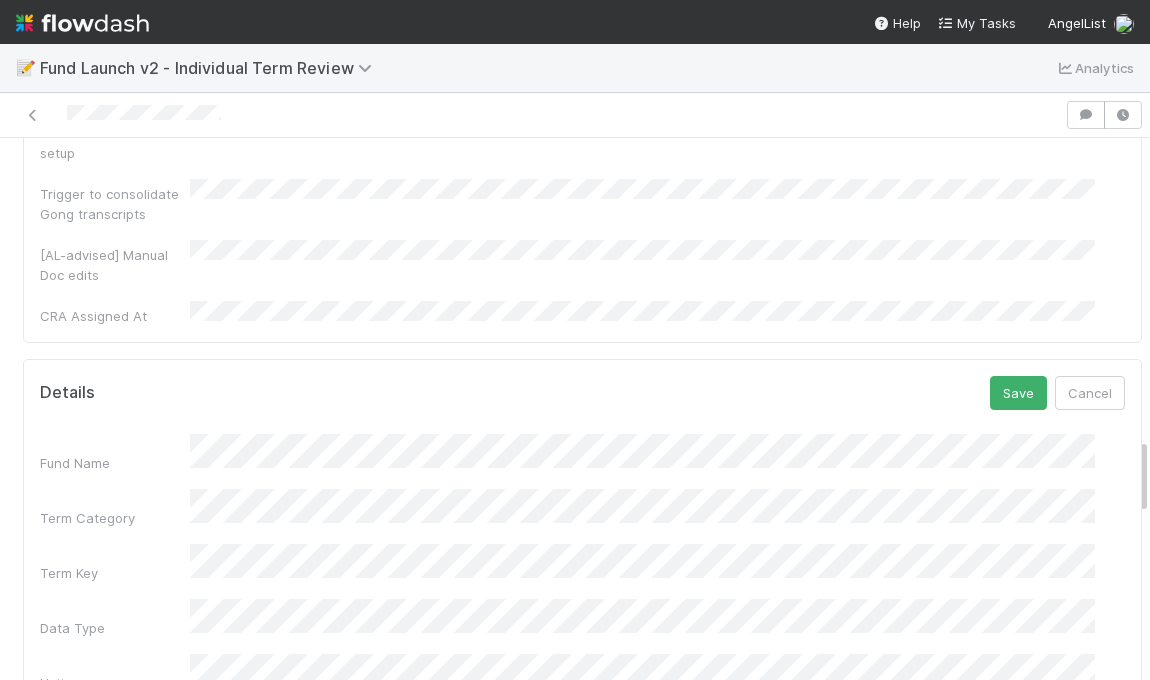 scroll, scrollTop: 2120, scrollLeft: 0, axis: vertical 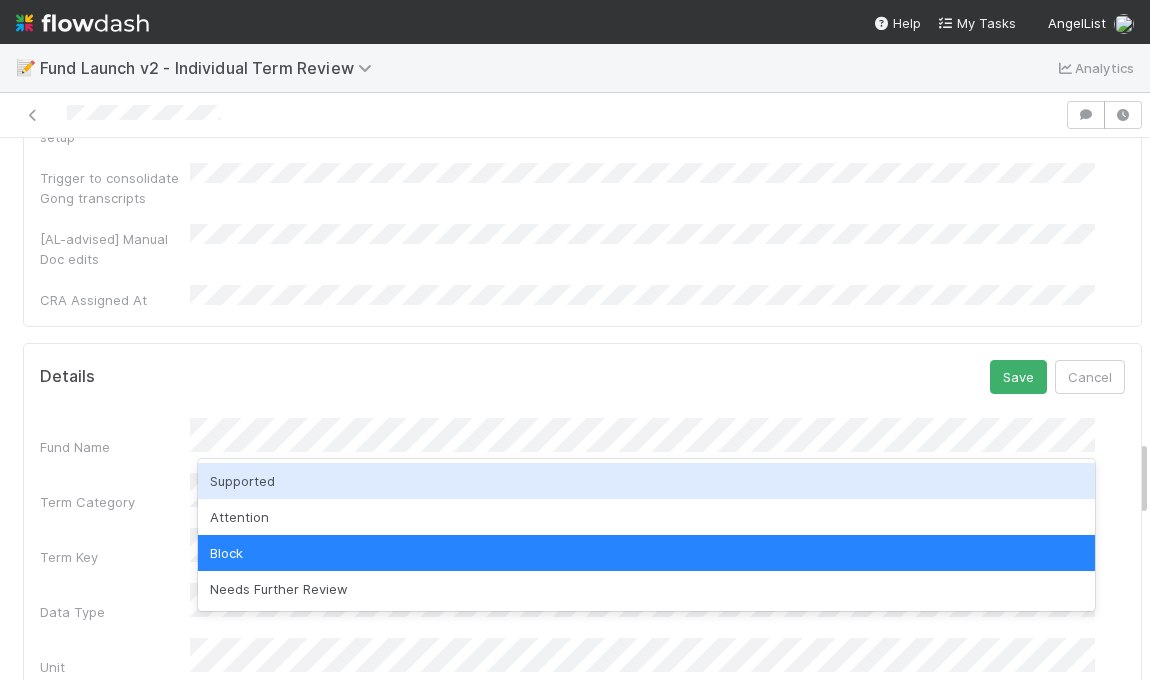 click on "Supported" at bounding box center (646, 481) 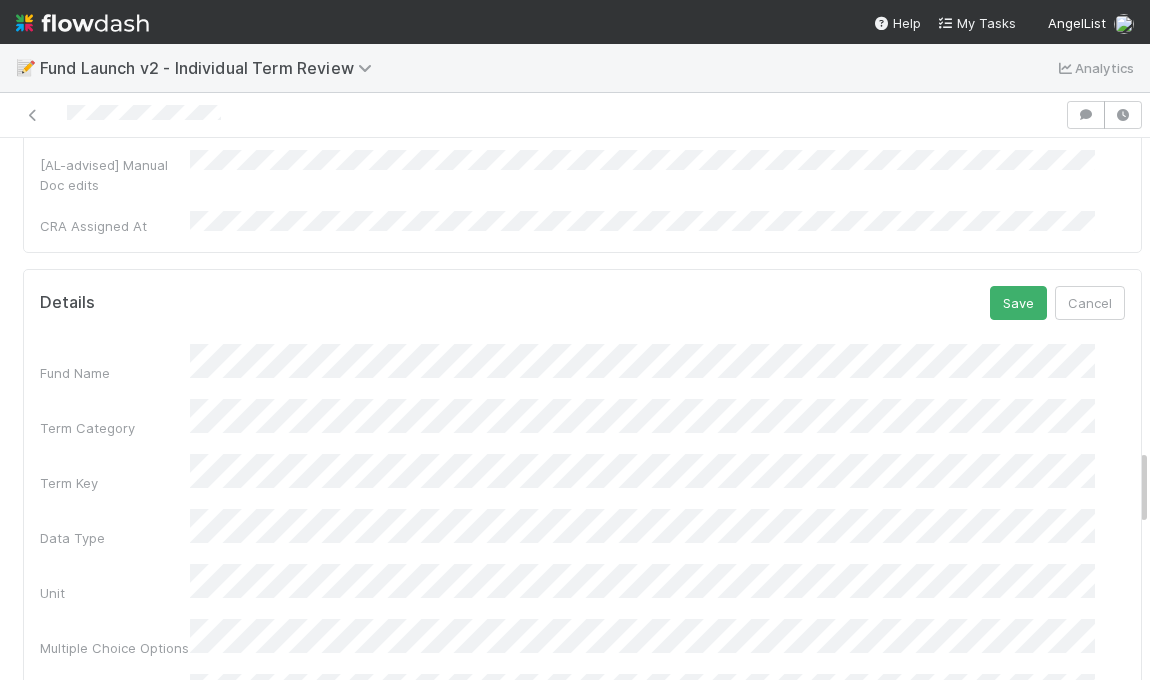 scroll, scrollTop: 2164, scrollLeft: 0, axis: vertical 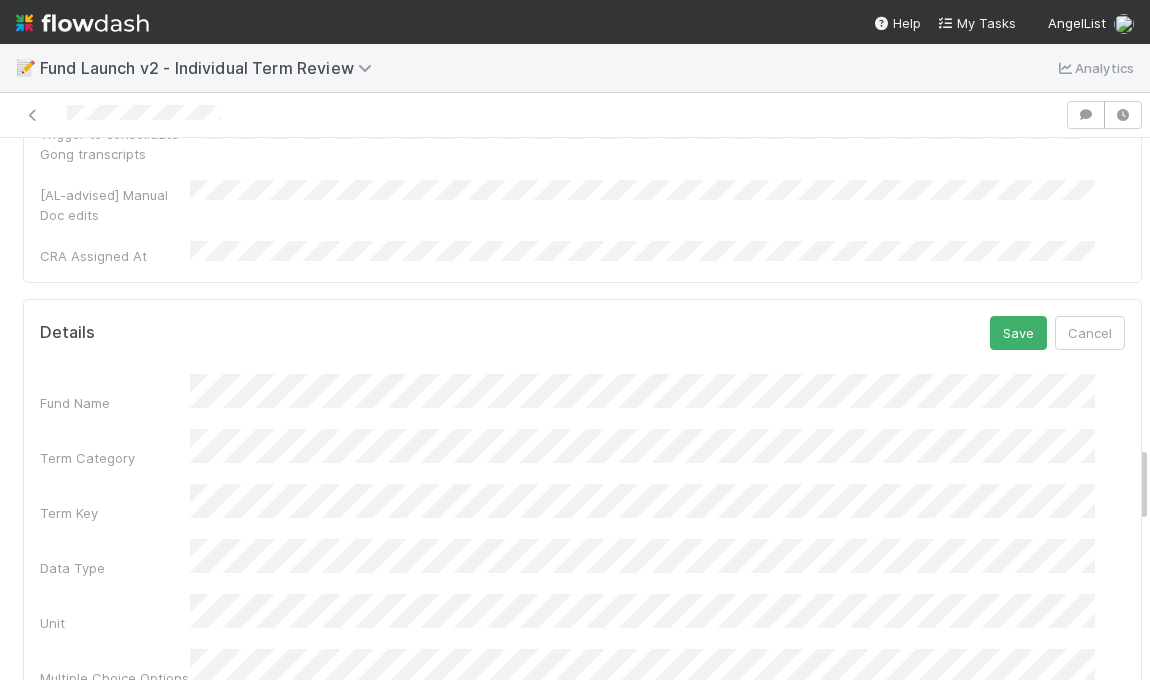 click on "Details Save Cancel Fund Name  Term Category  Term Key  Data Type  Unit  Multiple Choice Options  Term Value  Term Value Manually Reviewed  Support Level  Skip Validation  Parsed Clause from LPA  Ops Review  Product Review  Tax Review  Finance Review  Legal Team Notes  Functional Teams  GP Notes  Term Display Value  ID  Display Order  Created On Updated On" at bounding box center (582, 1006) 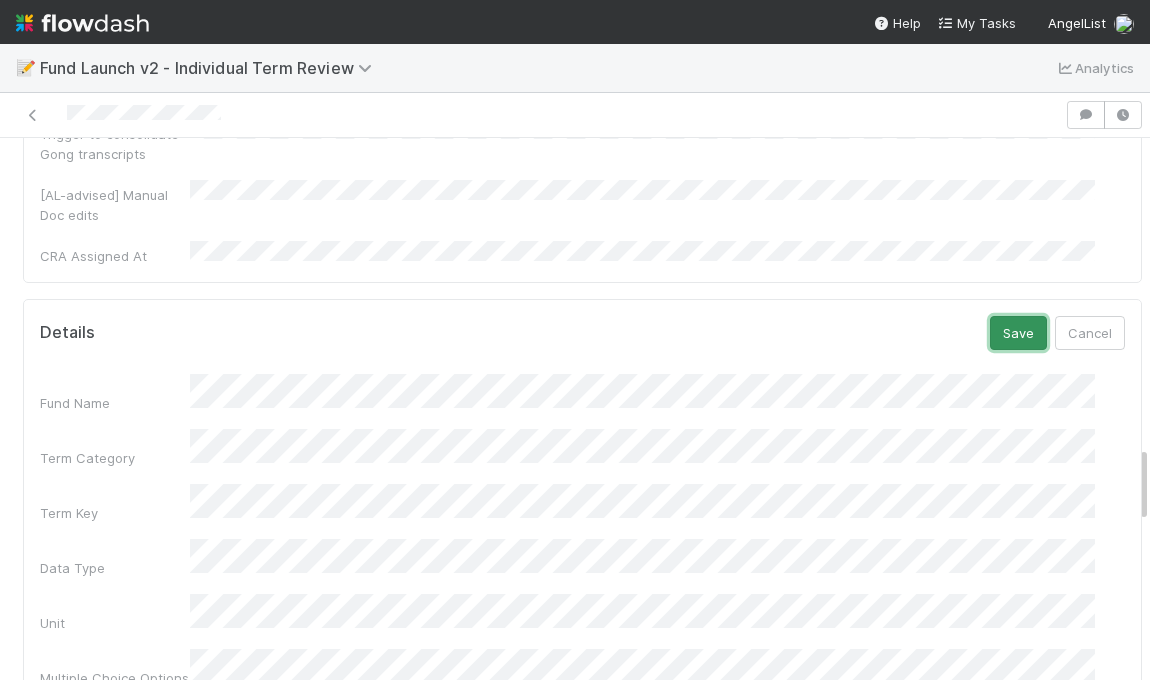 click on "Save" at bounding box center (1018, 333) 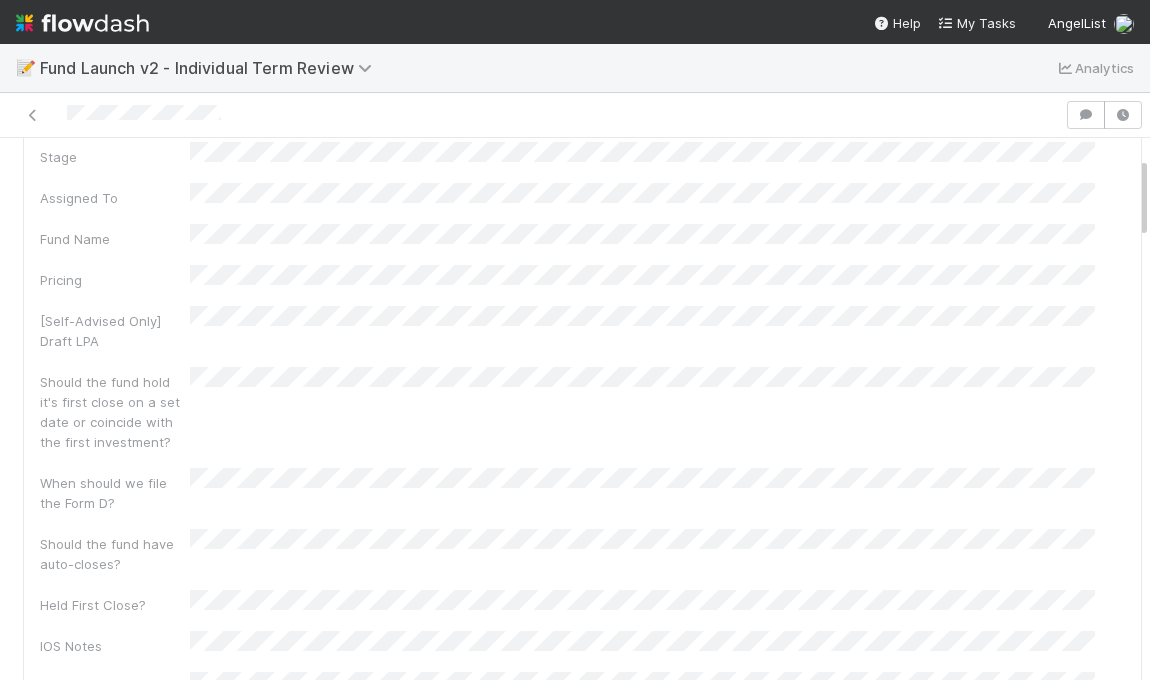scroll, scrollTop: 0, scrollLeft: 0, axis: both 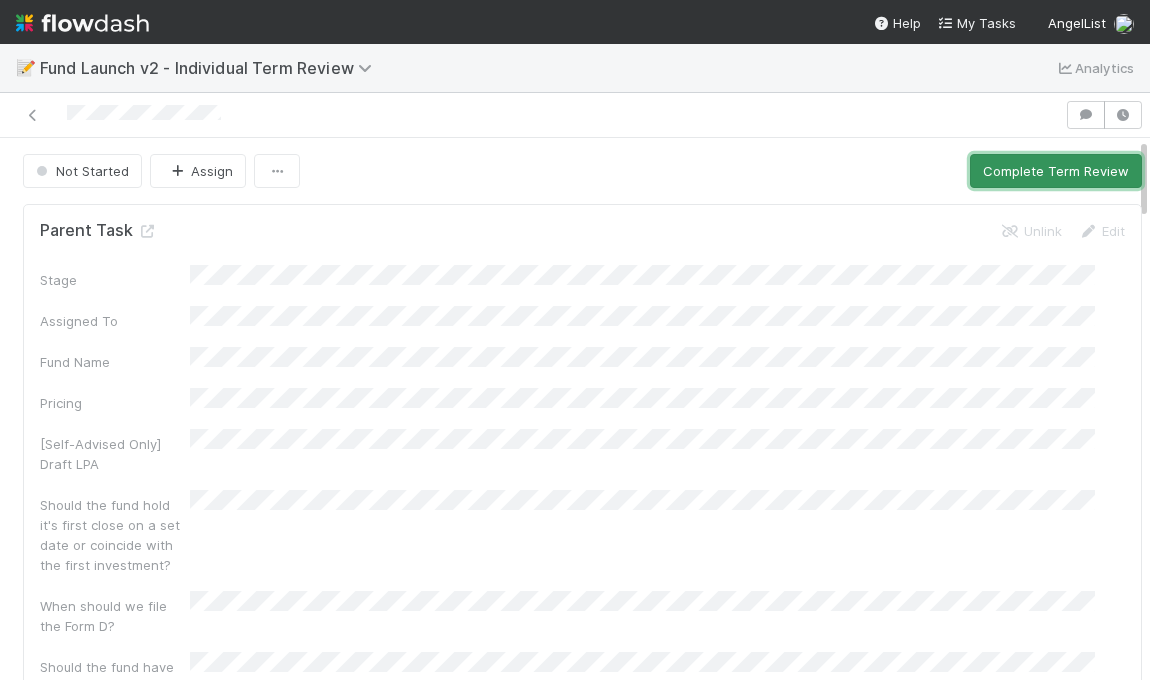 click on "Complete Term Review" at bounding box center (1056, 171) 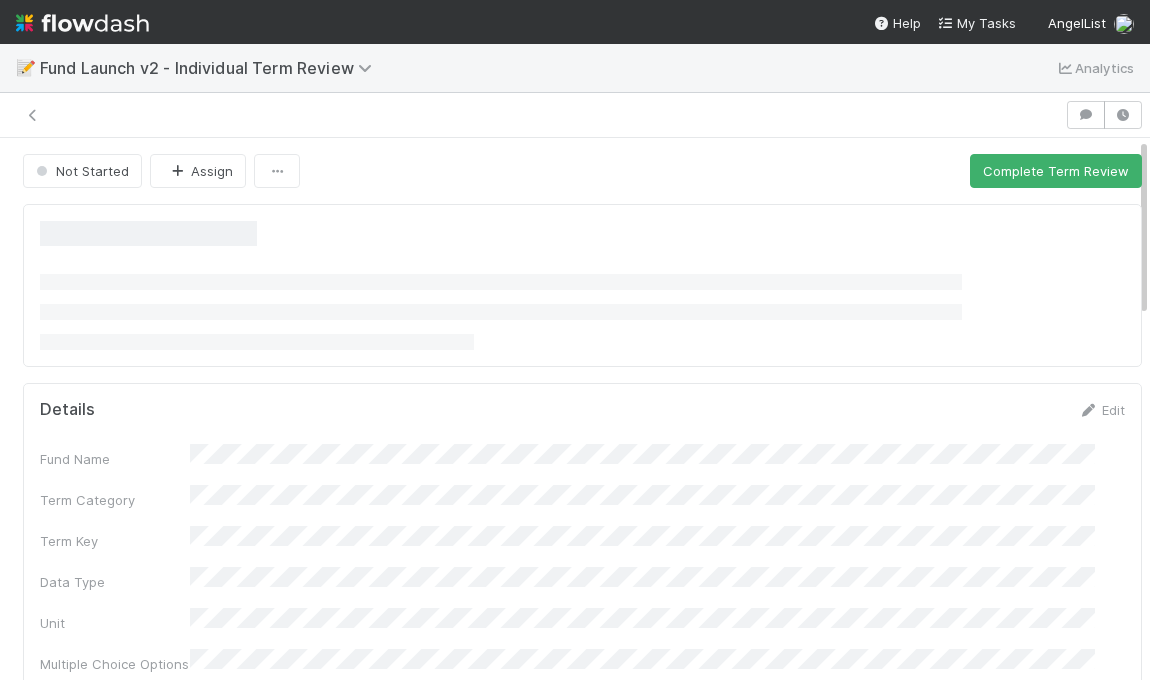scroll, scrollTop: 0, scrollLeft: 0, axis: both 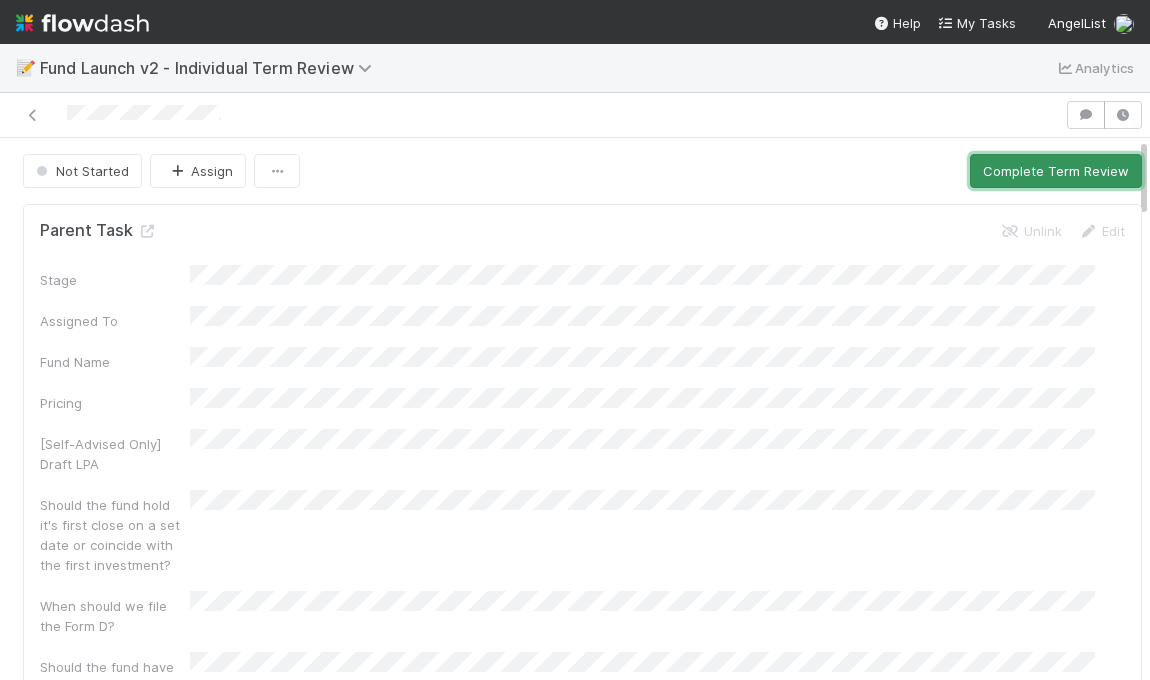 click on "Complete Term Review" at bounding box center [1056, 171] 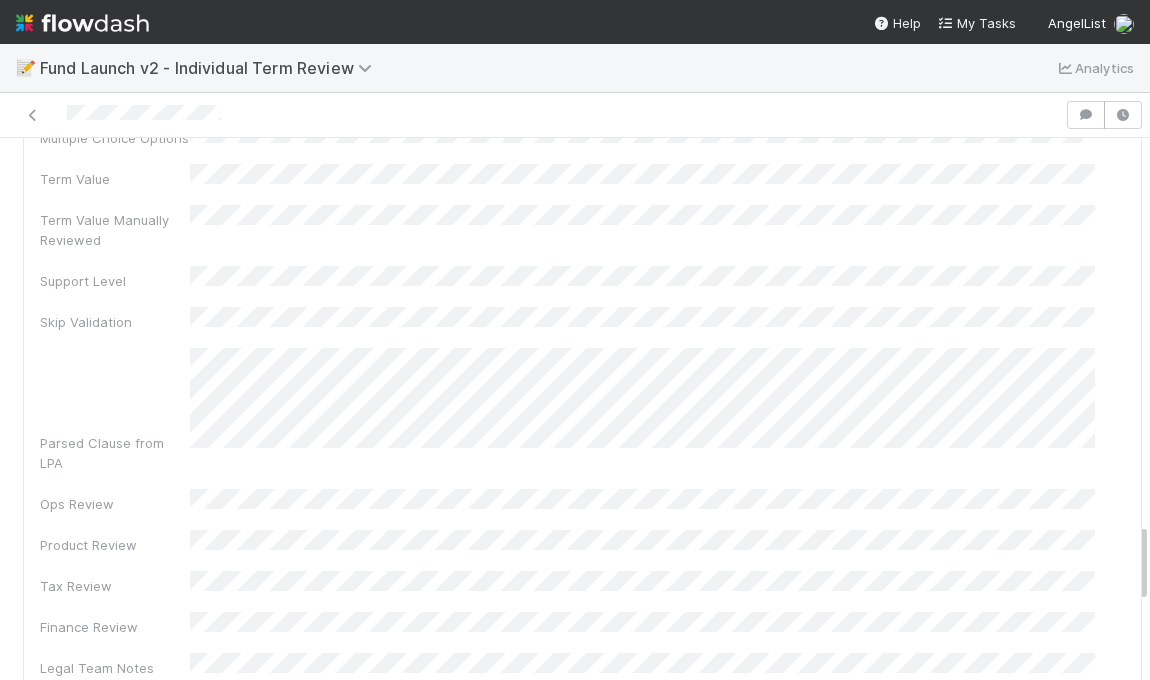 scroll, scrollTop: 2594, scrollLeft: 0, axis: vertical 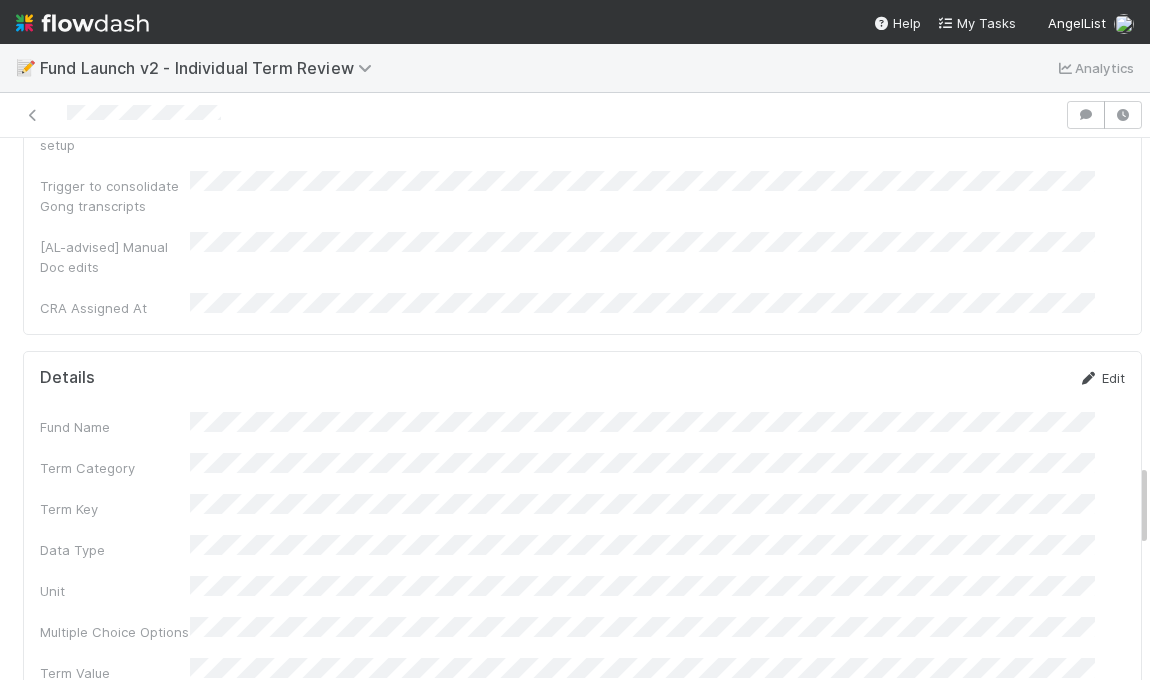 click on "Edit" at bounding box center (1101, 378) 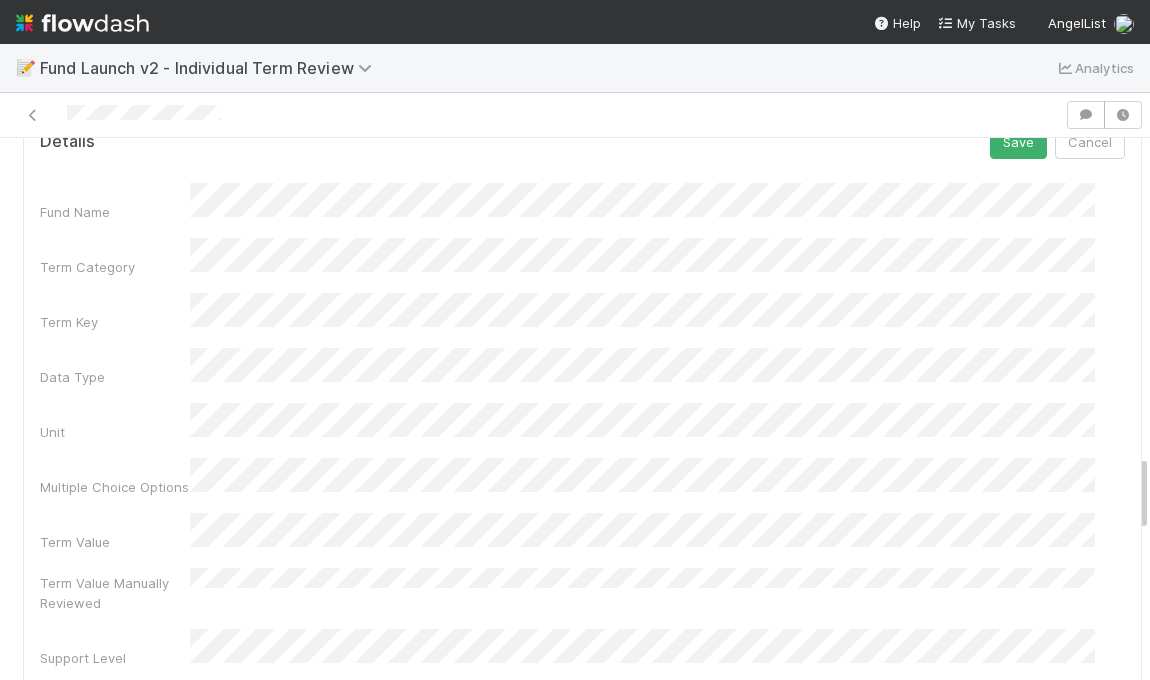 scroll, scrollTop: 2434, scrollLeft: 0, axis: vertical 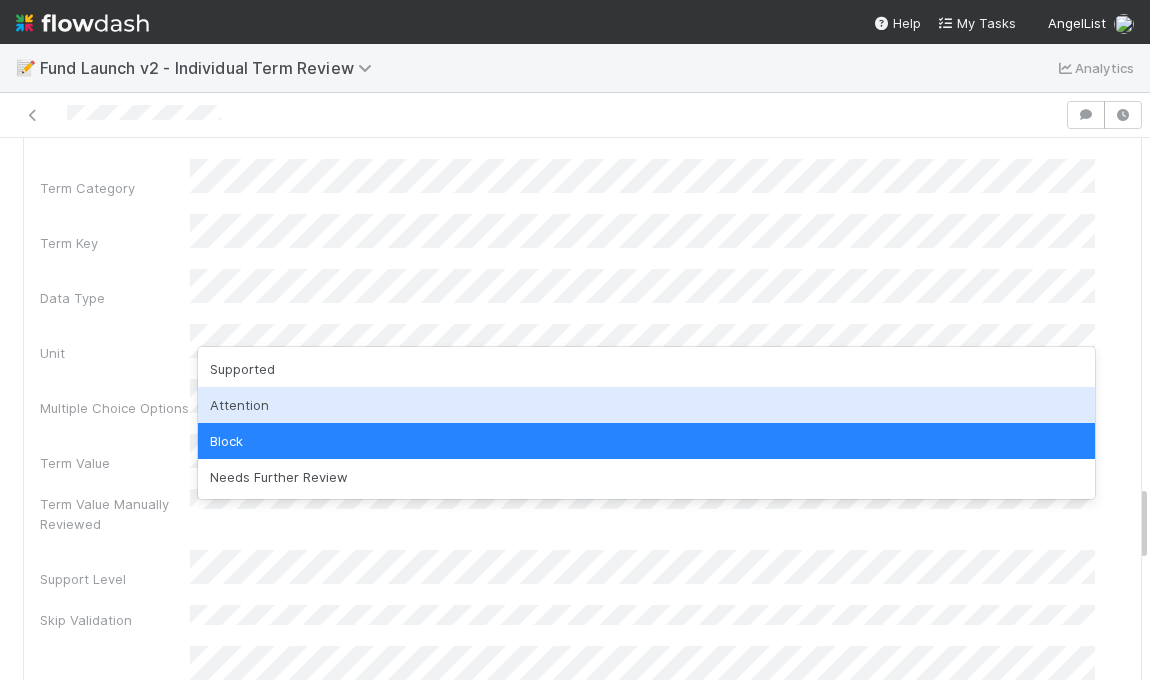 click on "Attention" at bounding box center (646, 405) 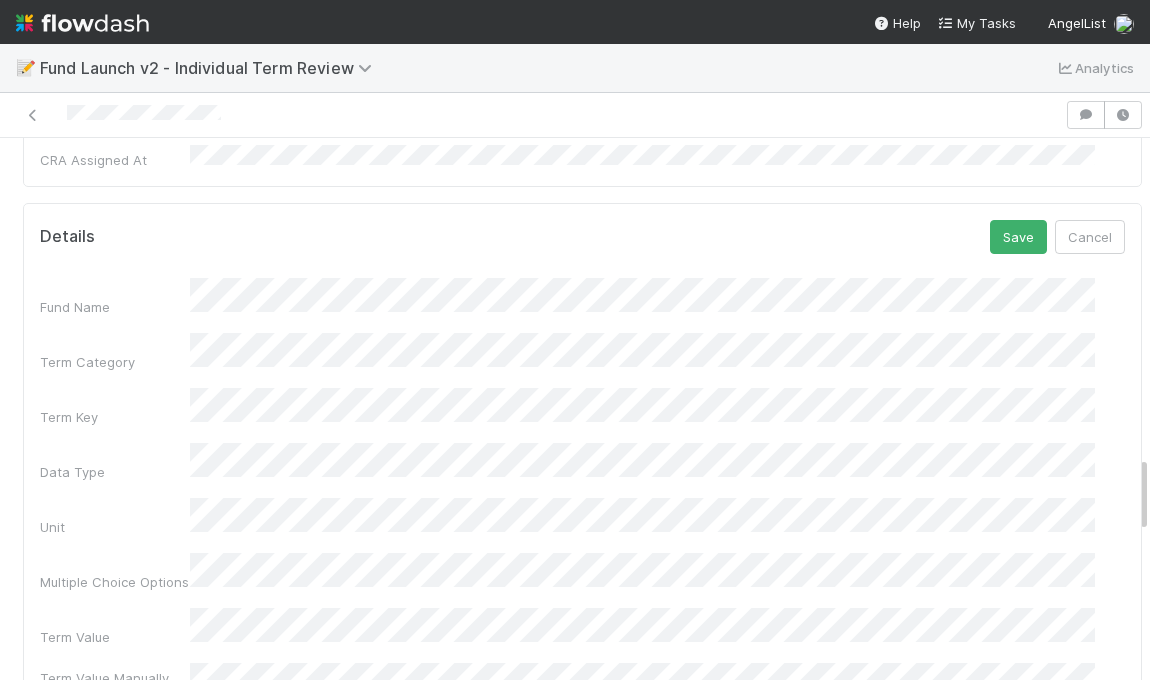 scroll, scrollTop: 2117, scrollLeft: 0, axis: vertical 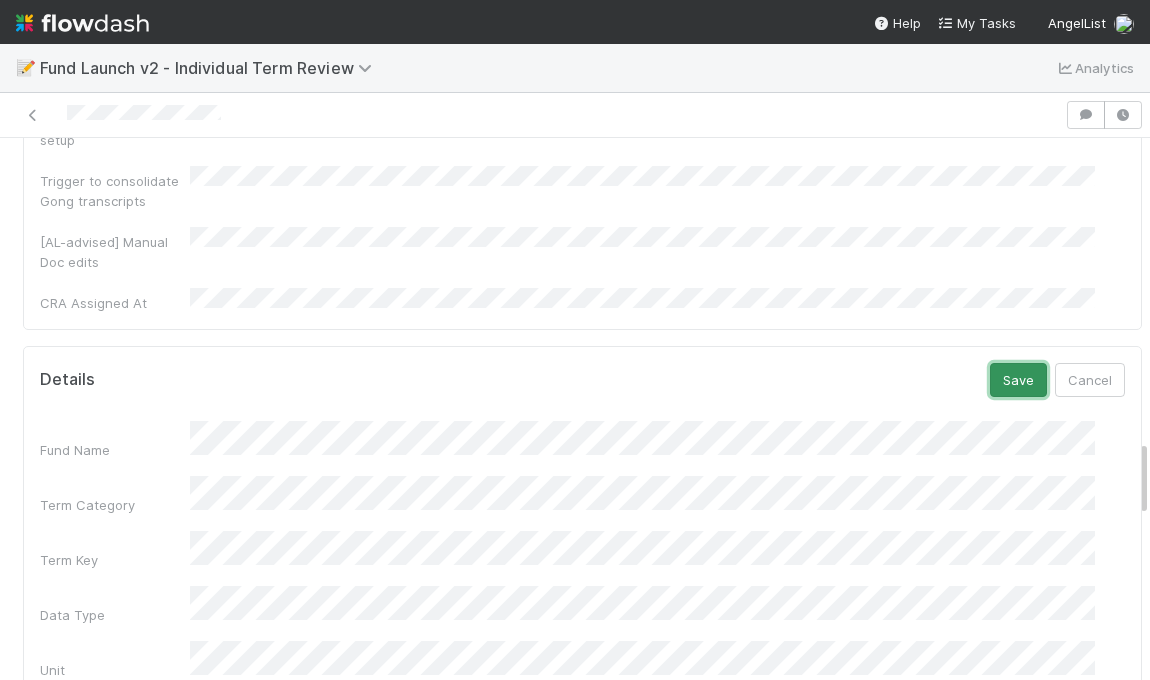 click on "Save" at bounding box center (1018, 380) 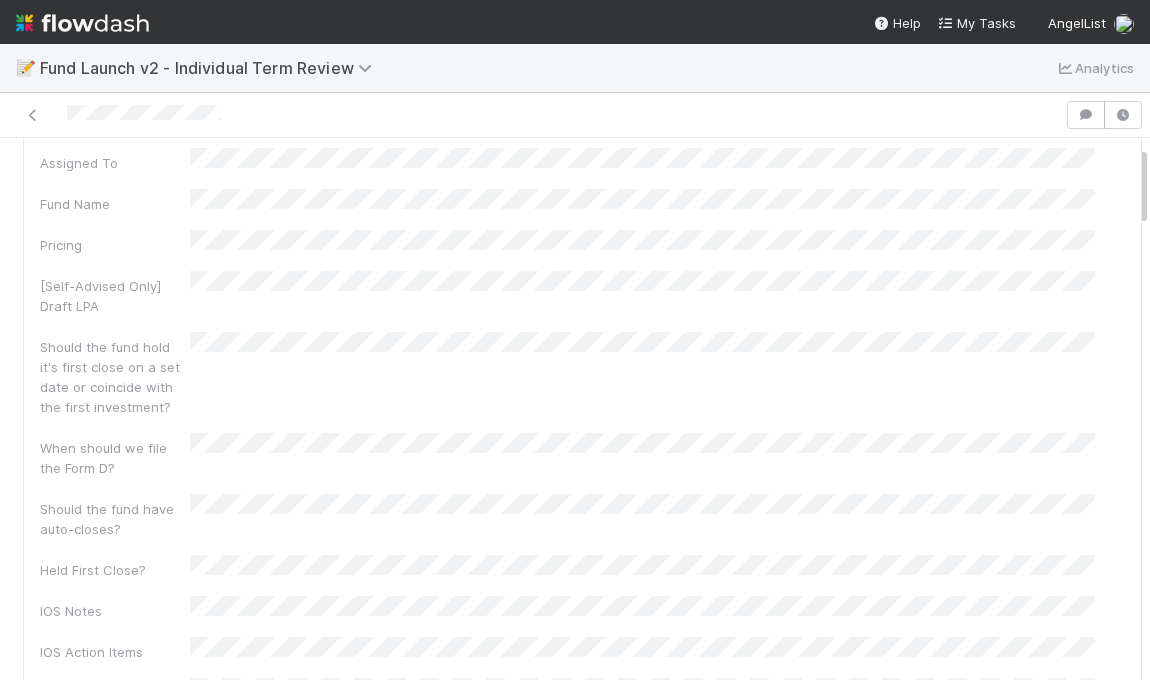 scroll, scrollTop: 0, scrollLeft: 0, axis: both 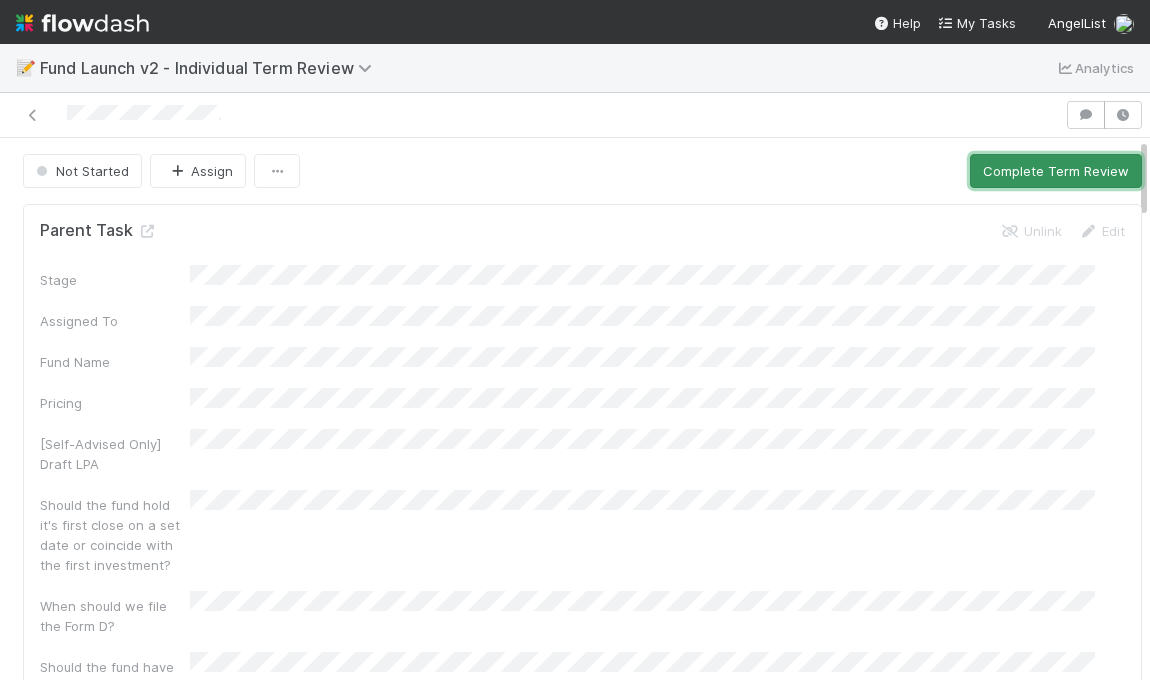 click on "Complete Term Review" at bounding box center [1056, 171] 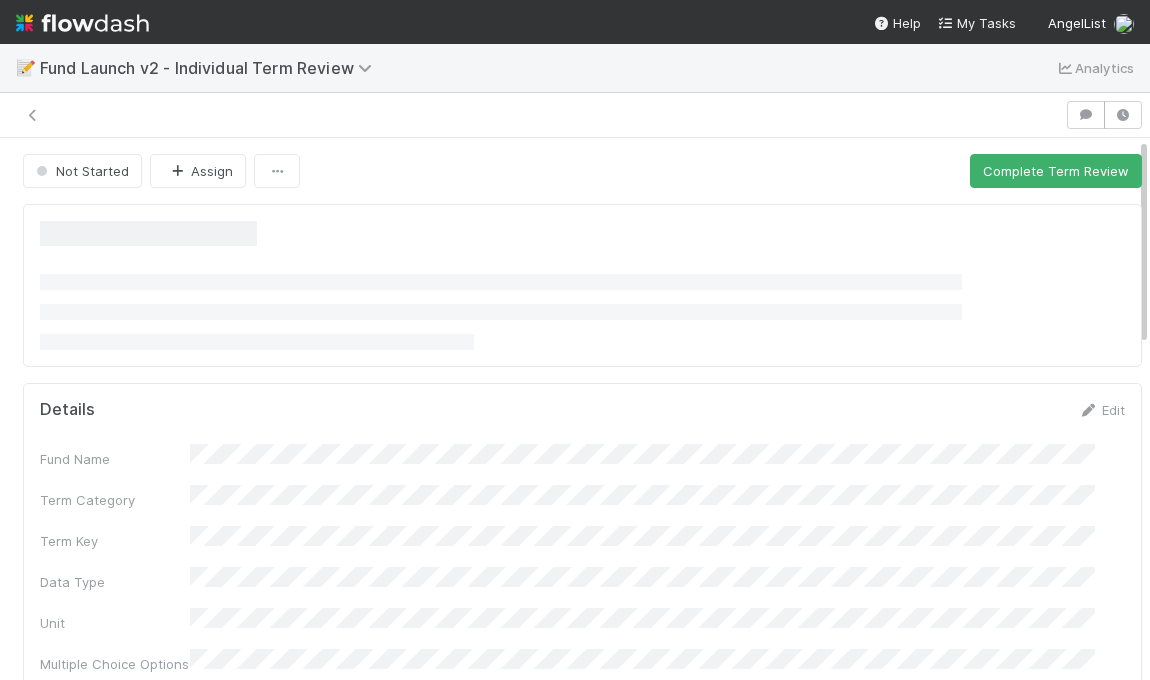 scroll, scrollTop: 0, scrollLeft: 0, axis: both 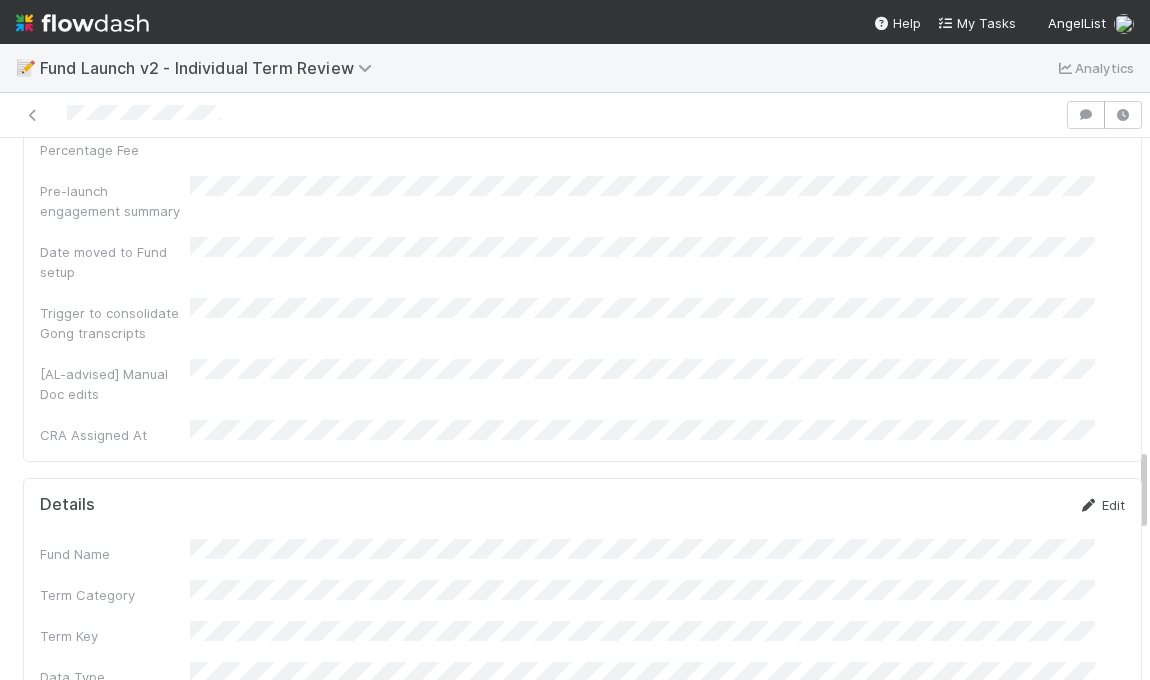 click on "Edit" at bounding box center (1101, 505) 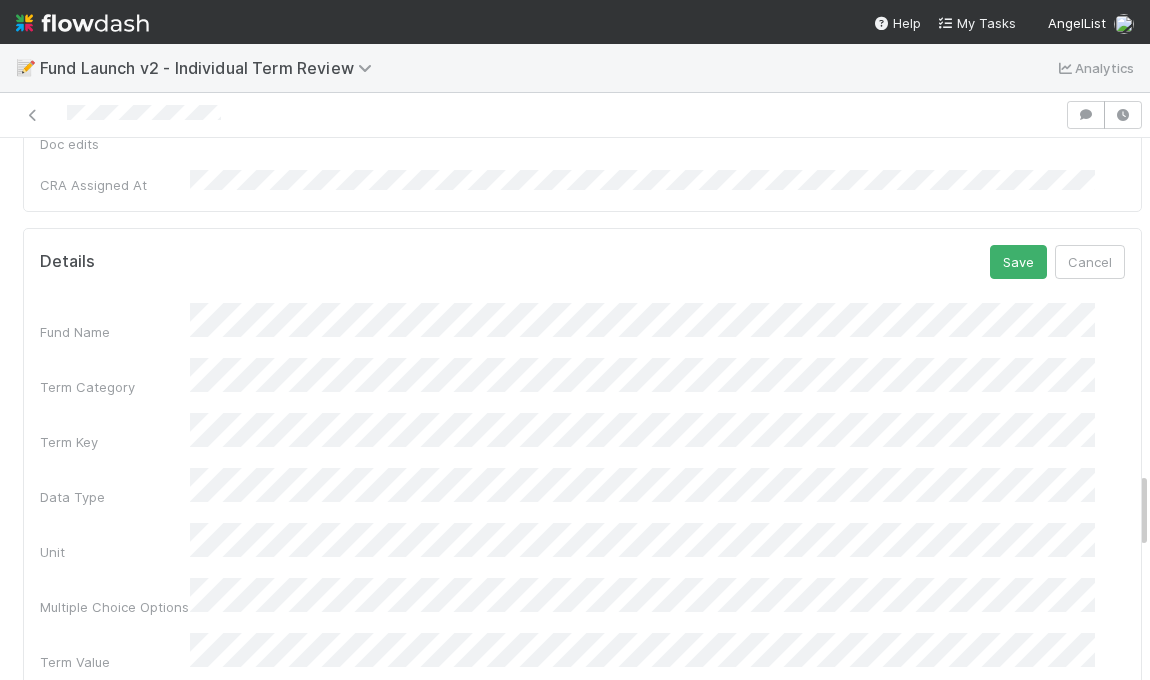 scroll, scrollTop: 2220, scrollLeft: 0, axis: vertical 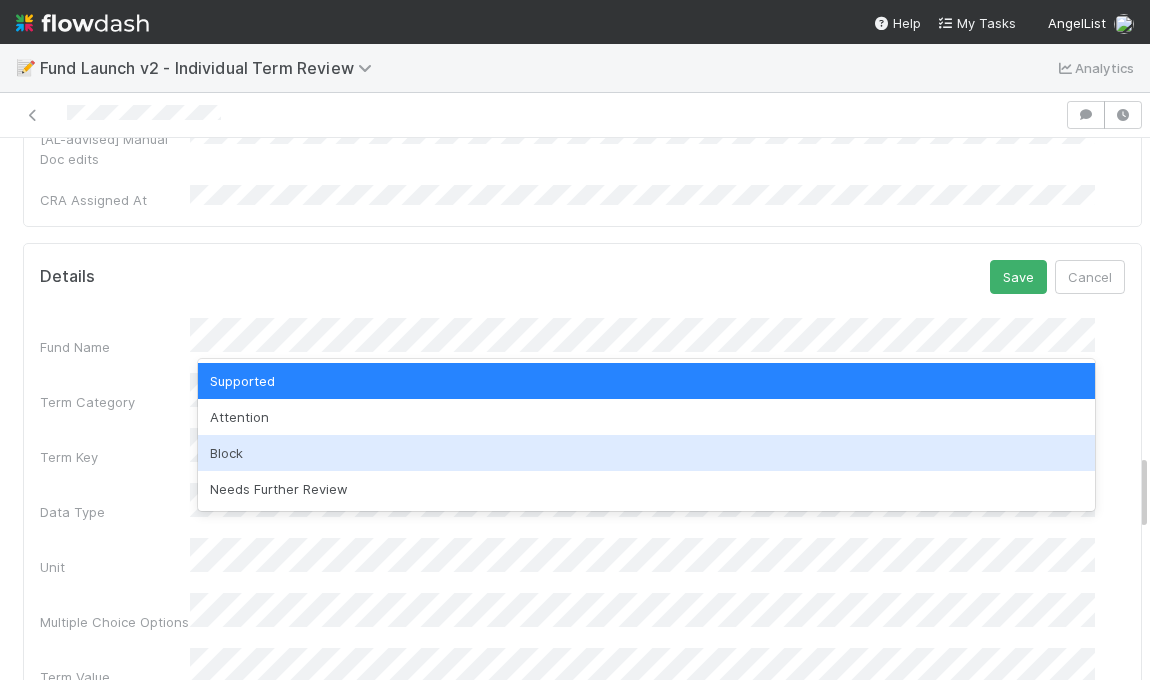 click on "Block" at bounding box center [646, 453] 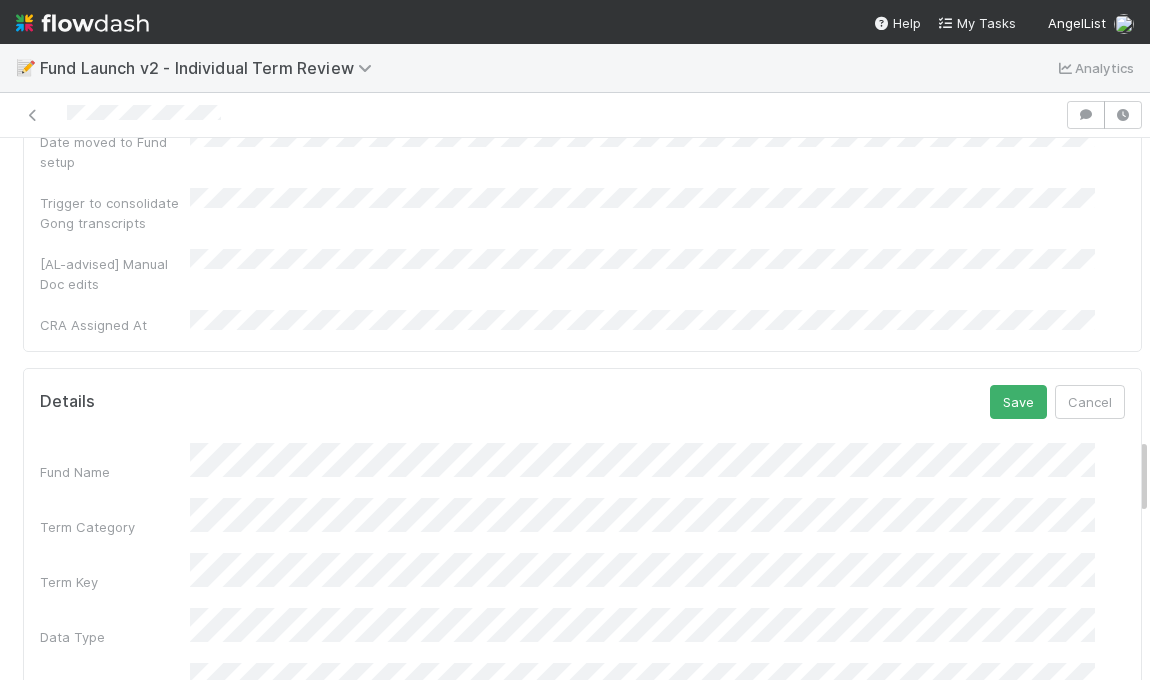 scroll, scrollTop: 2060, scrollLeft: 0, axis: vertical 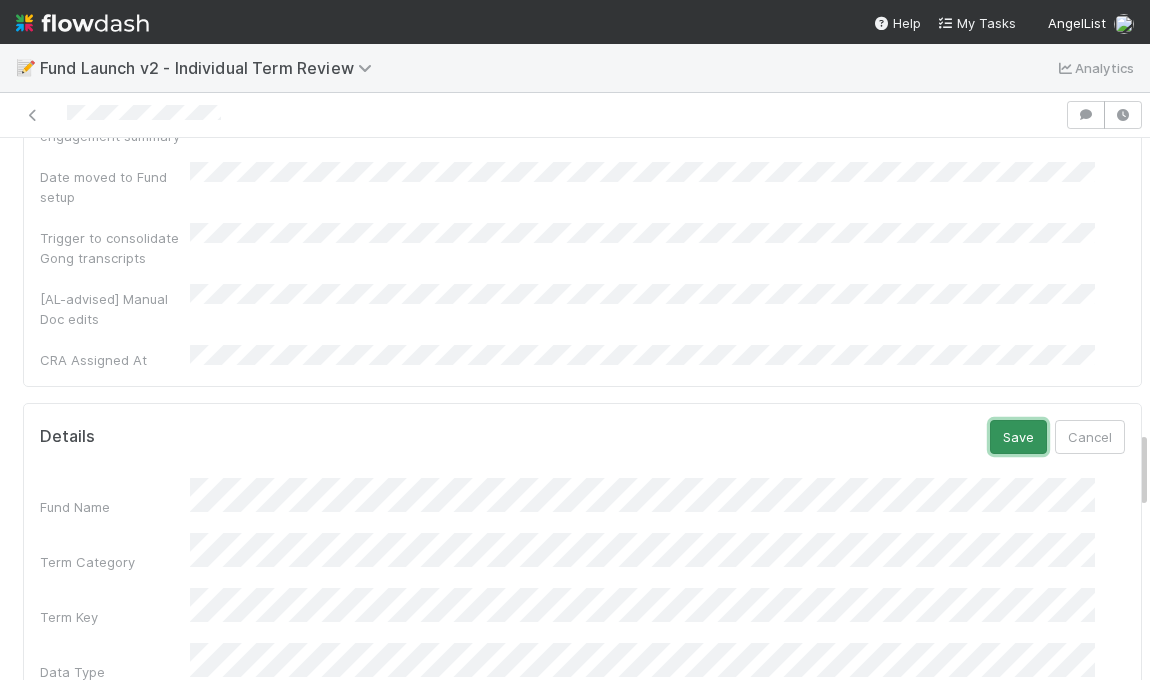 click on "Save" at bounding box center [1018, 437] 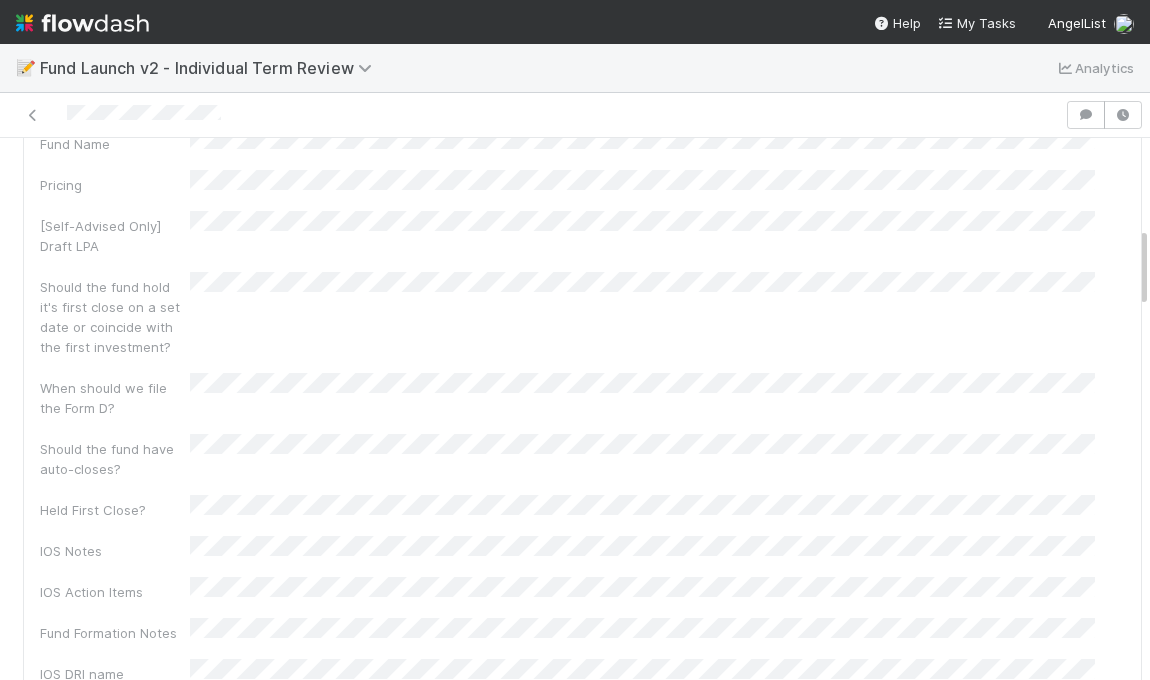 scroll, scrollTop: 0, scrollLeft: 0, axis: both 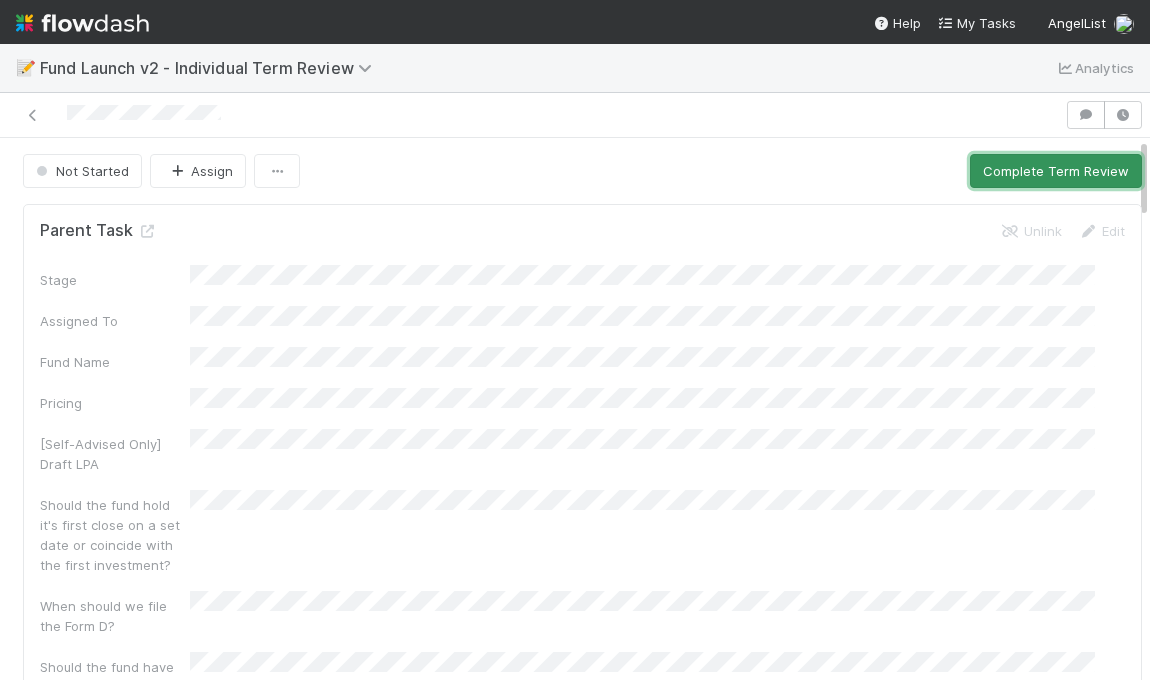 click on "Complete Term Review" at bounding box center (1056, 171) 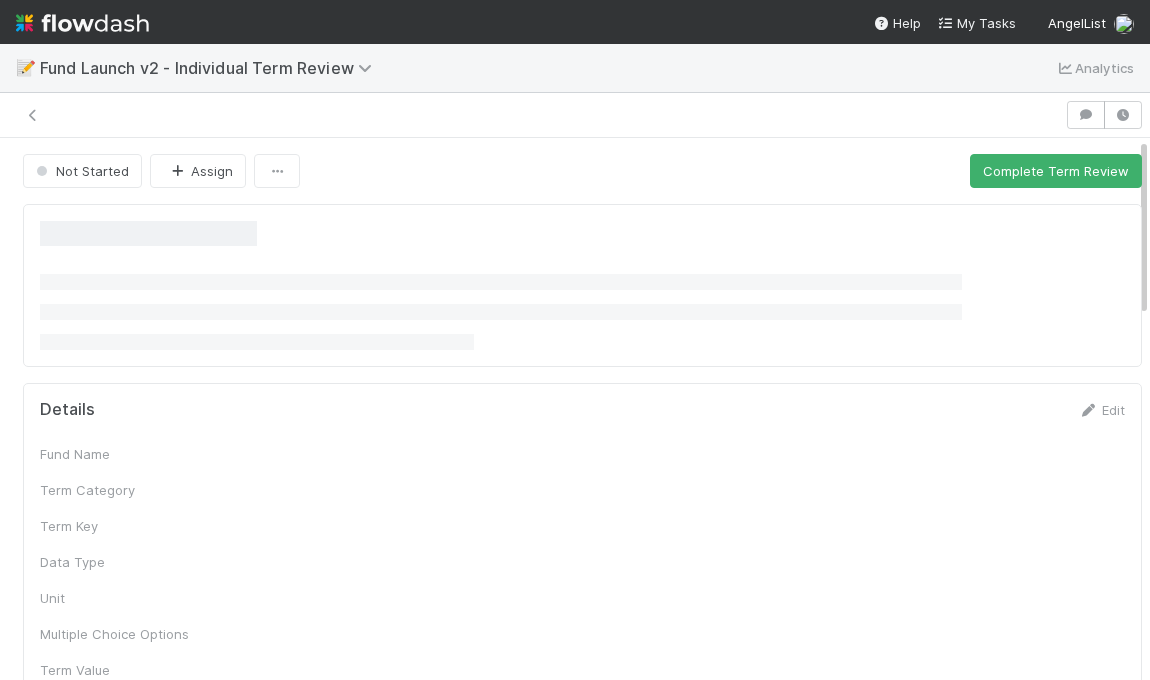 scroll, scrollTop: 0, scrollLeft: 0, axis: both 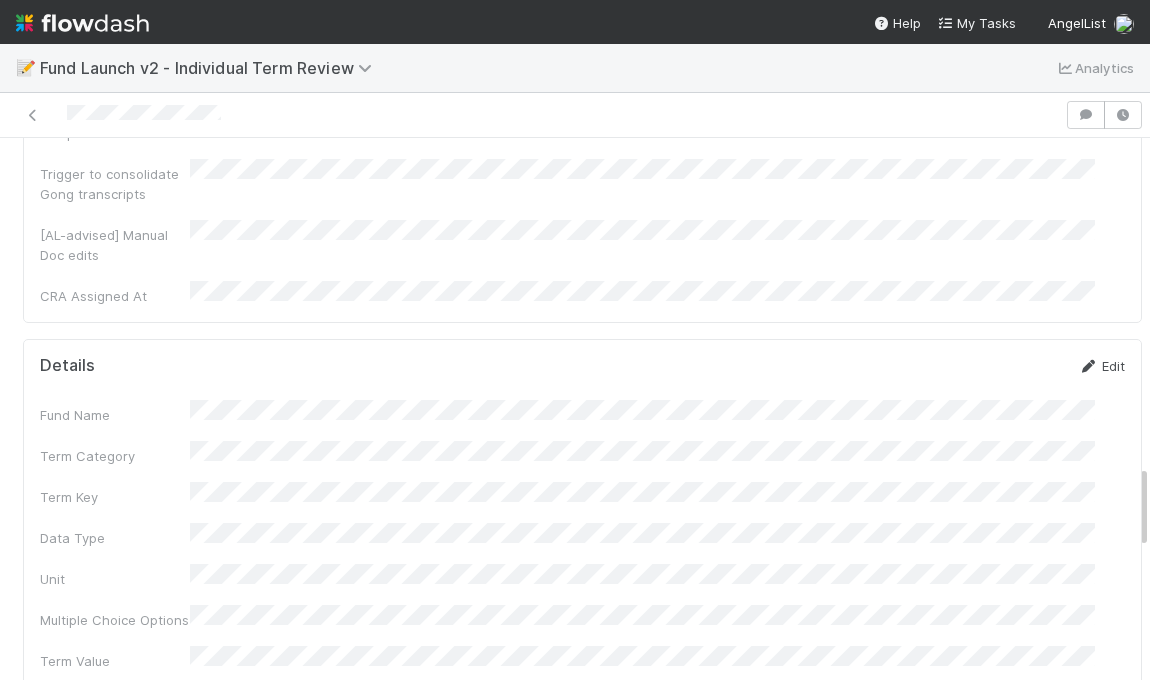 click on "Edit" at bounding box center [1101, 366] 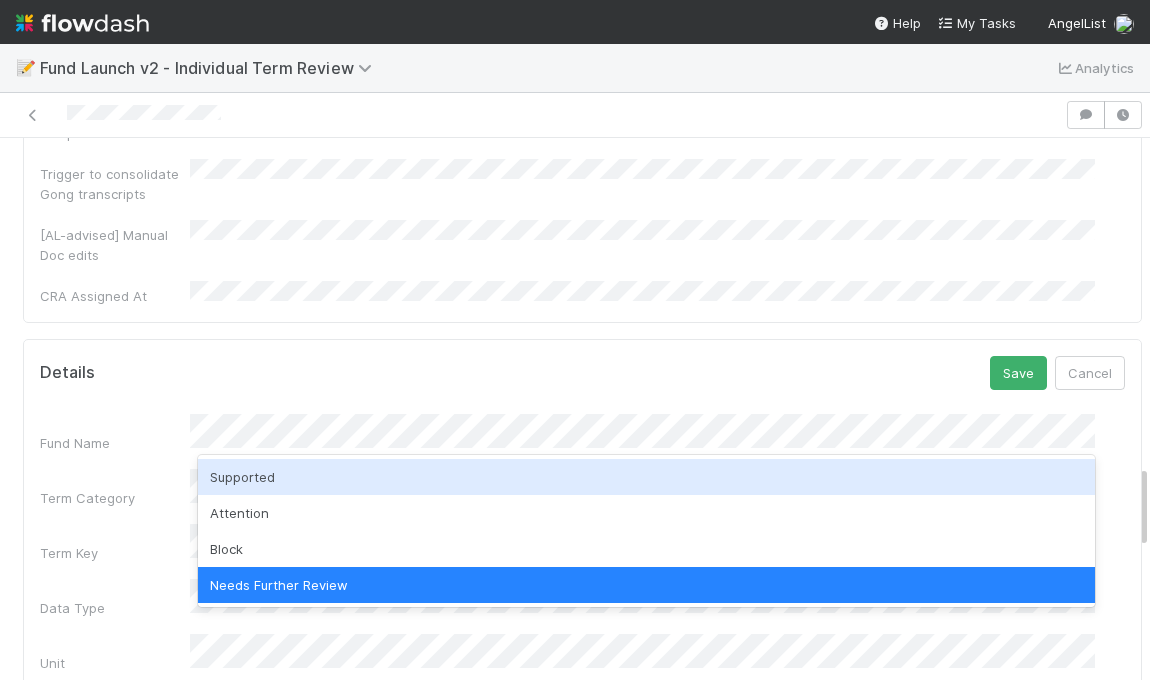 click on "Supported" at bounding box center [646, 477] 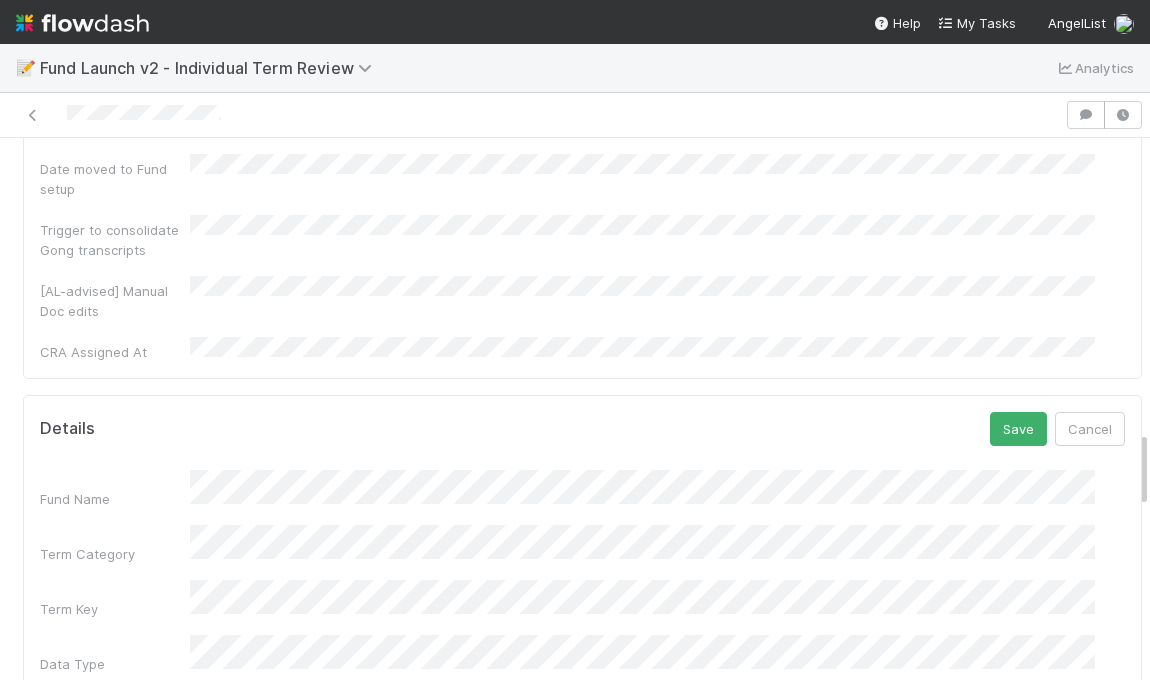scroll, scrollTop: 1777, scrollLeft: 0, axis: vertical 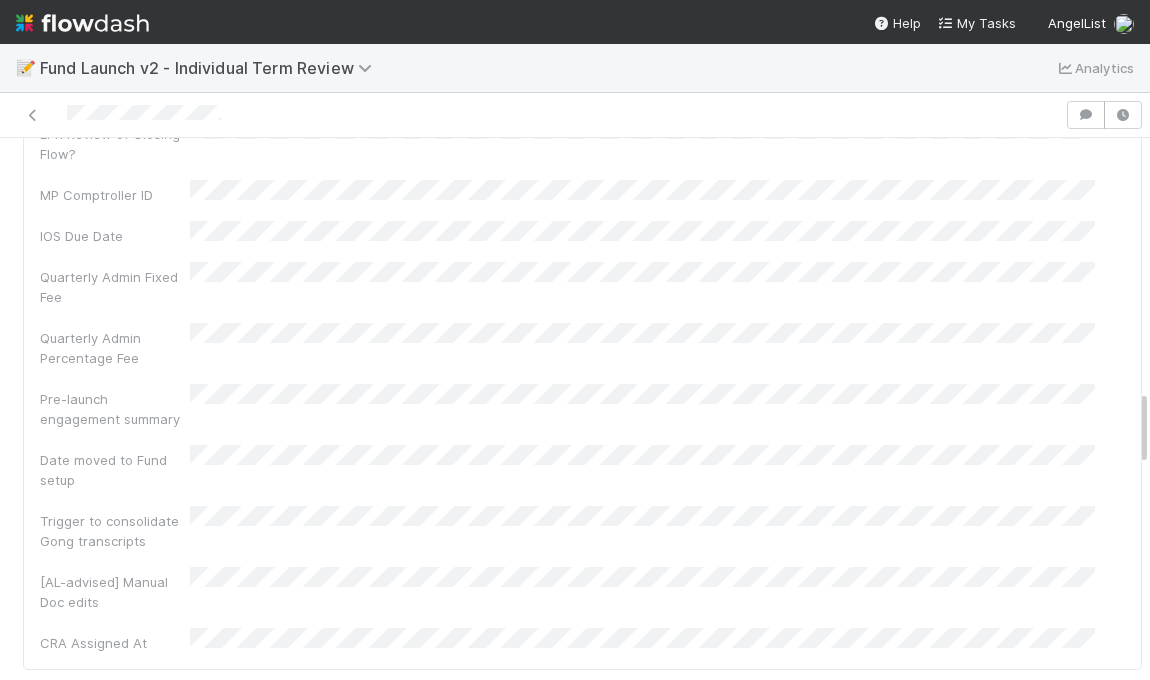 click on "Save" at bounding box center (1018, 720) 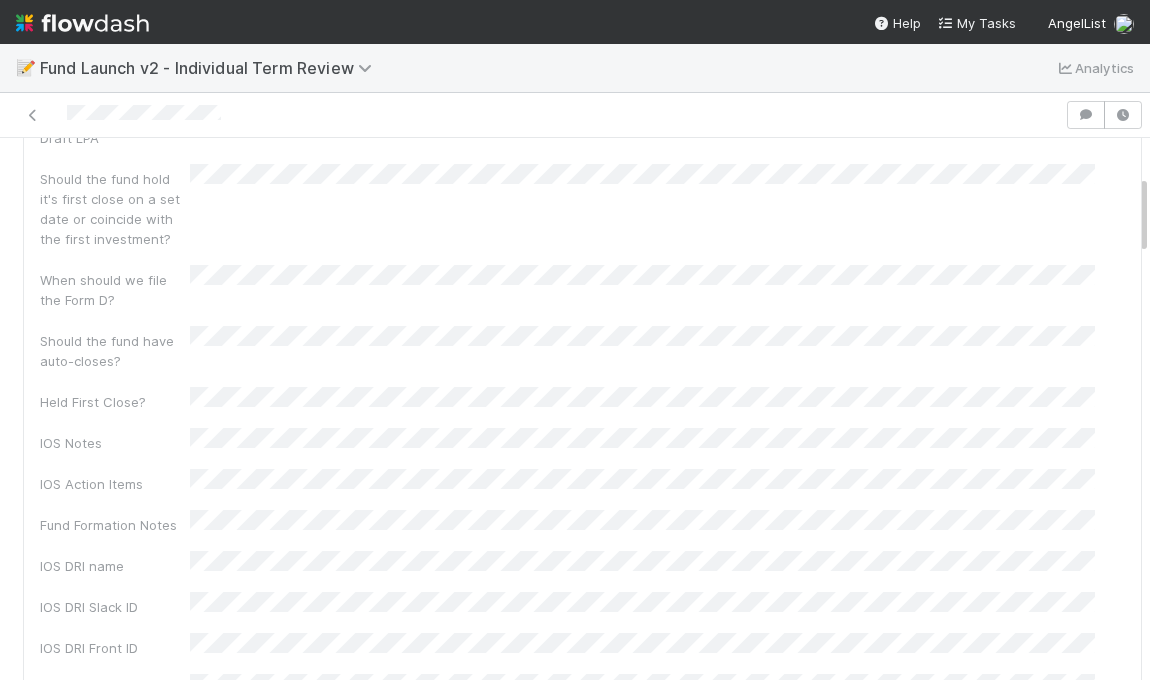 scroll, scrollTop: 0, scrollLeft: 0, axis: both 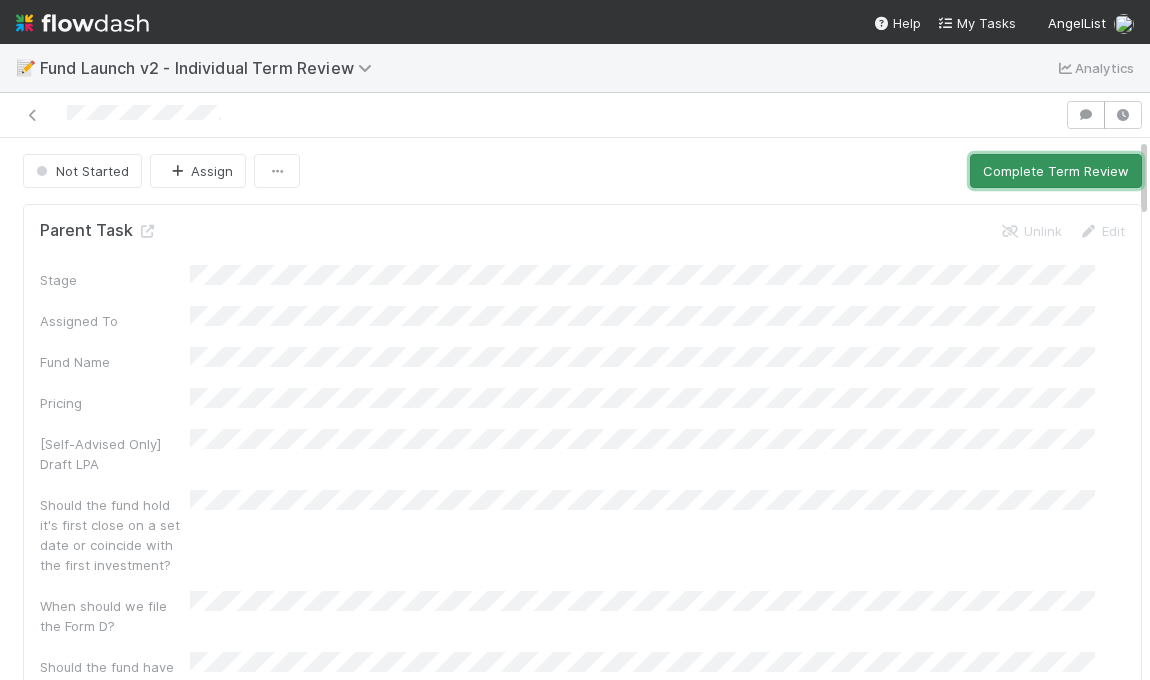 click on "Complete Term Review" at bounding box center [1056, 171] 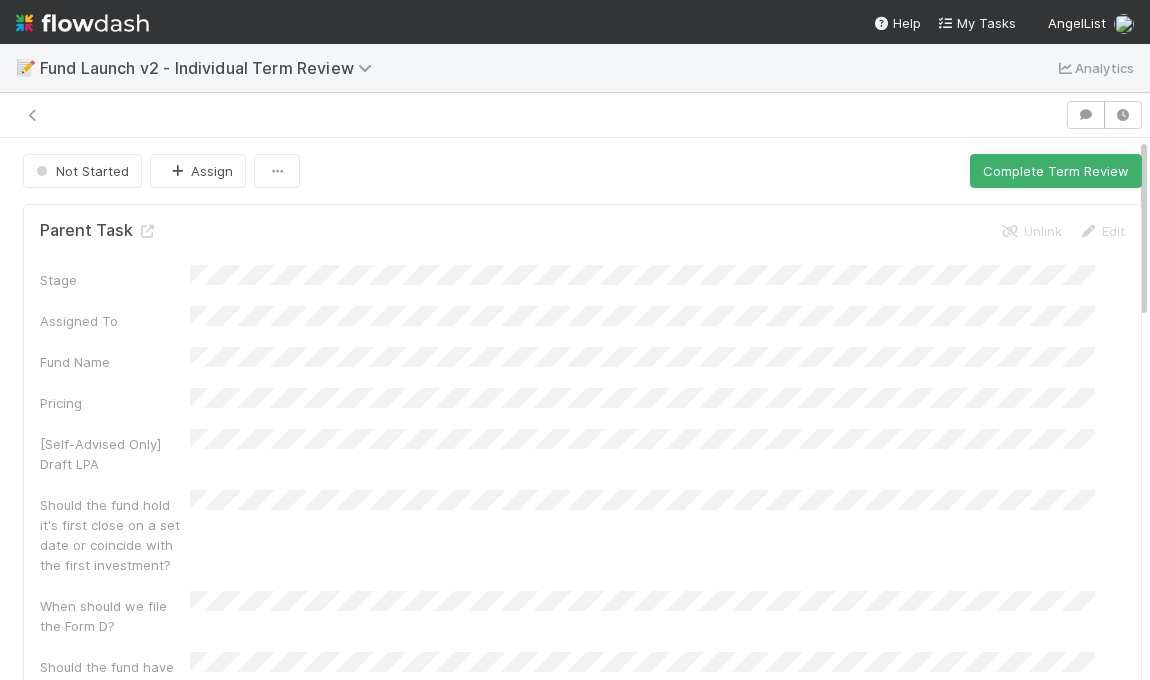 scroll, scrollTop: 0, scrollLeft: 0, axis: both 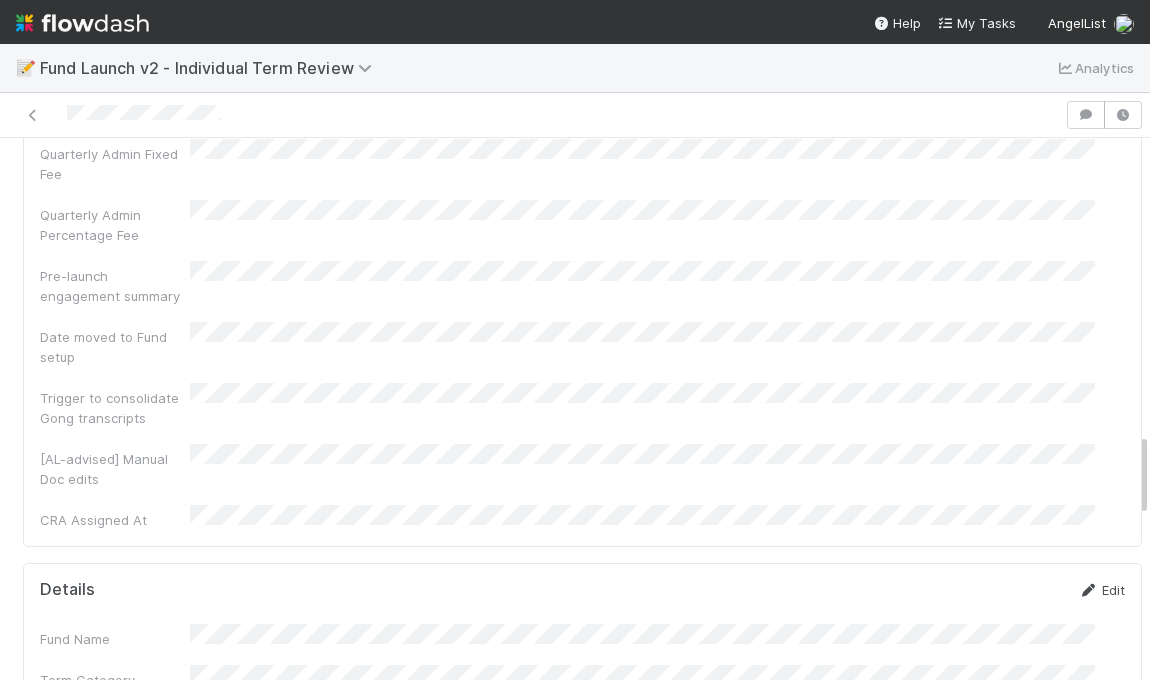 click on "Edit" at bounding box center [1101, 590] 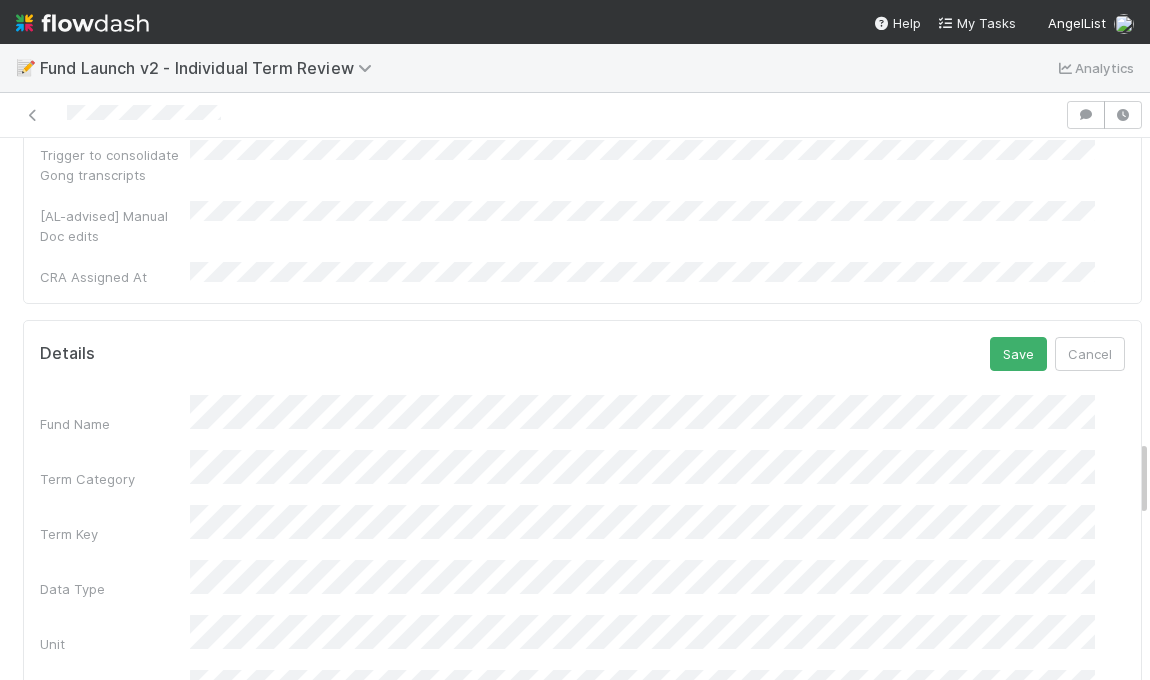 scroll, scrollTop: 2289, scrollLeft: 0, axis: vertical 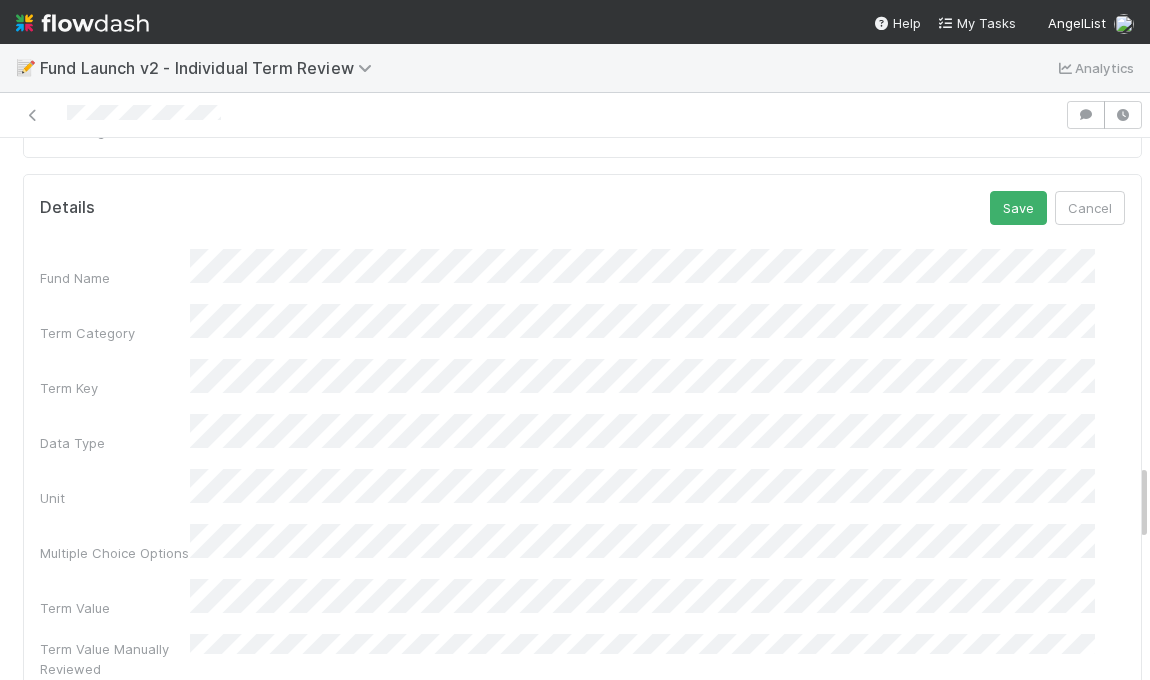 click on "Fund Name  Term Category  Term Key  Data Type  Unit  Multiple Choice Options  Term Value  Term Value Manually Reviewed  Support Level  Skip Validation  Parsed Clause from LPA  Ops Review  Product Review  Tax Review  Finance Review  Legal Team Notes  Functional Teams  GP Notes  Term Display Value  ID  Display Order  Created On Updated On" at bounding box center (582, 910) 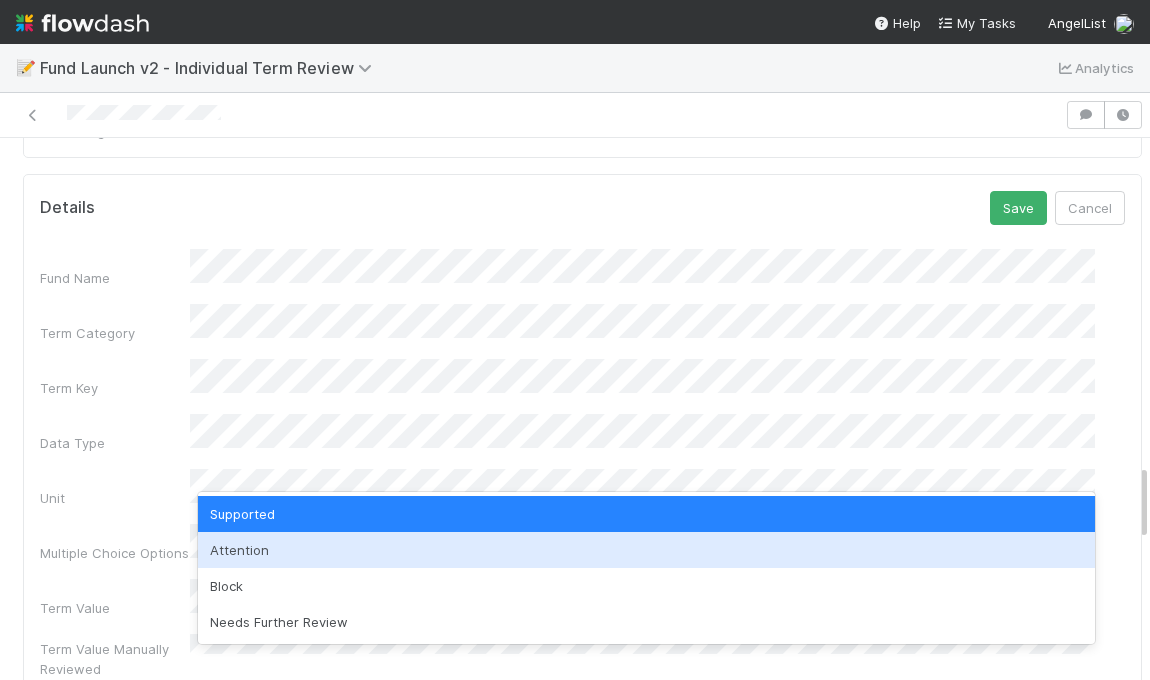 click on "Attention" at bounding box center (646, 550) 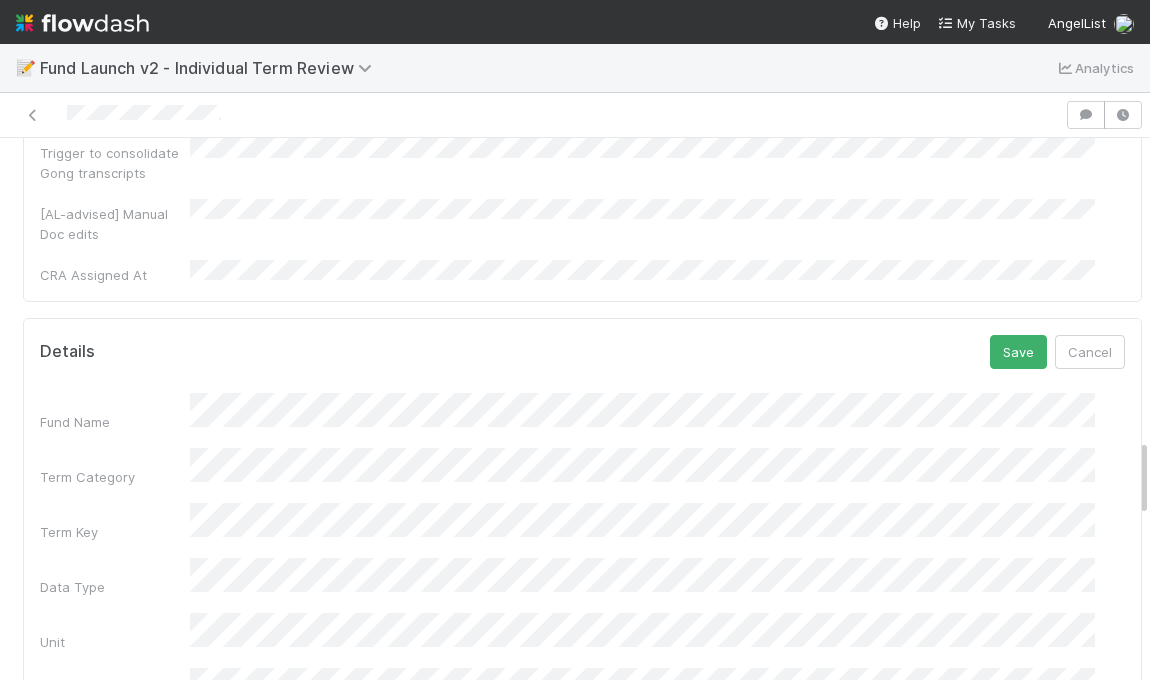 scroll, scrollTop: 2116, scrollLeft: 0, axis: vertical 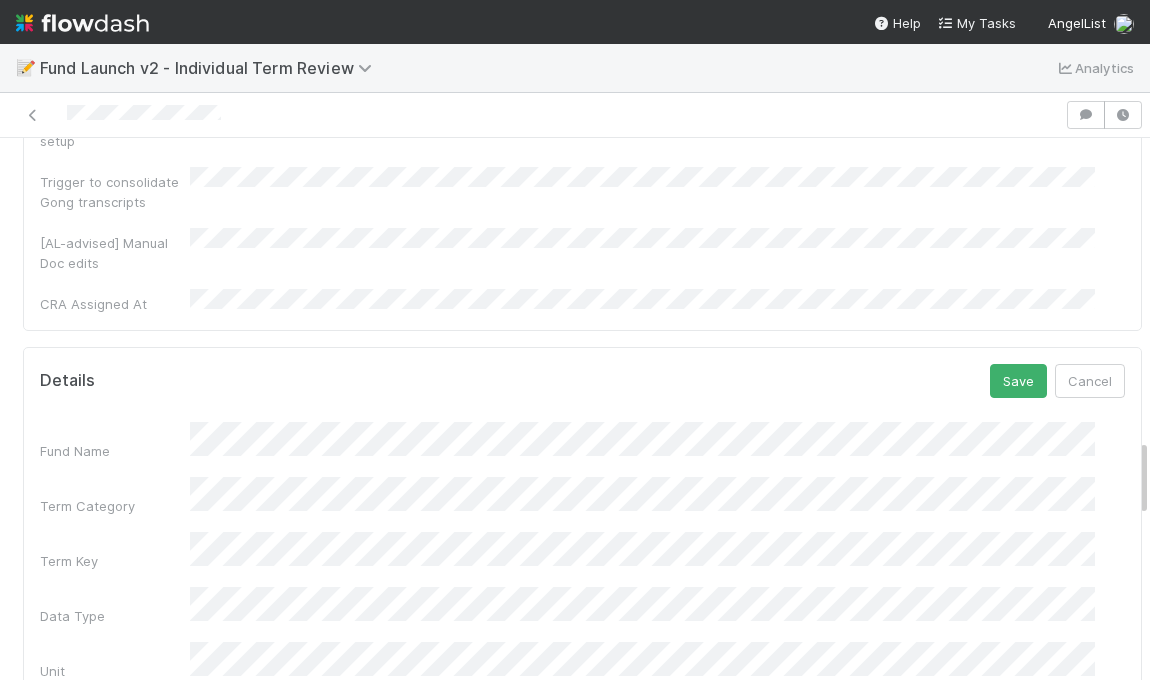 click on "Term Value Manually Reviewed" at bounding box center [582, 829] 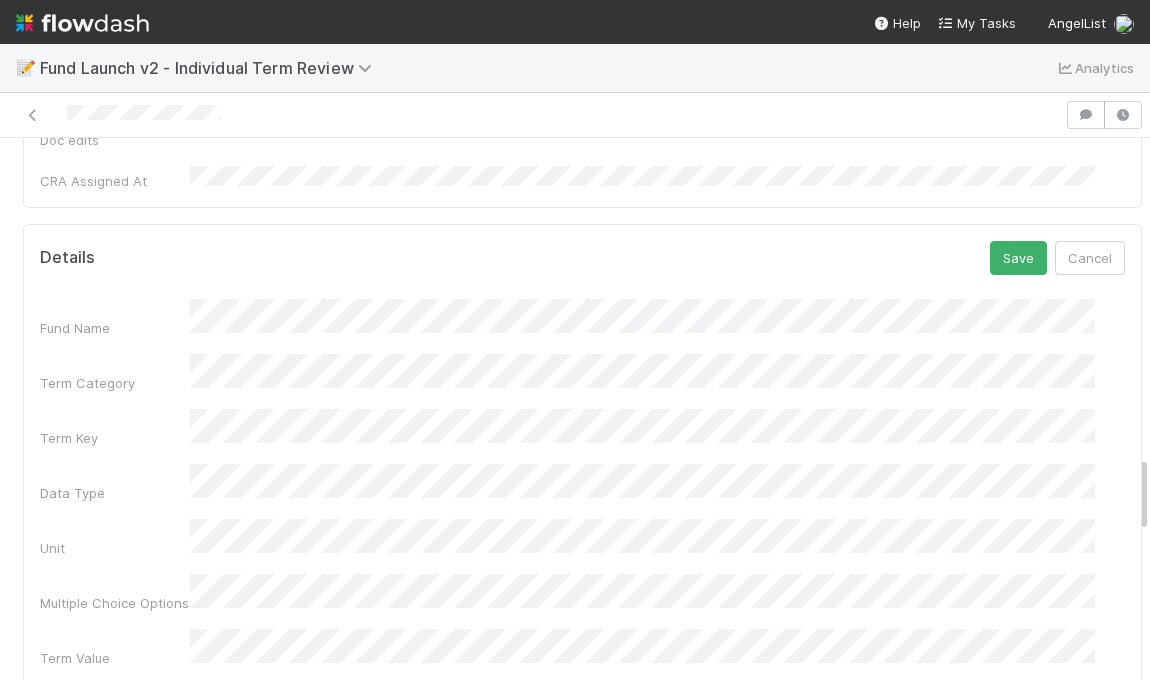 scroll, scrollTop: 2246, scrollLeft: 0, axis: vertical 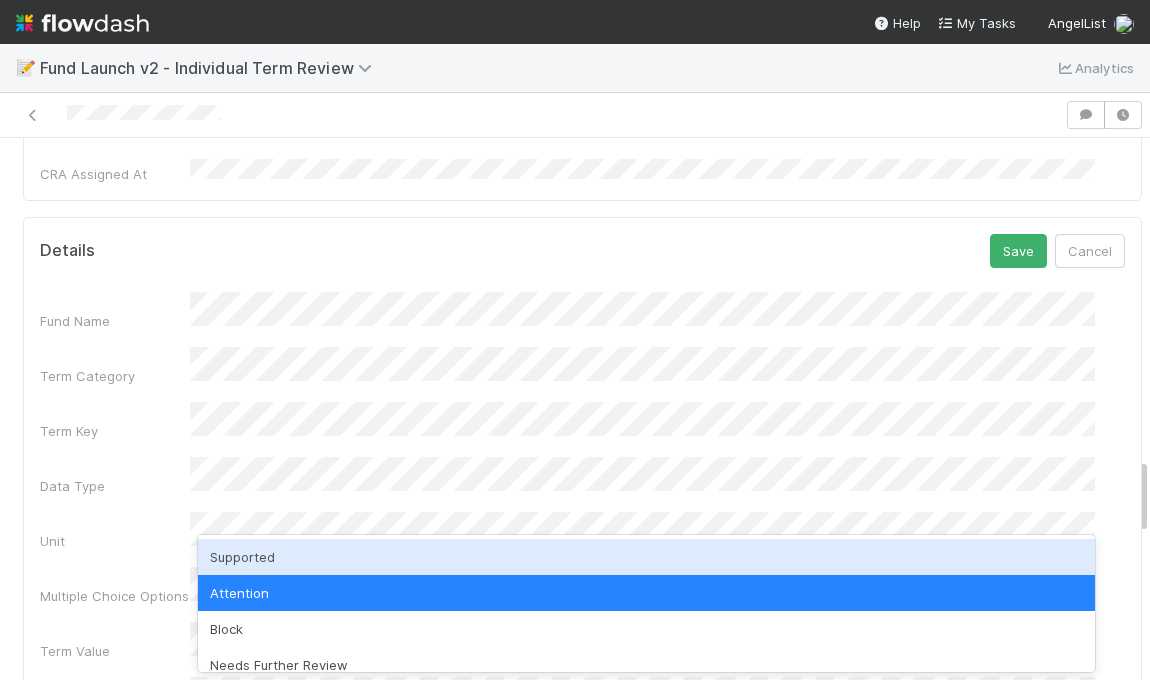click on "Supported" at bounding box center [646, 557] 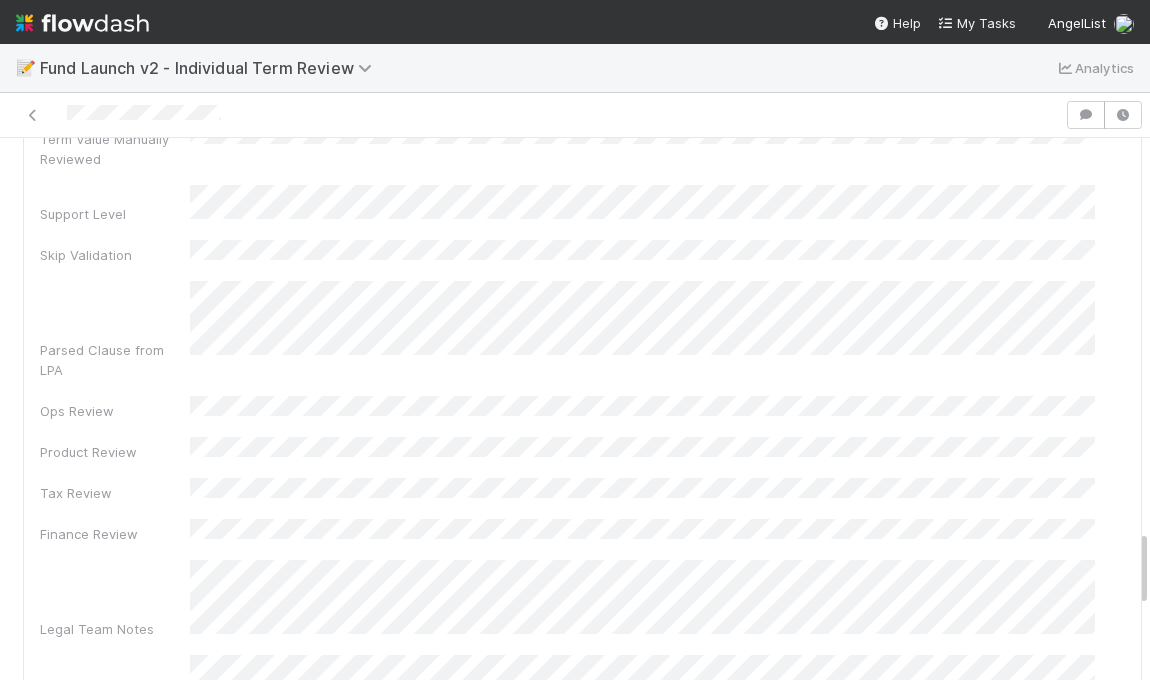 scroll, scrollTop: 2818, scrollLeft: 0, axis: vertical 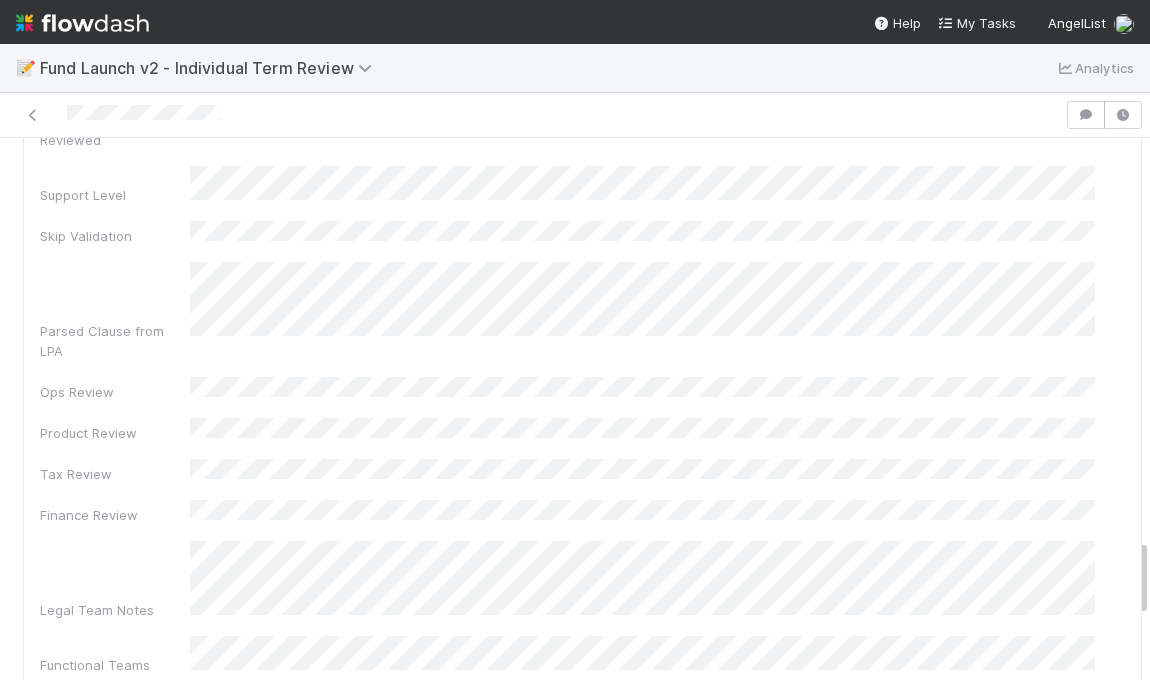 click on "Fund Name  Term Category  Term Key  Data Type  Unit  Multiple Choice Options  Term Value  Term Value Manually Reviewed  Support Level  Skip Validation  Parsed Clause from LPA  Ops Review  Product Review  Tax Review  Finance Review  Legal Team Notes  Functional Teams  GP Notes  Term Display Value  ID  Display Order  Created On Updated On" at bounding box center [582, 381] 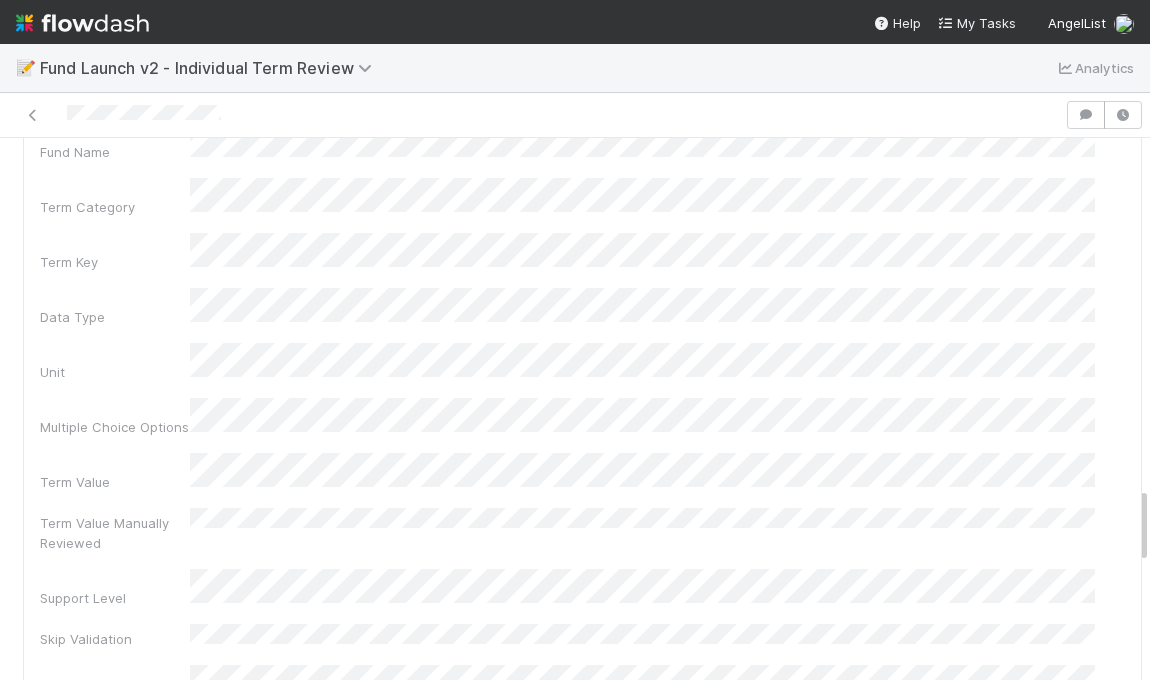 scroll, scrollTop: 2103, scrollLeft: 0, axis: vertical 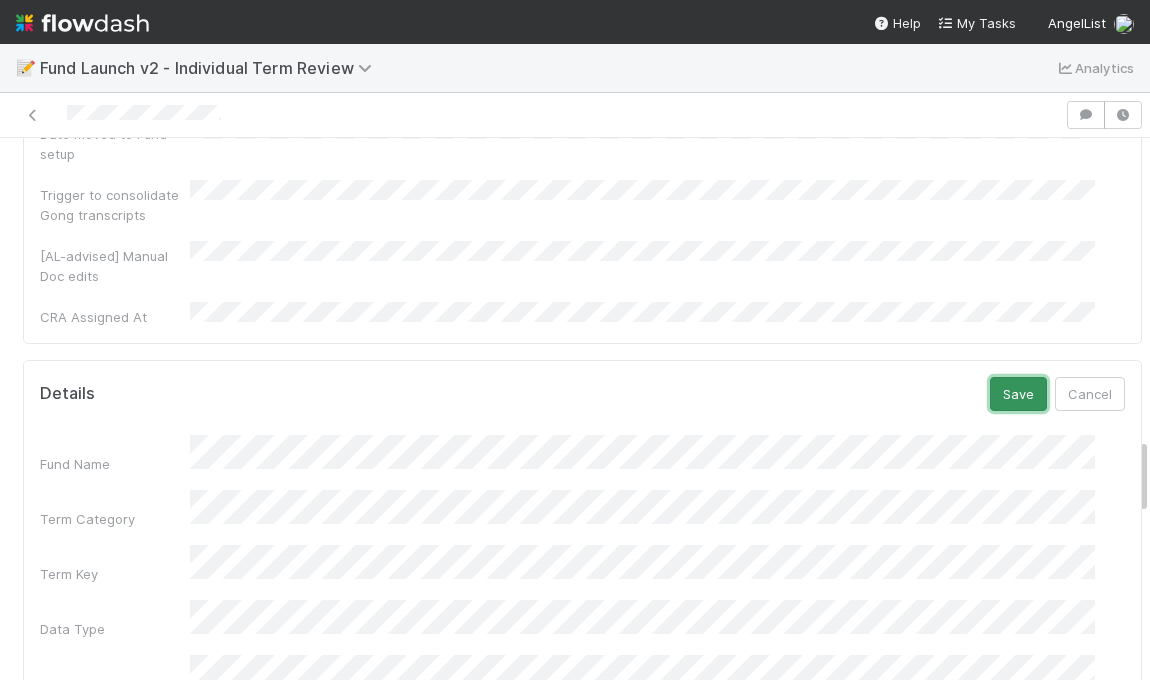 click on "Save" at bounding box center [1018, 394] 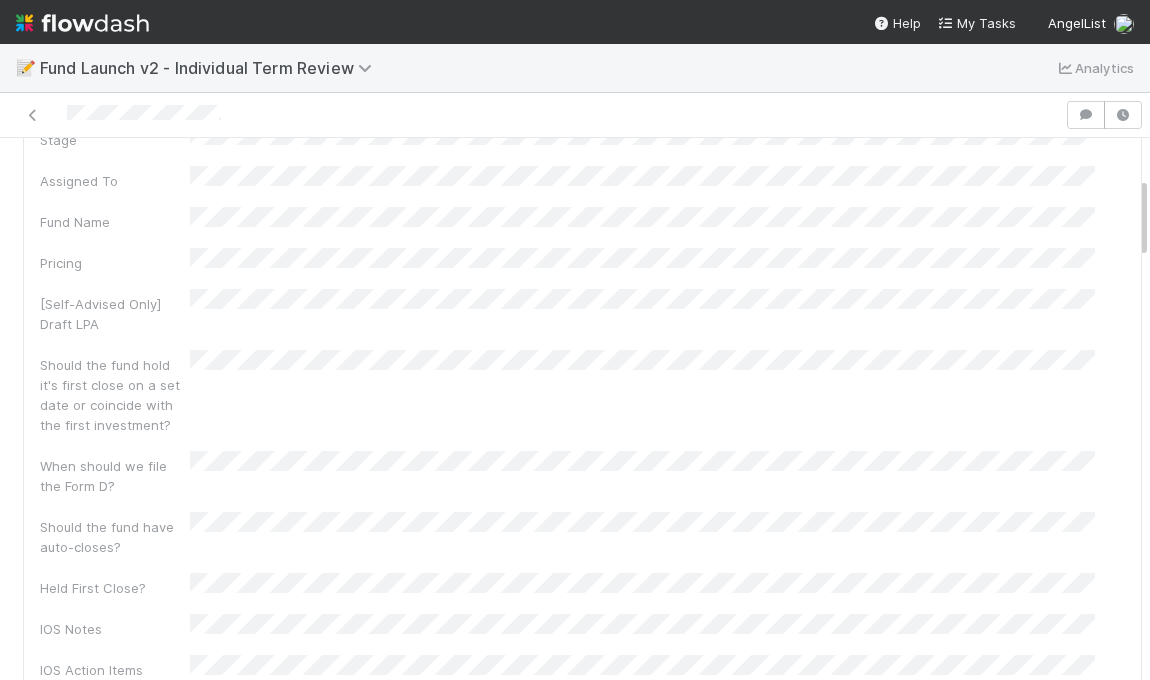 scroll, scrollTop: 0, scrollLeft: 0, axis: both 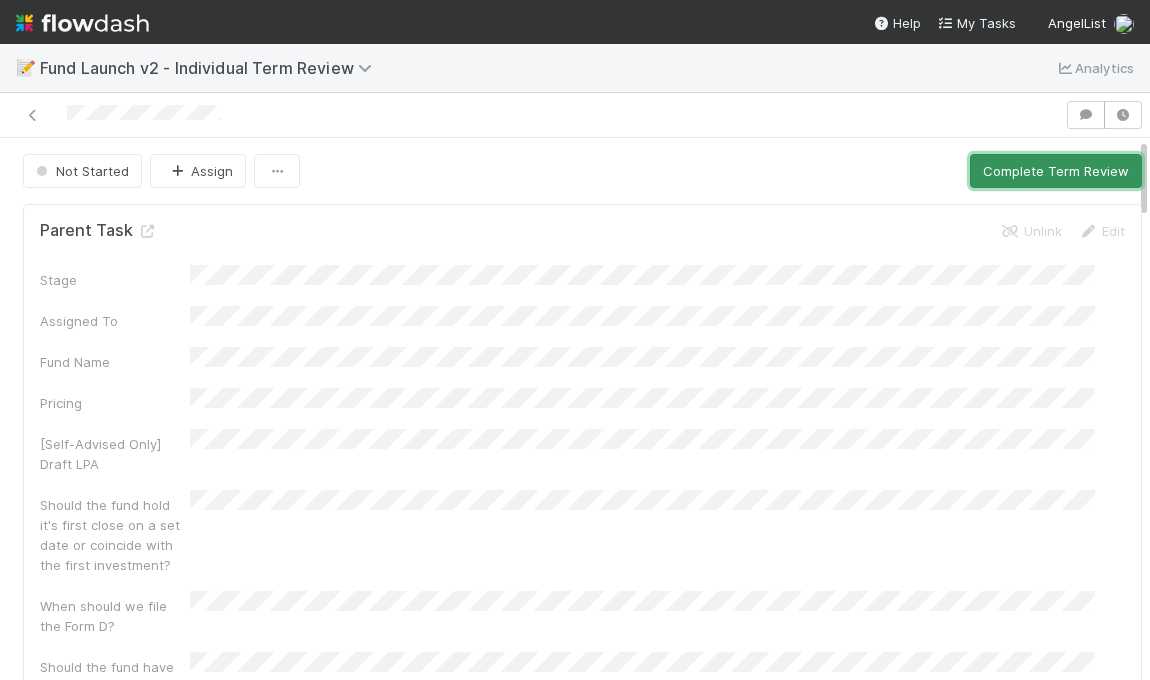 click on "Complete Term Review" at bounding box center [1056, 171] 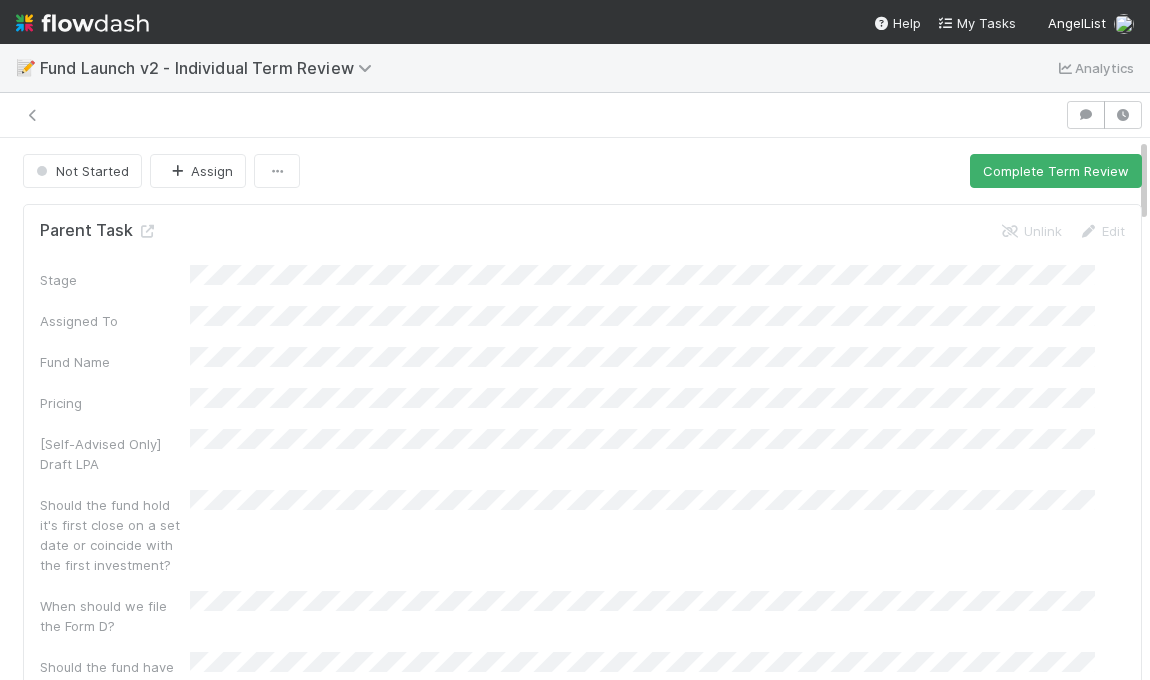 scroll, scrollTop: 0, scrollLeft: 0, axis: both 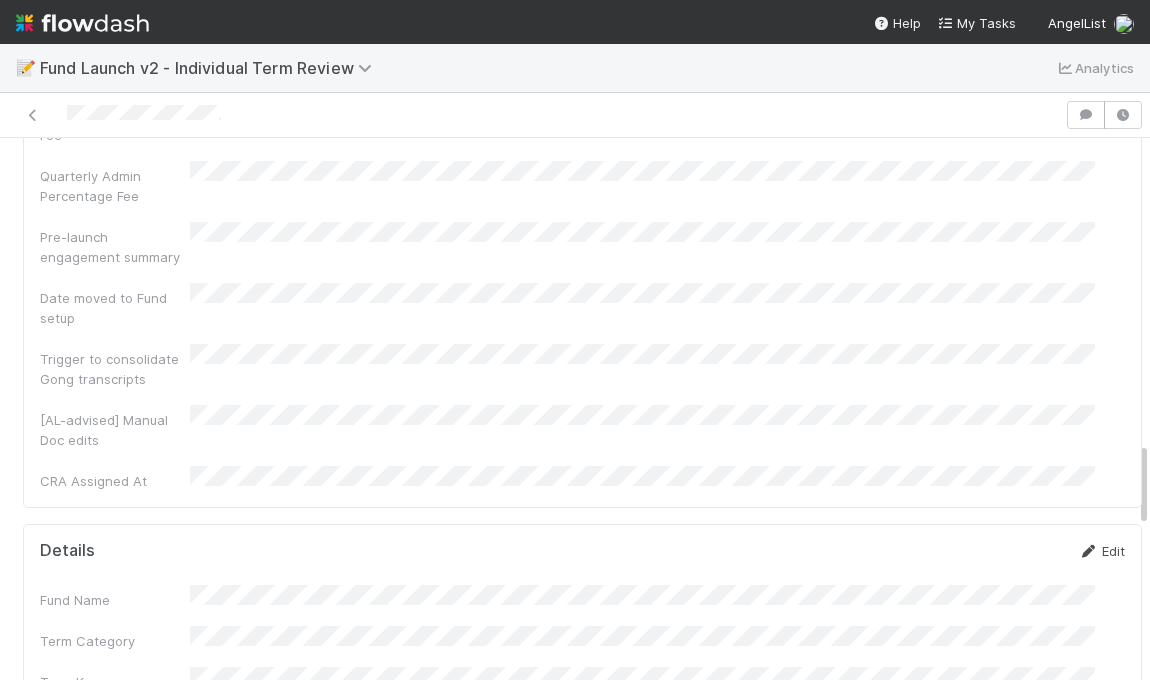 click at bounding box center (1088, 551) 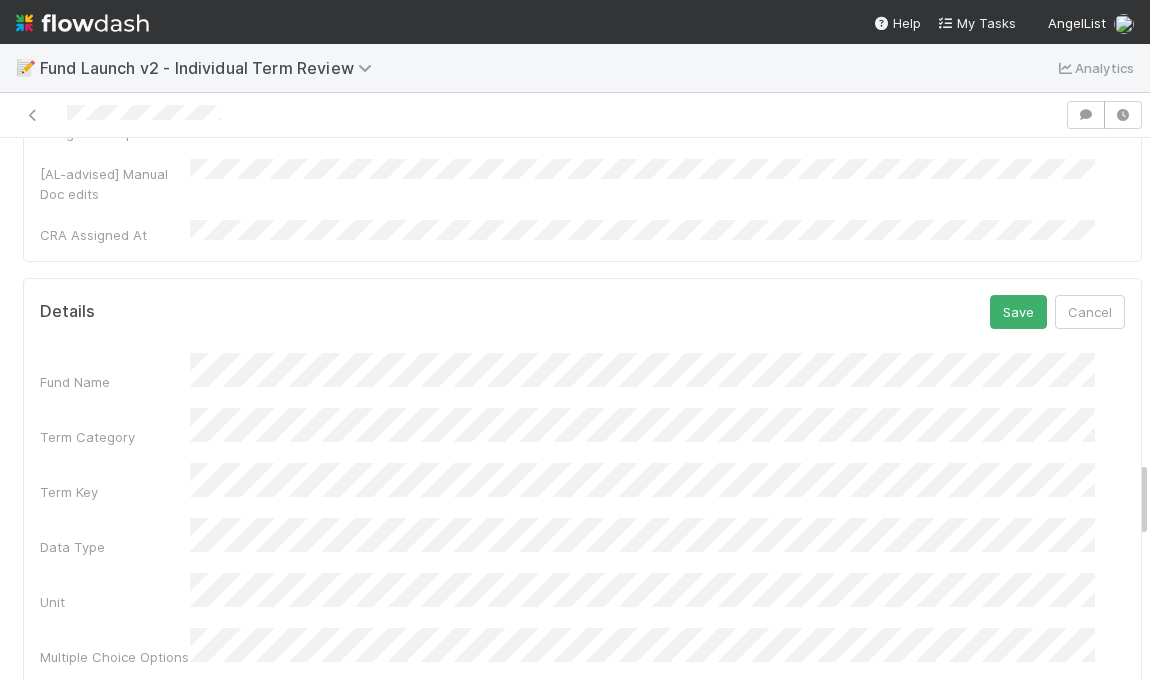scroll, scrollTop: 2316, scrollLeft: 0, axis: vertical 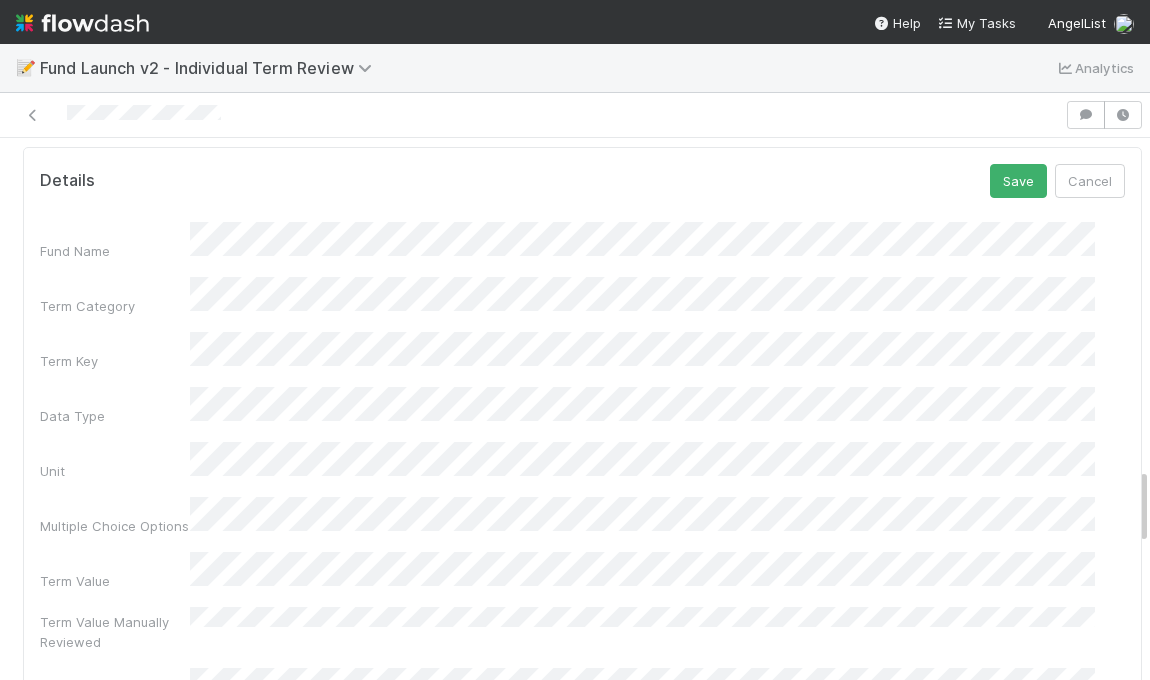 click on "Fund Name  Term Category  Term Key  Data Type  Unit  Multiple Choice Options  Term Value  Term Value Manually Reviewed  Support Level  Skip Validation  Parsed Clause from LPA  Ops Review  Product Review  Tax Review  Finance Review  Legal Team Notes  Functional Teams  GP Notes  Term Display Value  ID  Display Order  Created On Updated On" at bounding box center [582, 883] 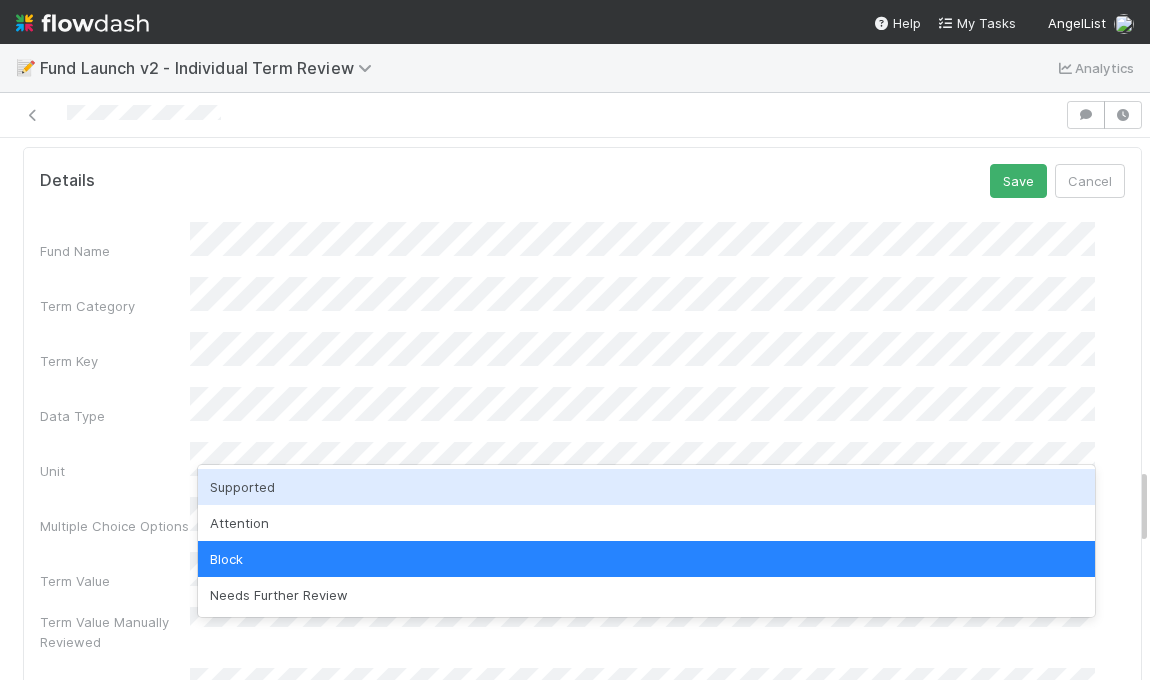 click on "Supported" at bounding box center (646, 487) 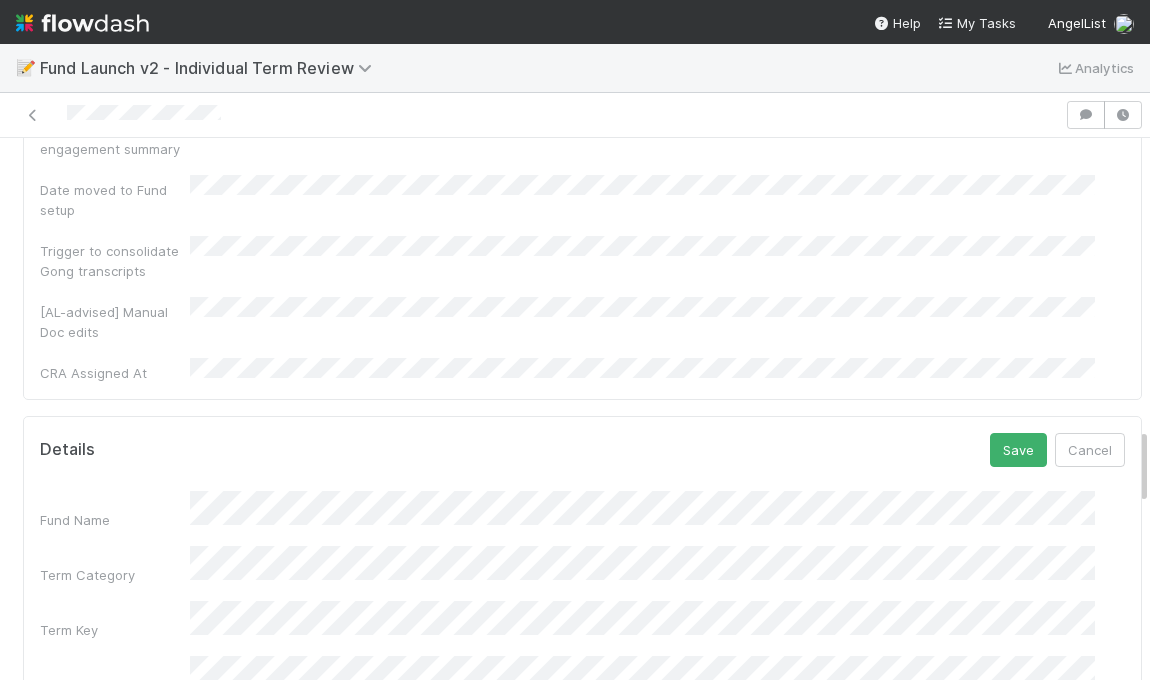 scroll, scrollTop: 1995, scrollLeft: 0, axis: vertical 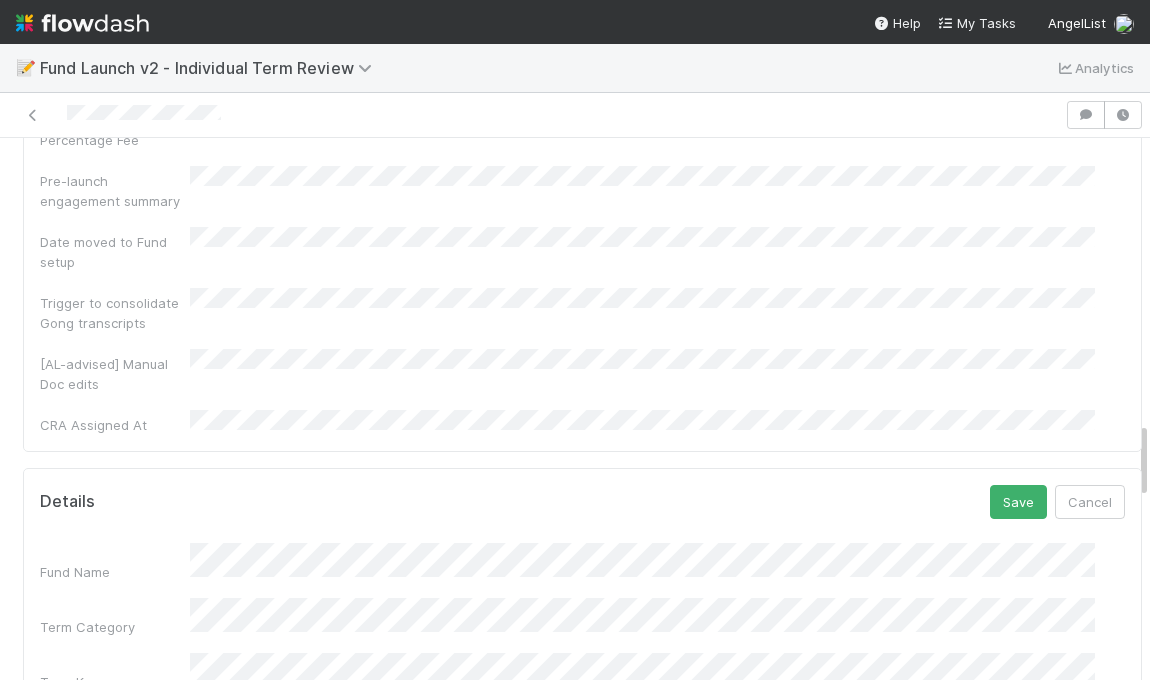 click on "Details Save Cancel" at bounding box center [582, 502] 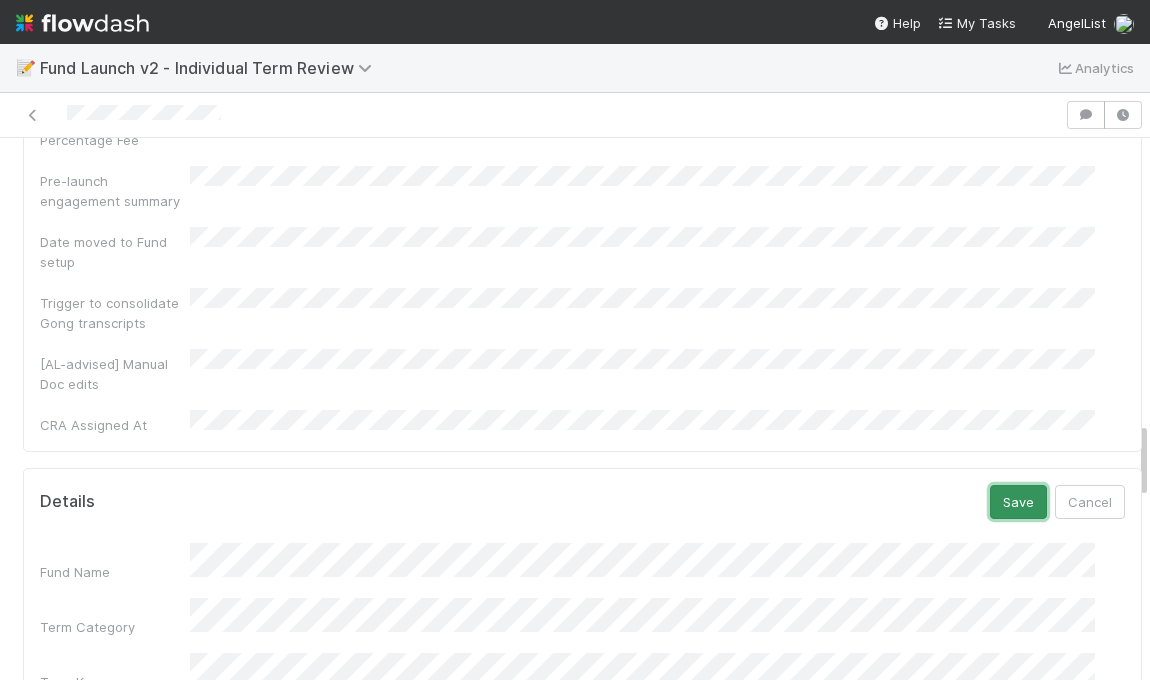click on "Save" at bounding box center (1018, 502) 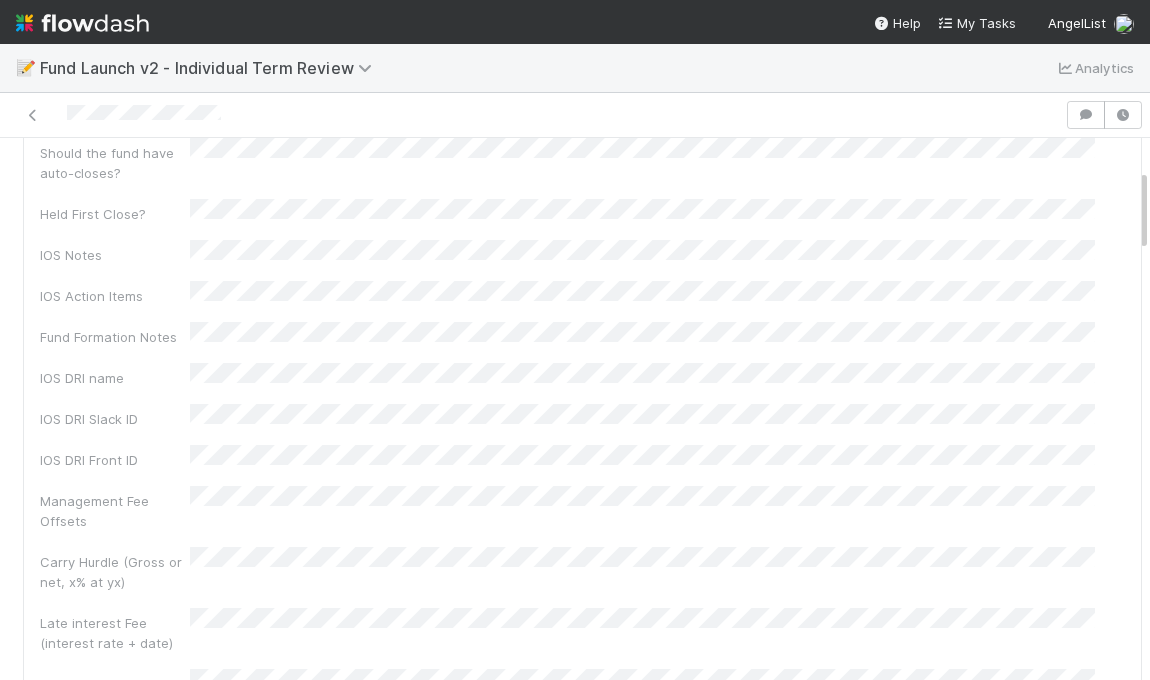 scroll, scrollTop: 0, scrollLeft: 0, axis: both 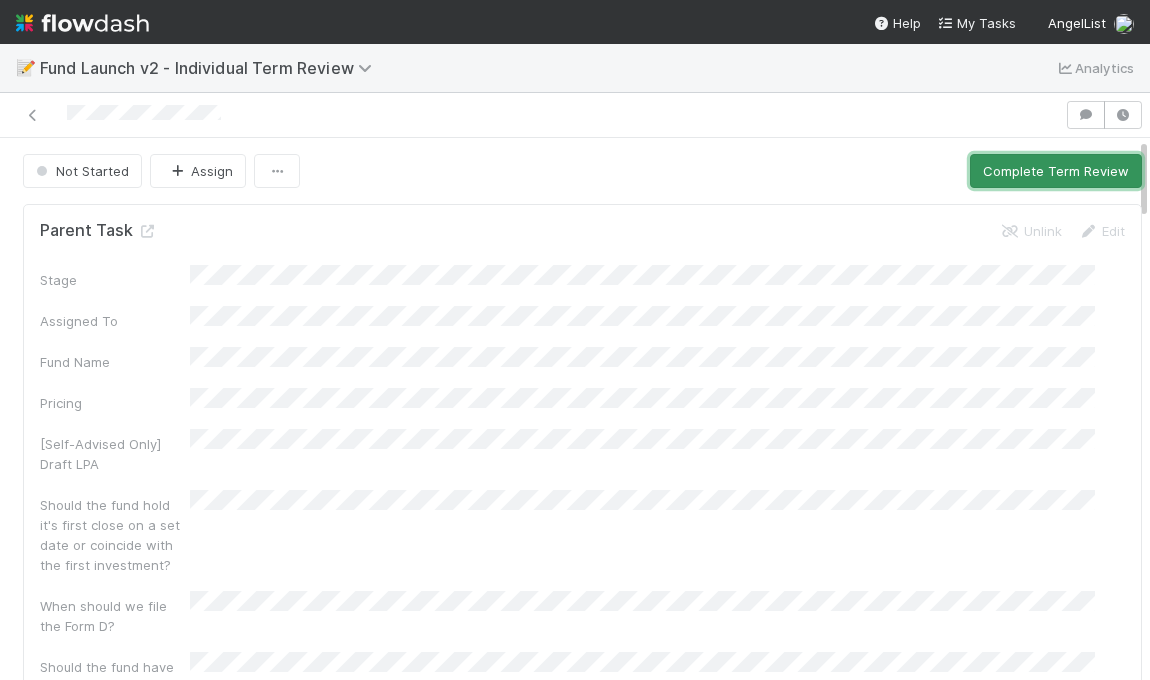 click on "Complete Term Review" at bounding box center (1056, 171) 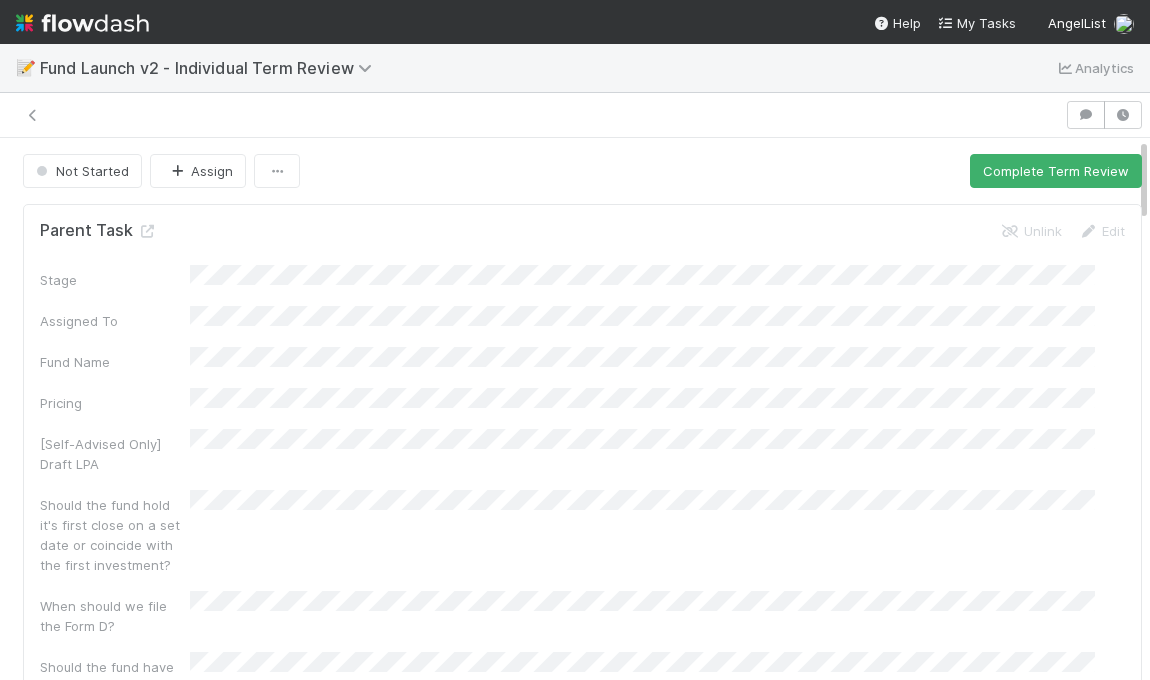 scroll, scrollTop: 0, scrollLeft: 0, axis: both 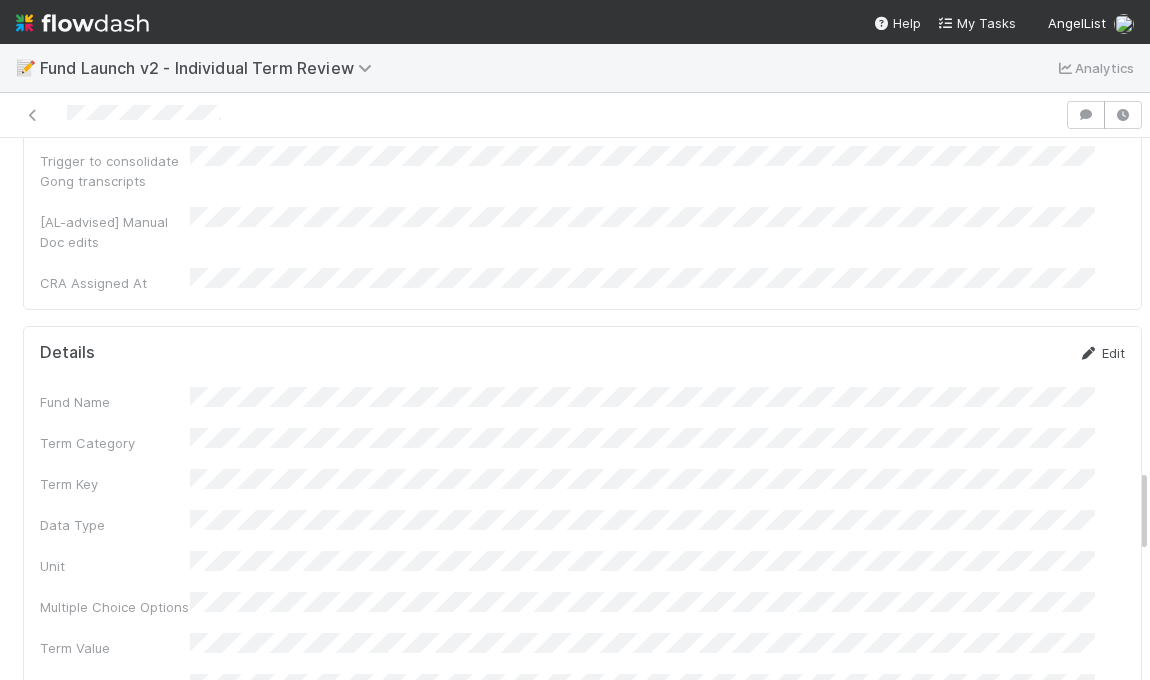 click on "Edit" at bounding box center (1101, 353) 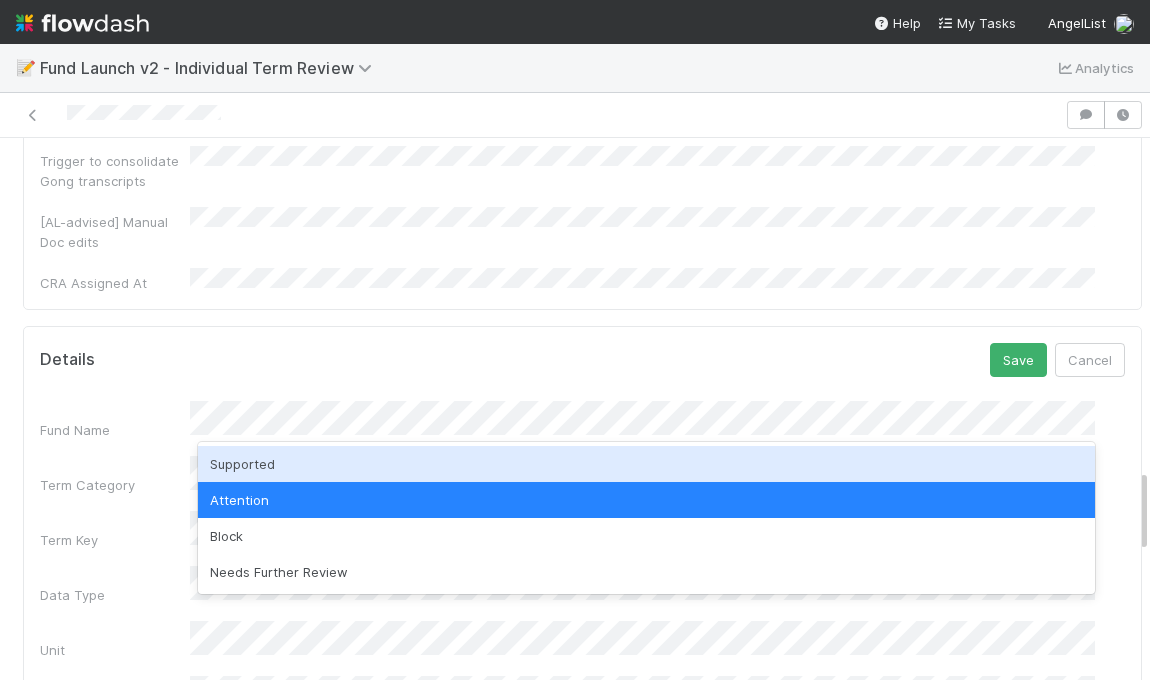click on "Supported" at bounding box center [646, 464] 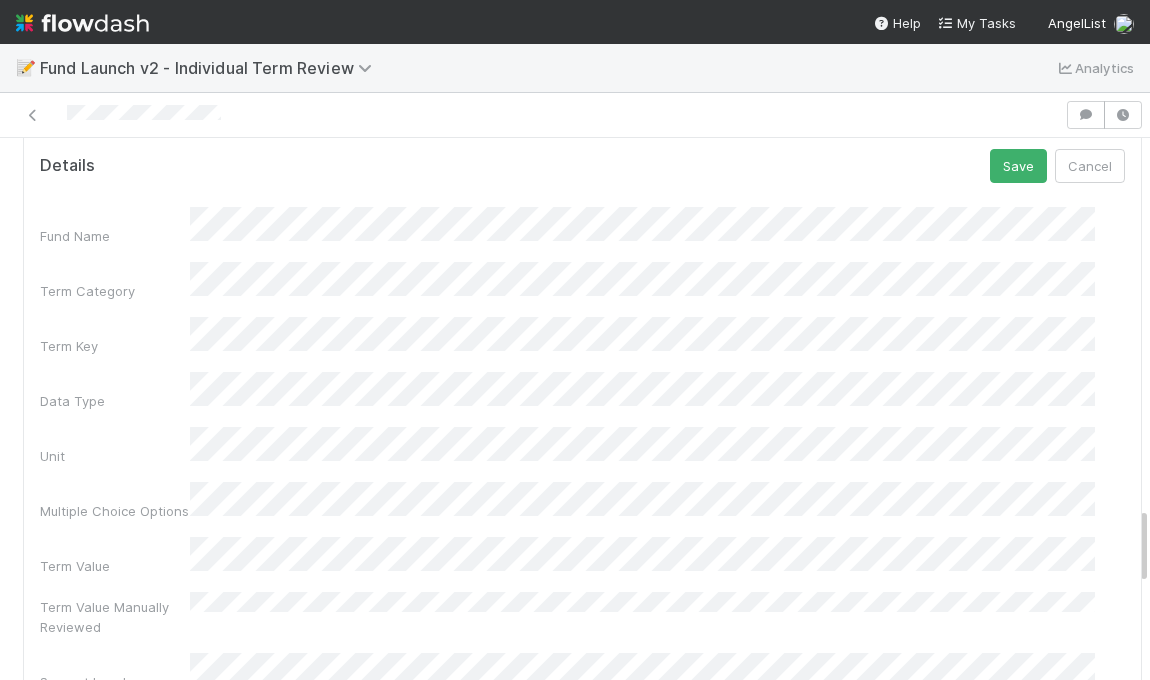 scroll, scrollTop: 2104, scrollLeft: 0, axis: vertical 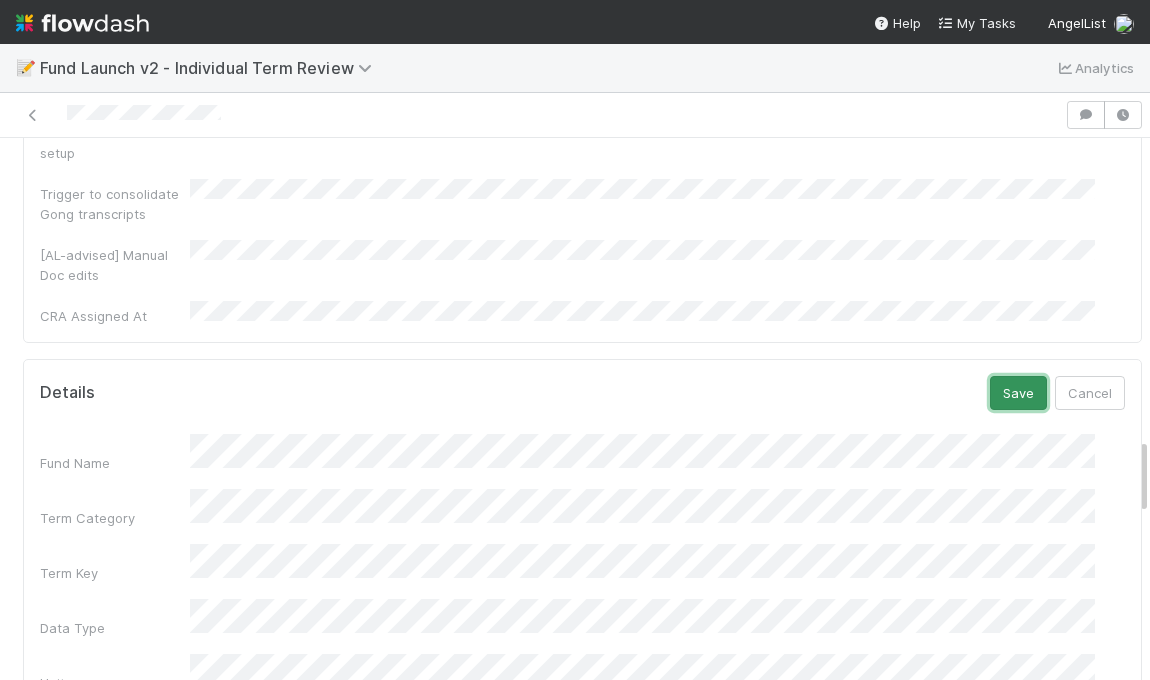 click on "Save" at bounding box center [1018, 393] 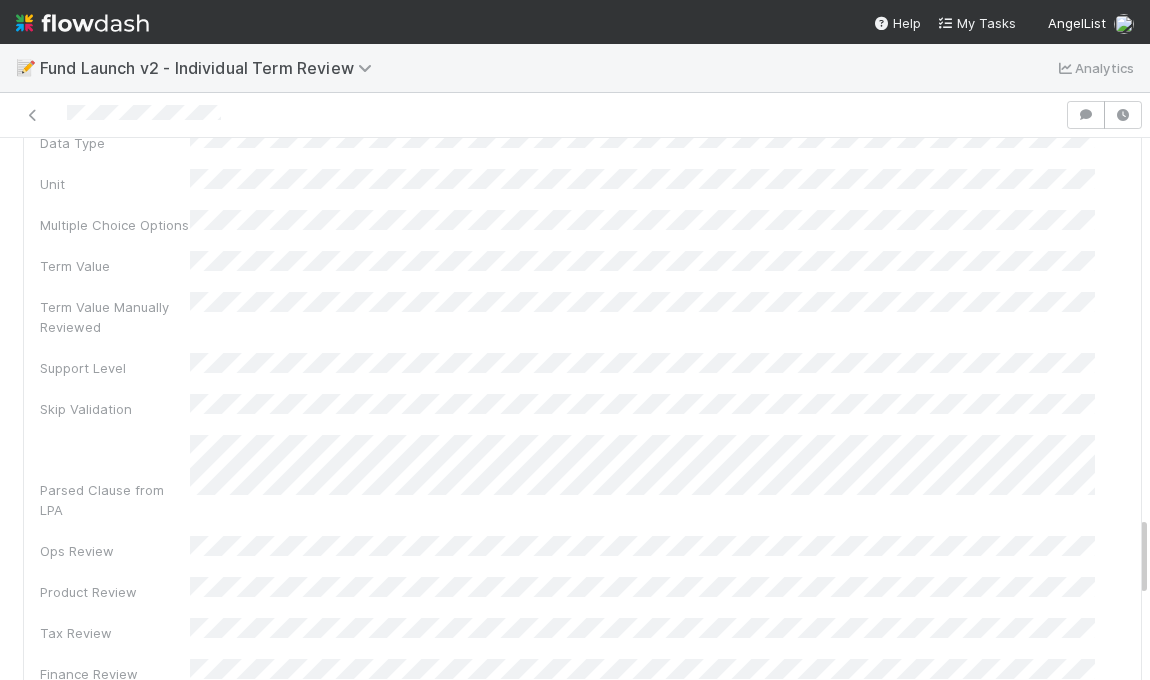 scroll, scrollTop: 2553, scrollLeft: 0, axis: vertical 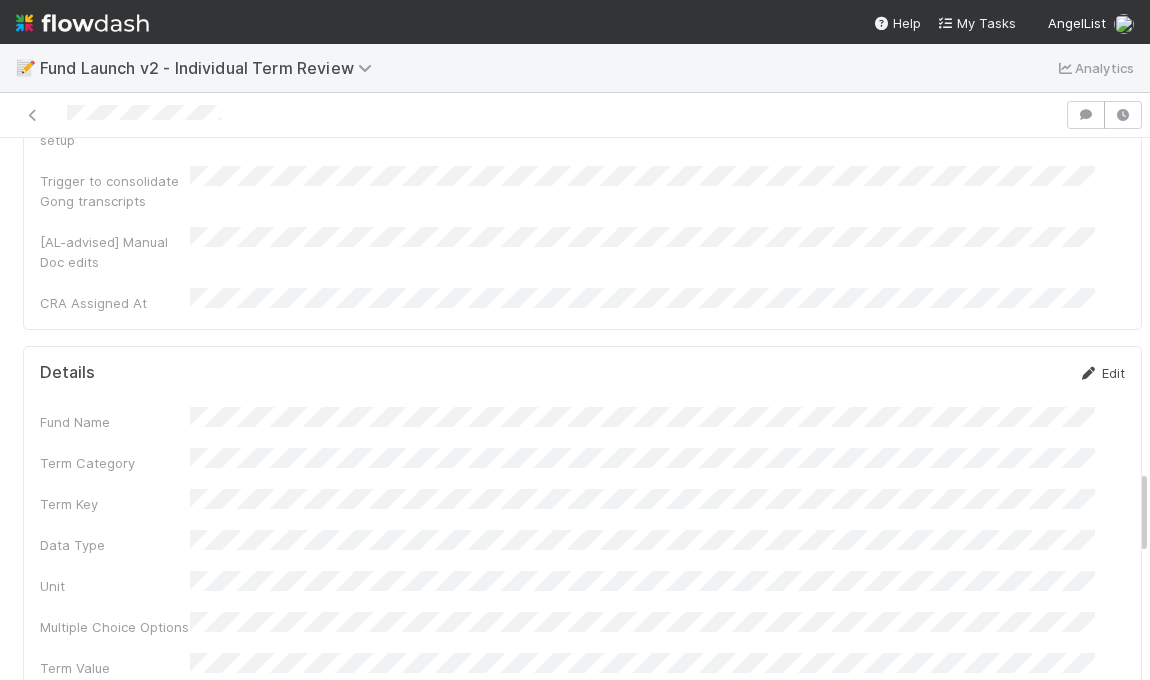 click on "Edit" at bounding box center (1101, 373) 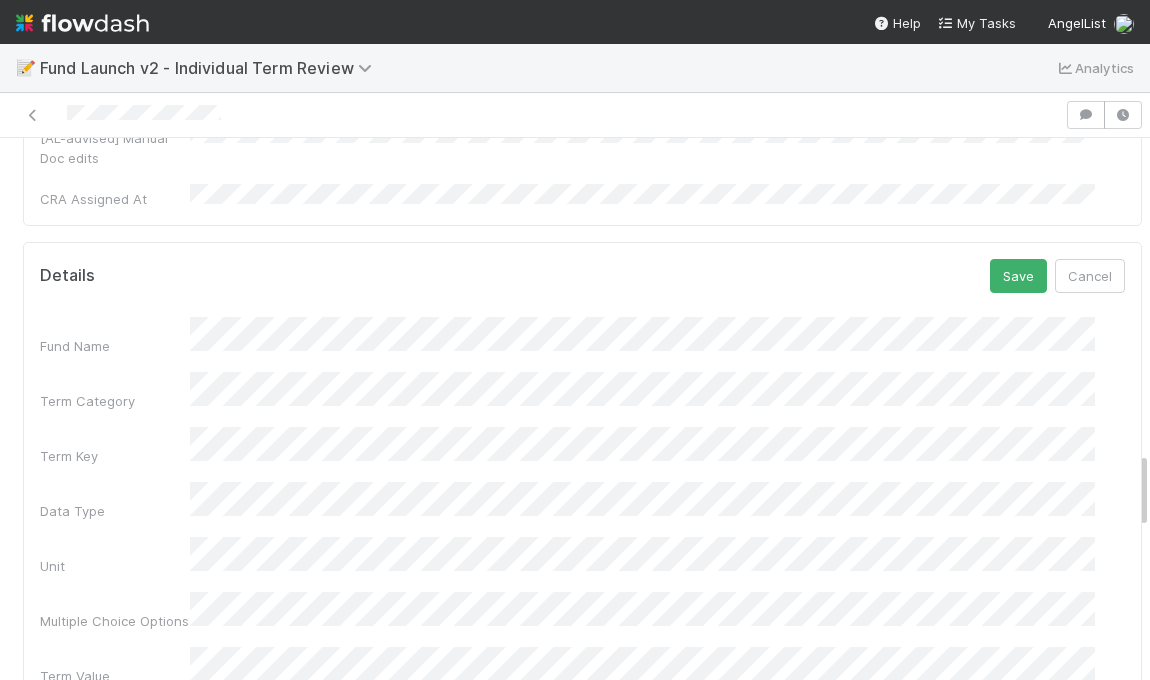 scroll, scrollTop: 2224, scrollLeft: 0, axis: vertical 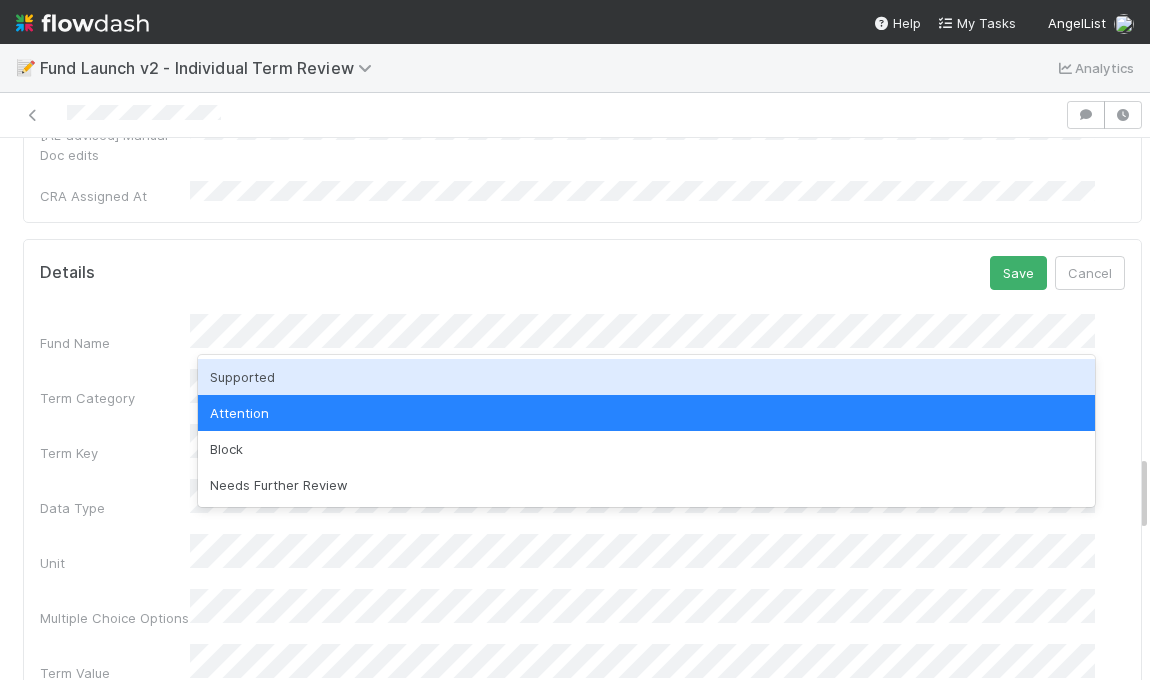 click on "Supported" at bounding box center (646, 377) 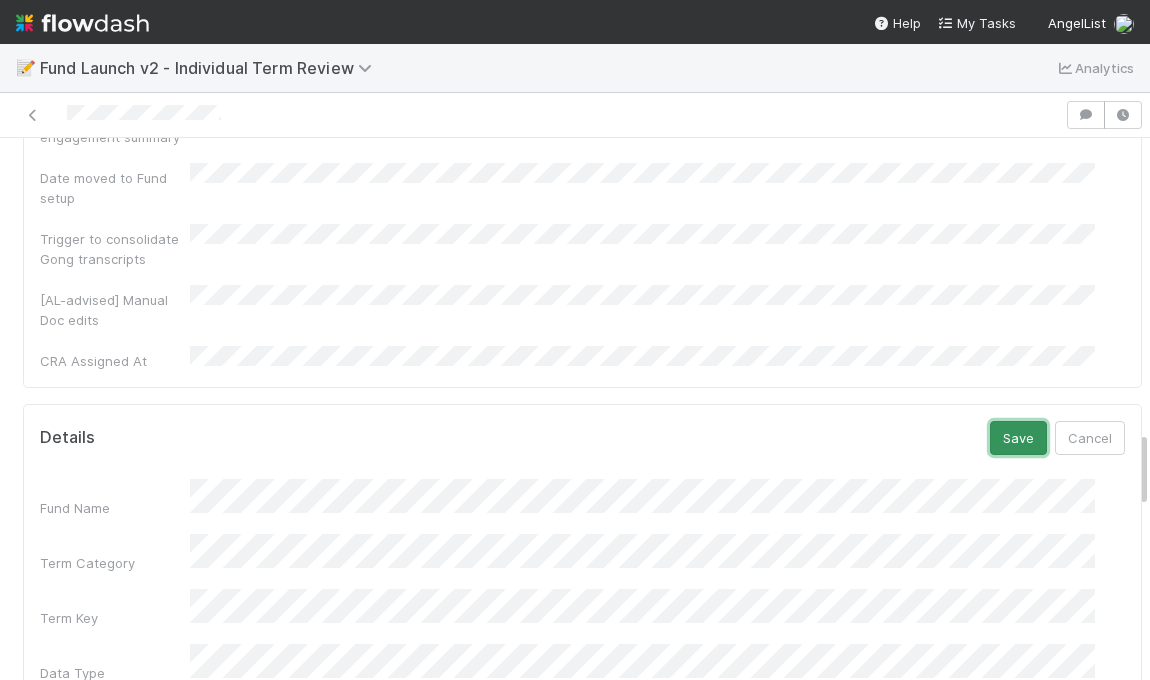 click on "Save" at bounding box center (1018, 438) 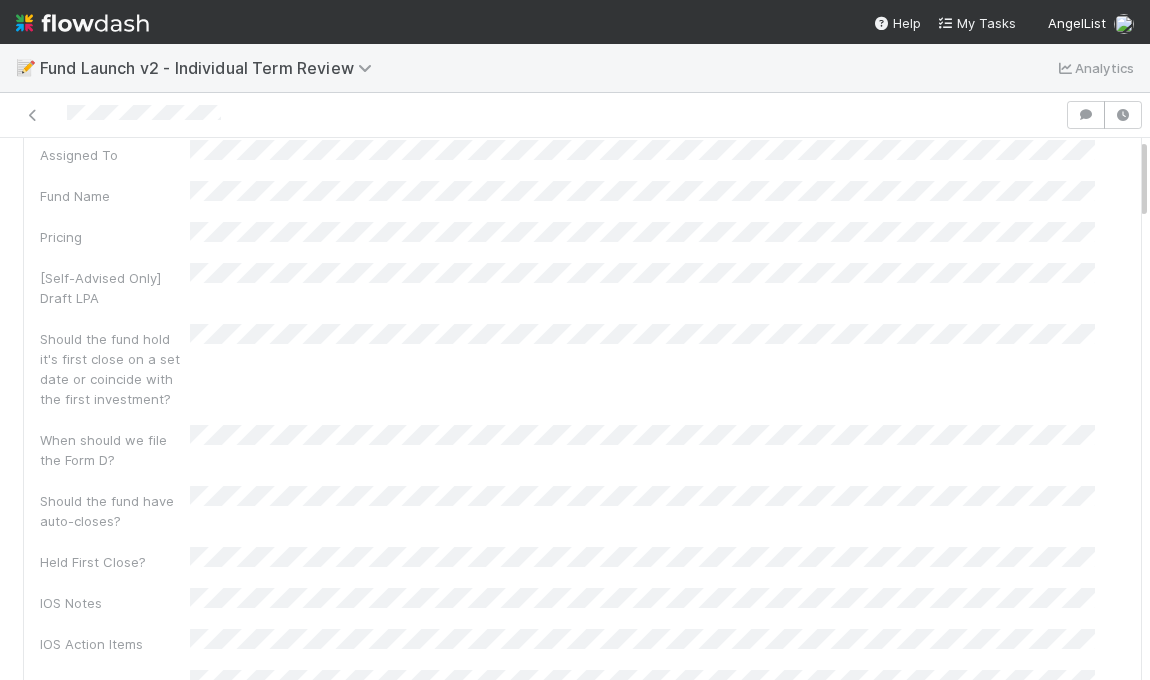 scroll, scrollTop: 0, scrollLeft: 0, axis: both 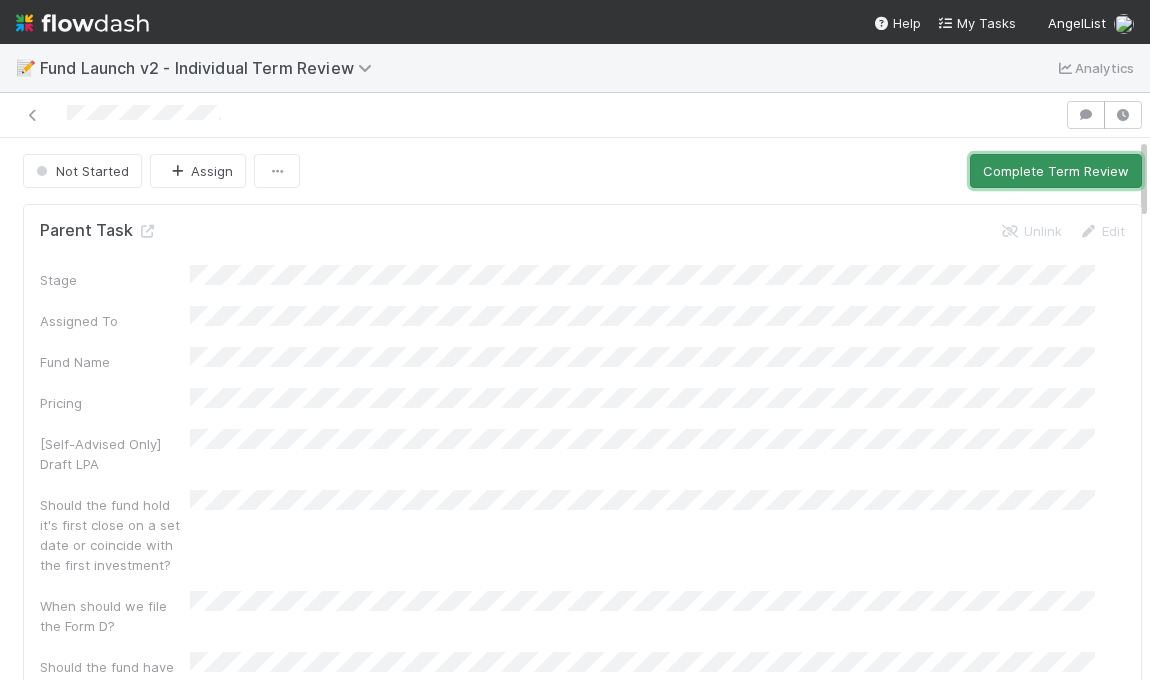 click on "Complete Term Review" at bounding box center [1056, 171] 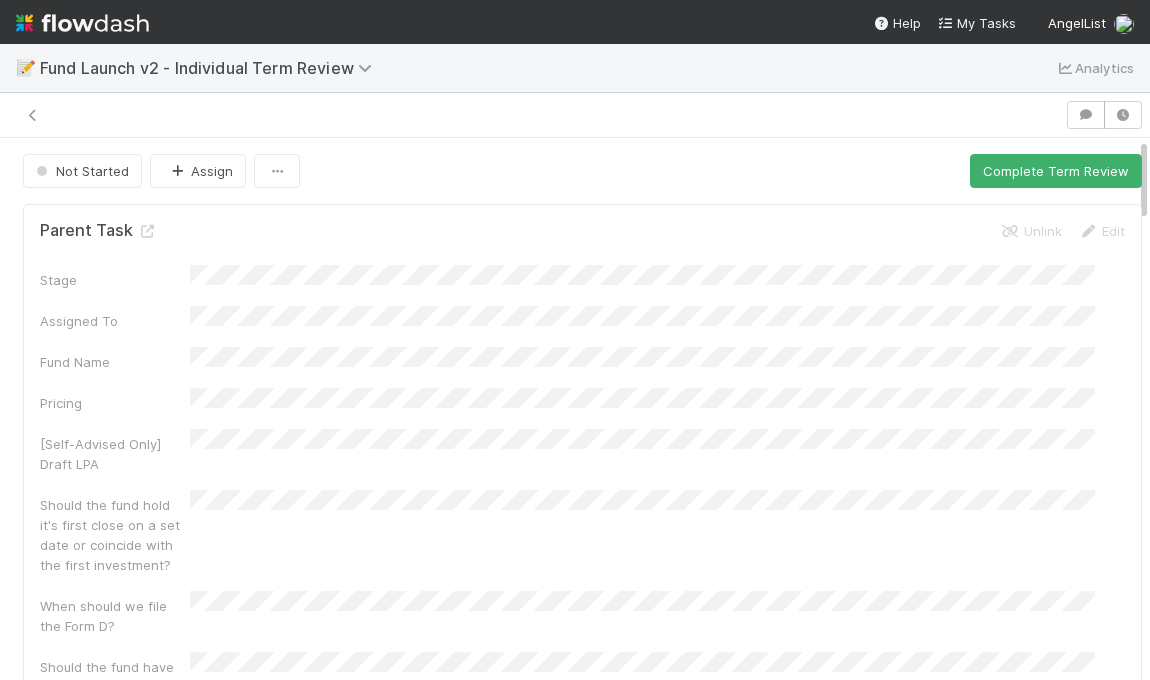 scroll, scrollTop: 0, scrollLeft: 0, axis: both 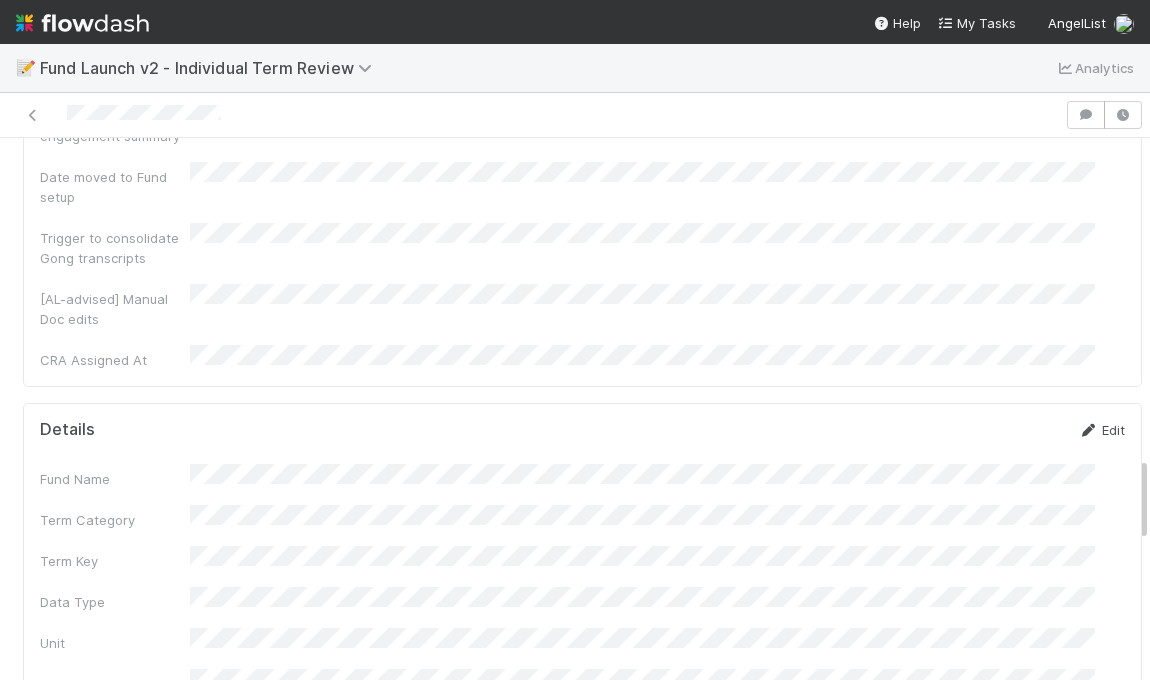 click on "Edit" at bounding box center [1101, 430] 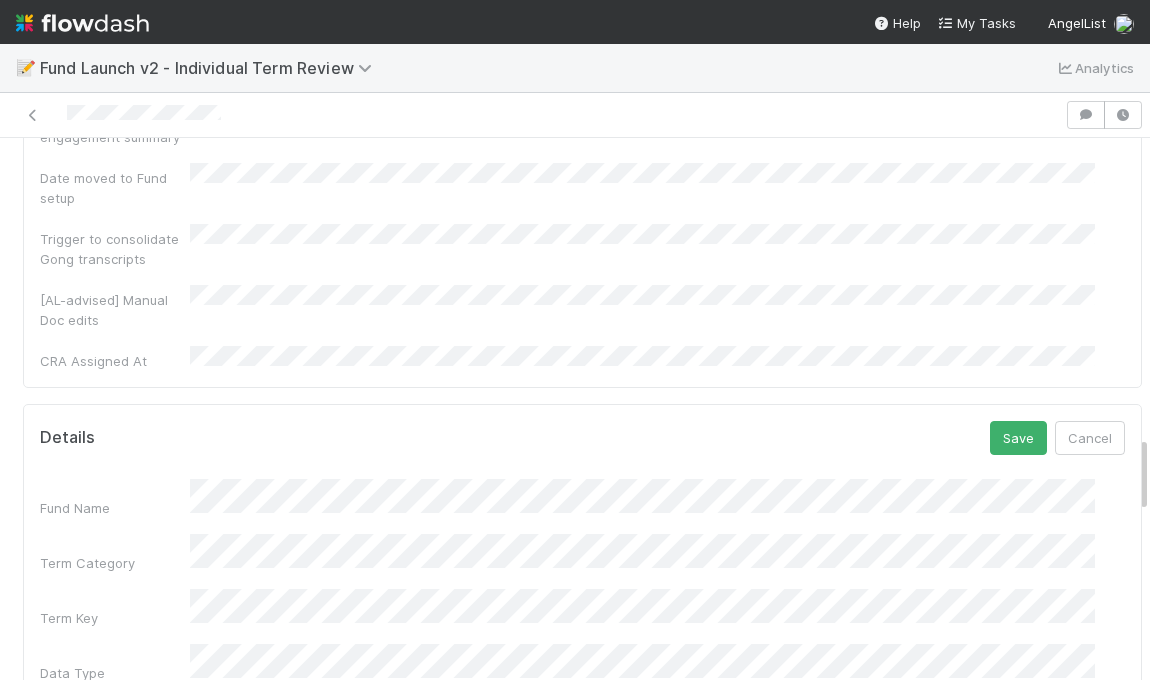 scroll, scrollTop: 2039, scrollLeft: 0, axis: vertical 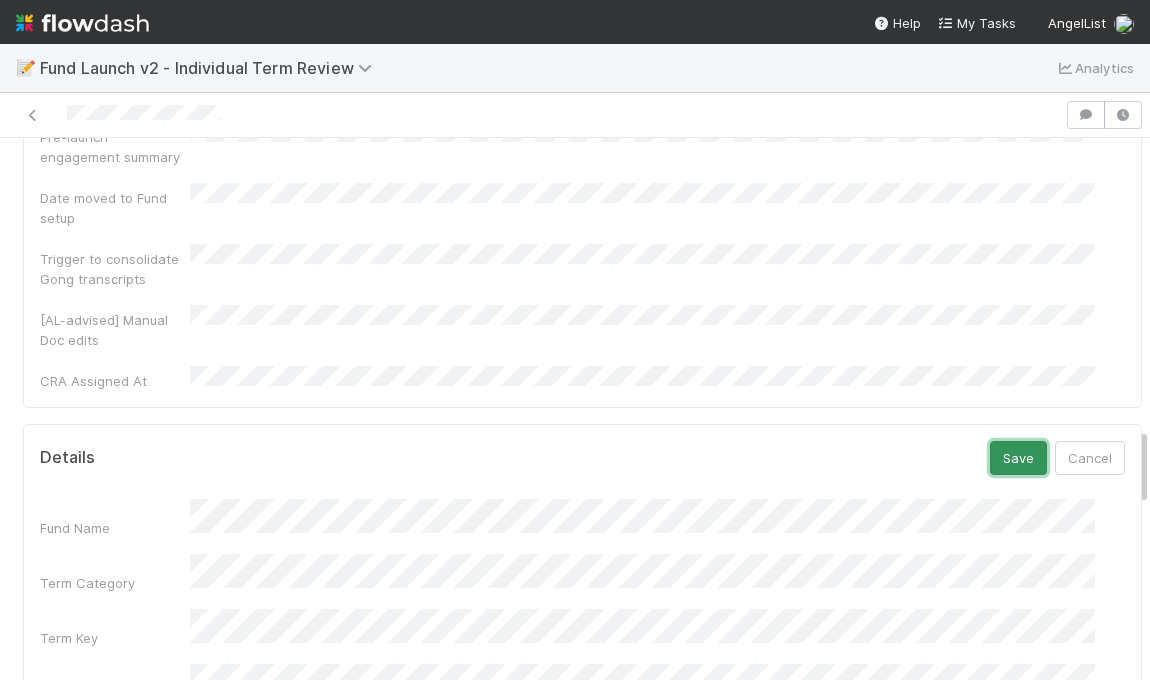 click on "Save" at bounding box center [1018, 458] 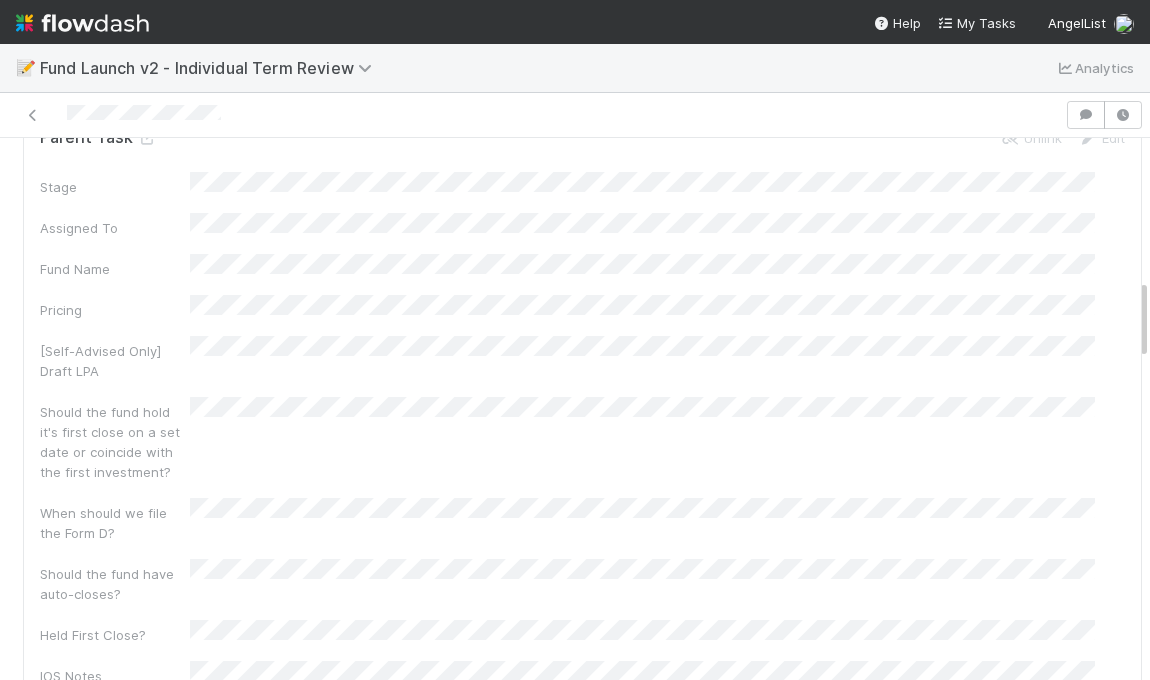 scroll, scrollTop: 0, scrollLeft: 0, axis: both 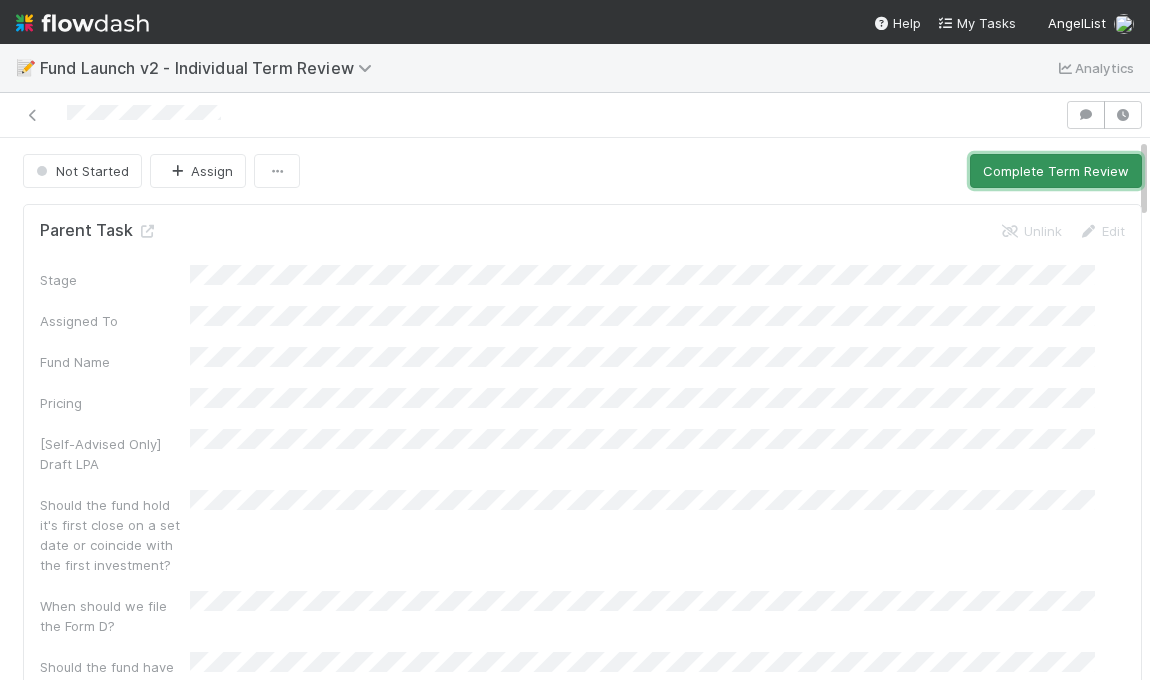 click on "Complete Term Review" at bounding box center [1056, 171] 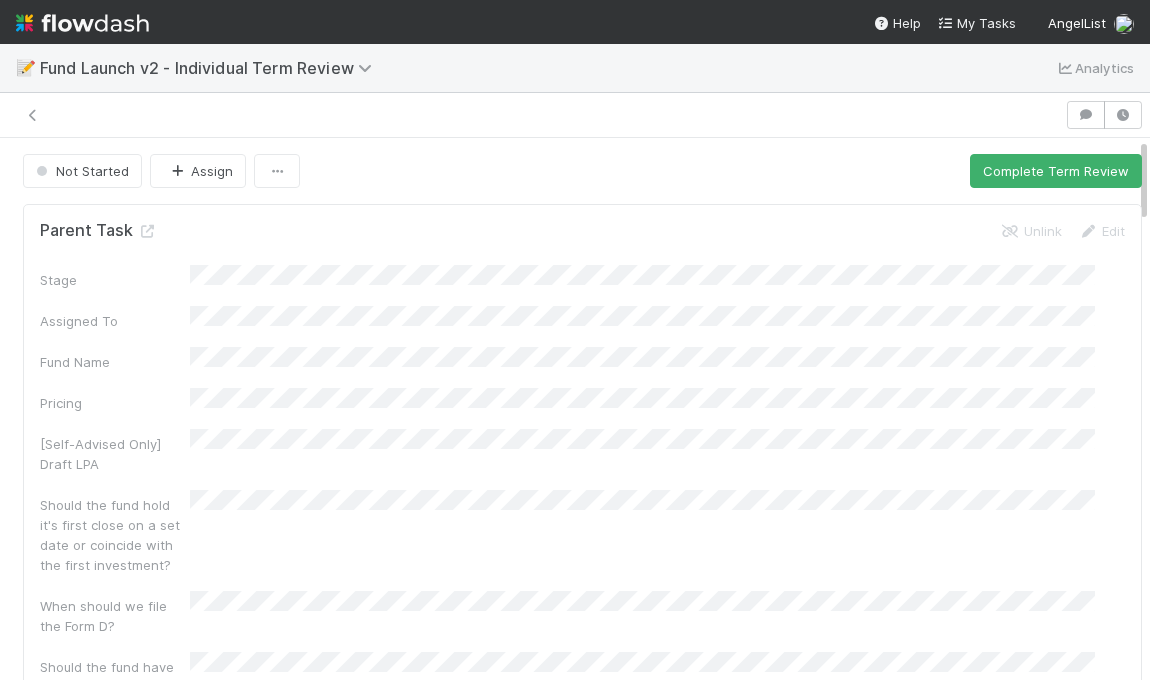 scroll, scrollTop: 0, scrollLeft: 0, axis: both 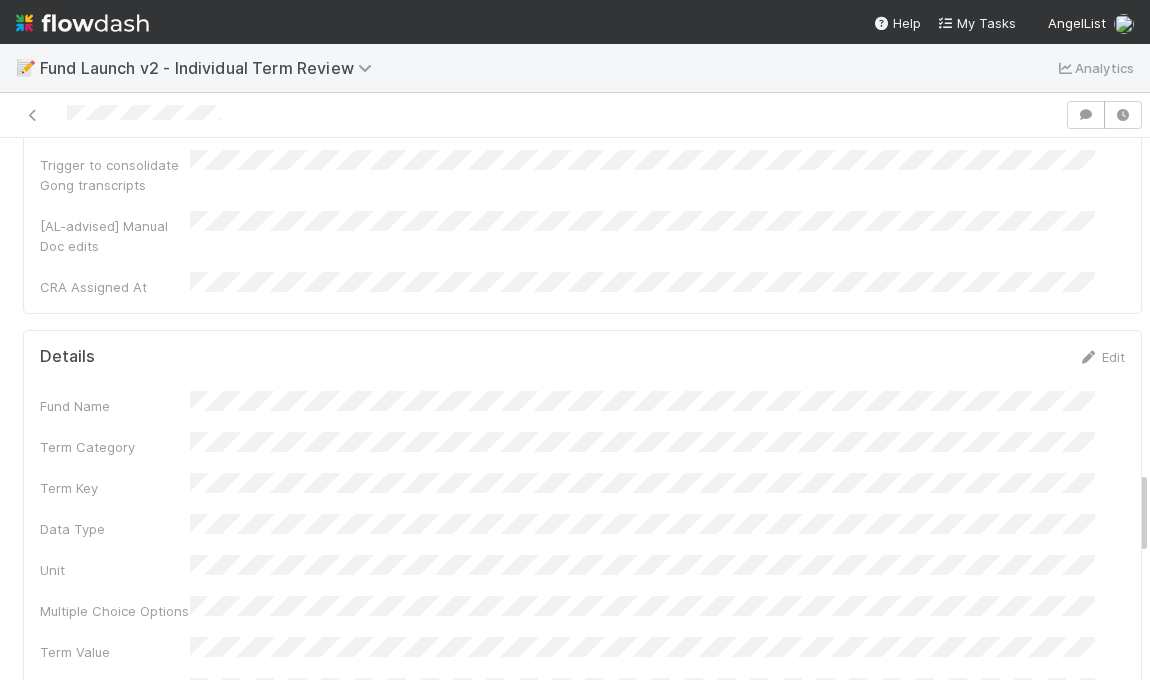 click on "Edit" at bounding box center [1101, 357] 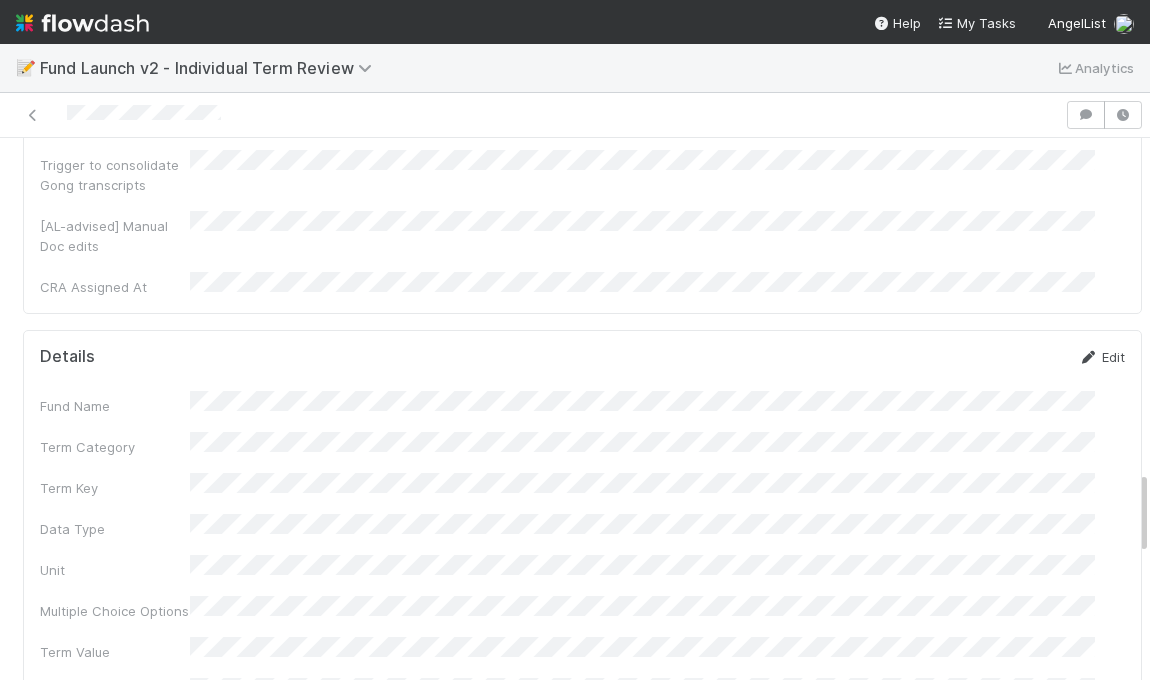 click on "Edit" at bounding box center [1101, 357] 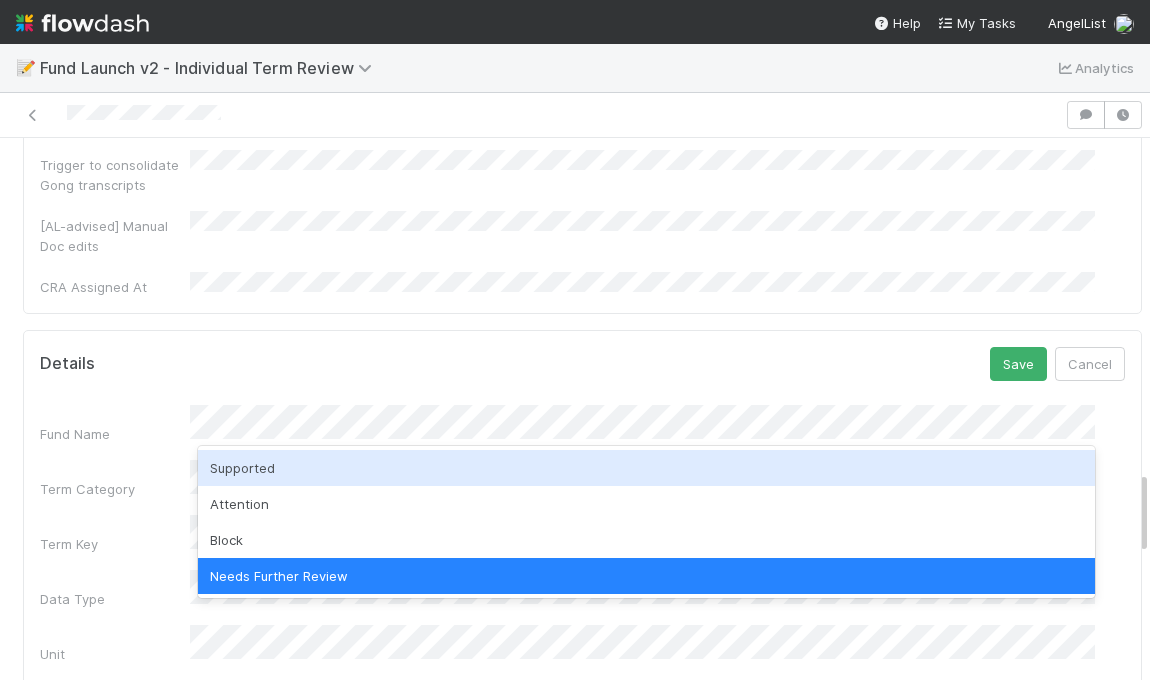 click on "Supported" at bounding box center (646, 468) 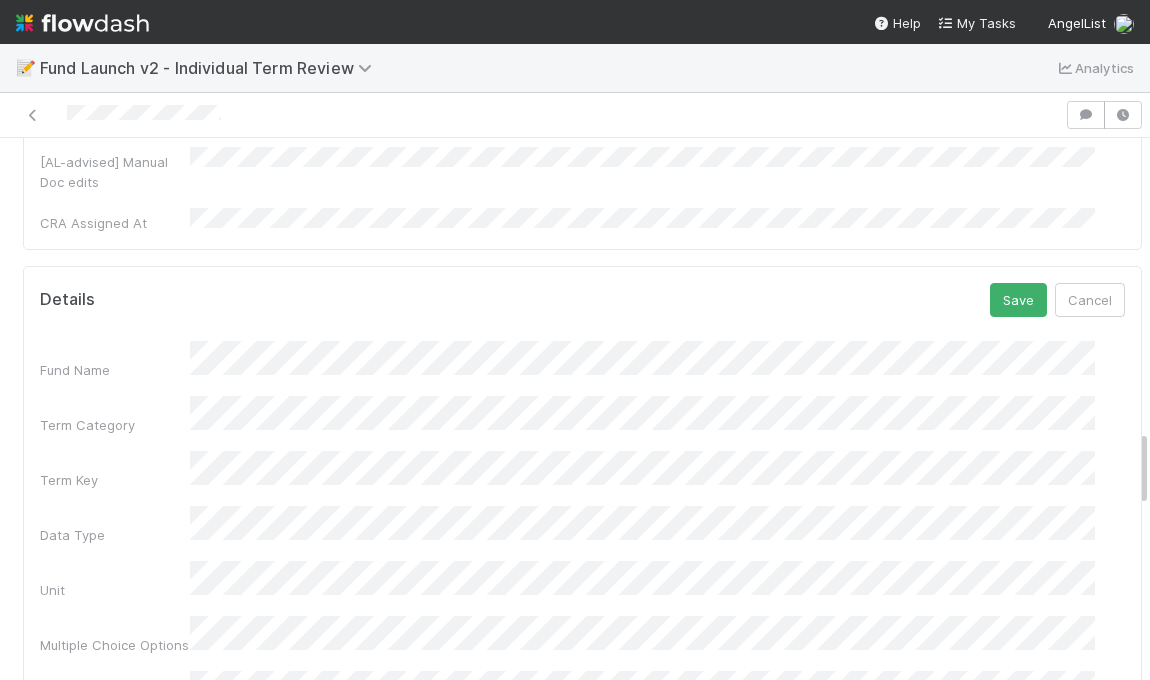 scroll, scrollTop: 2009, scrollLeft: 0, axis: vertical 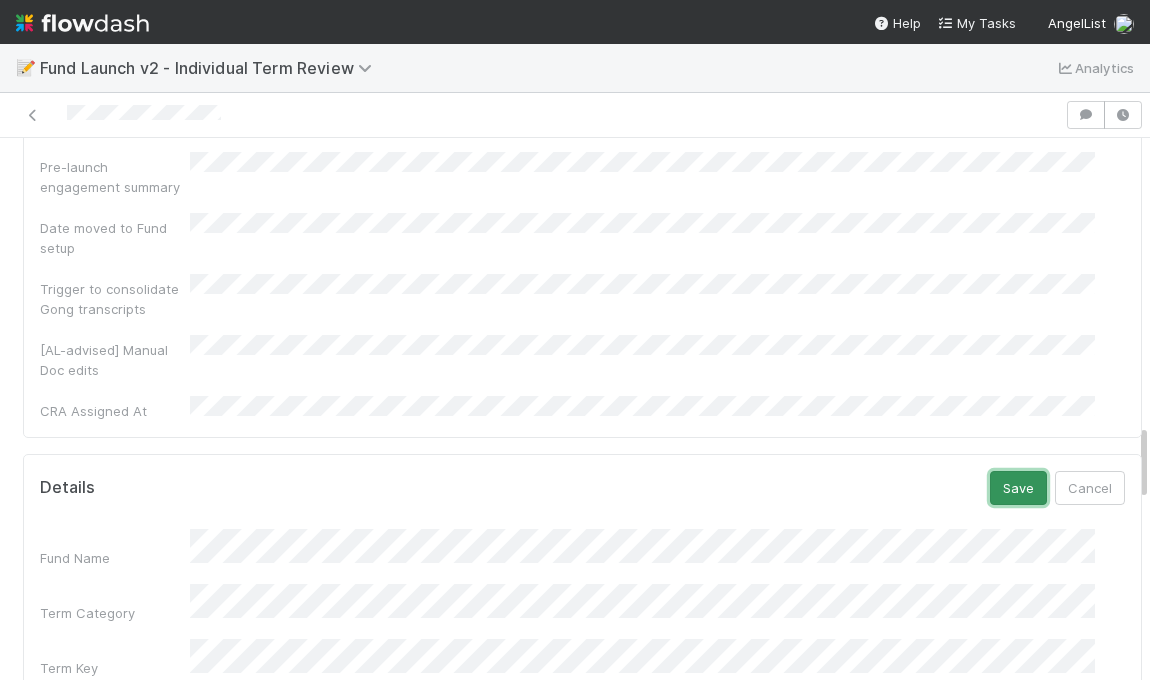 click on "Save" at bounding box center (1018, 488) 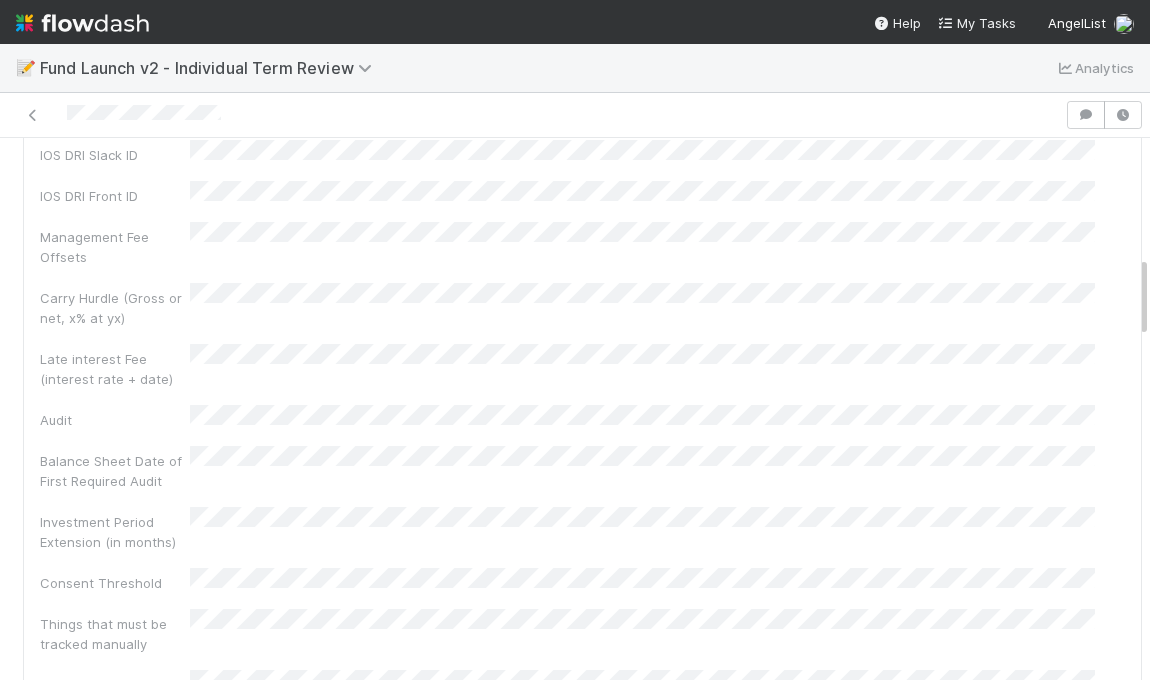 scroll, scrollTop: 0, scrollLeft: 0, axis: both 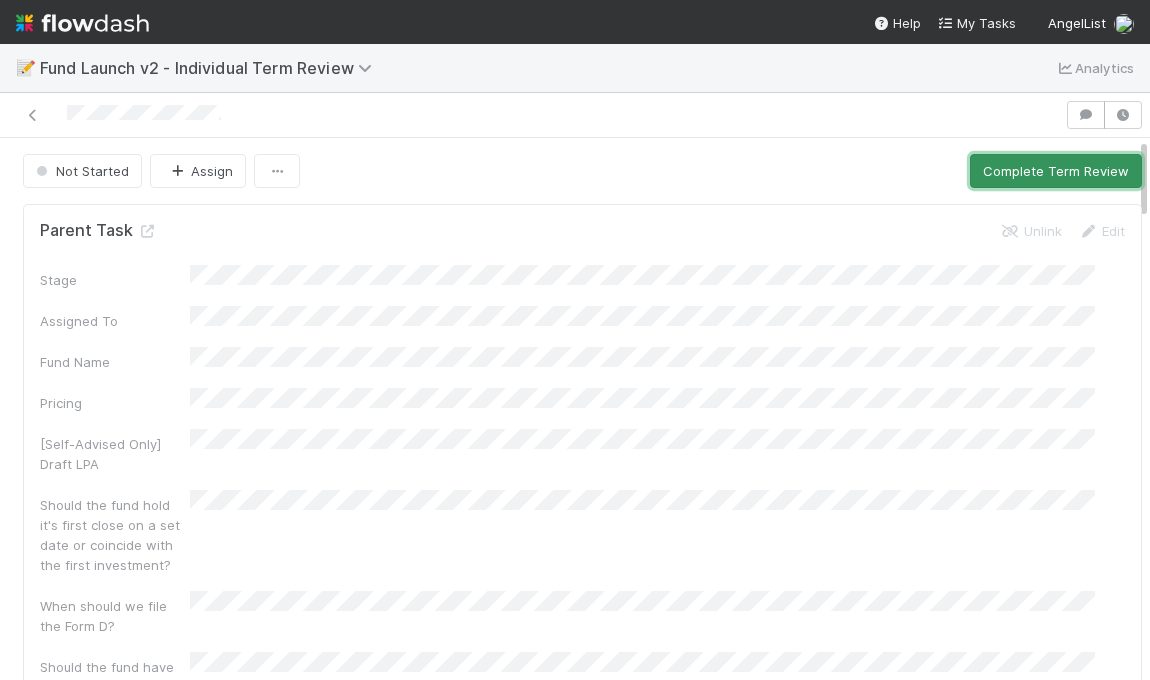 click on "Complete Term Review" at bounding box center (1056, 171) 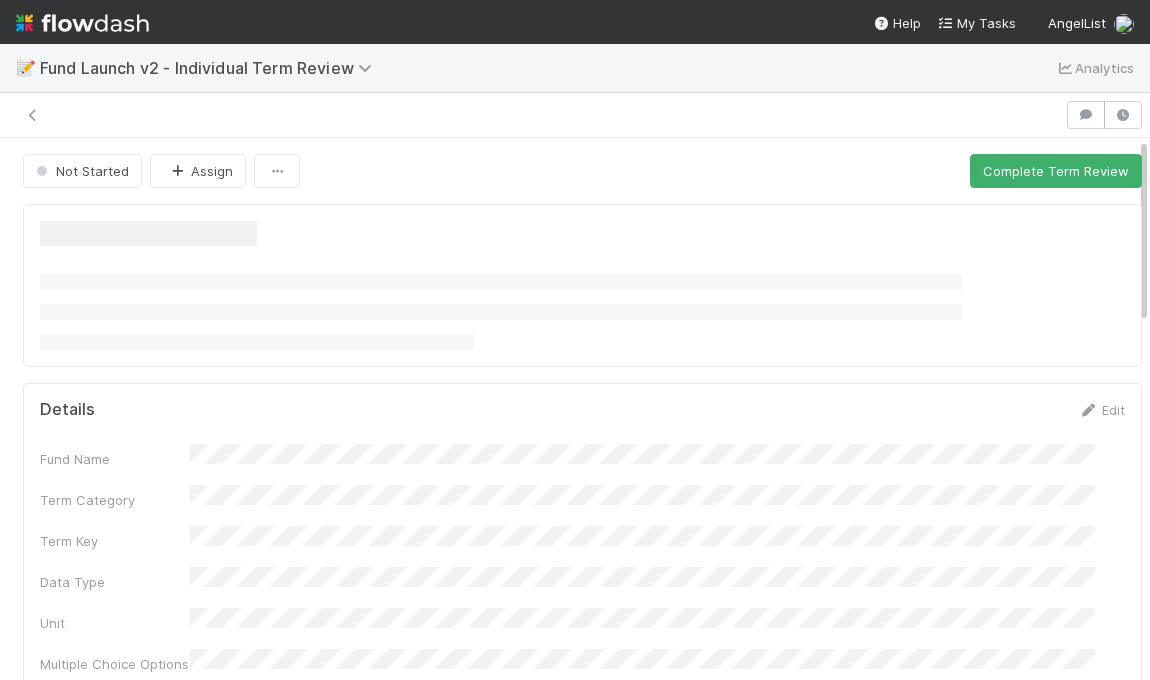 scroll, scrollTop: 0, scrollLeft: 0, axis: both 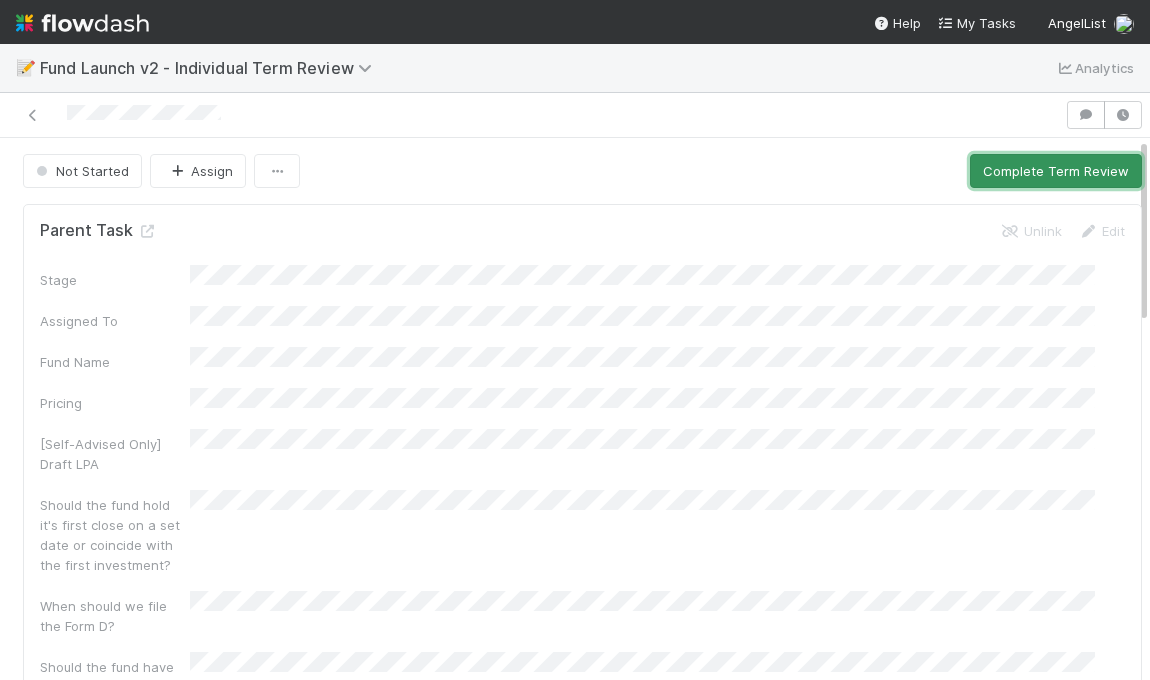 click on "Complete Term Review" at bounding box center [1056, 171] 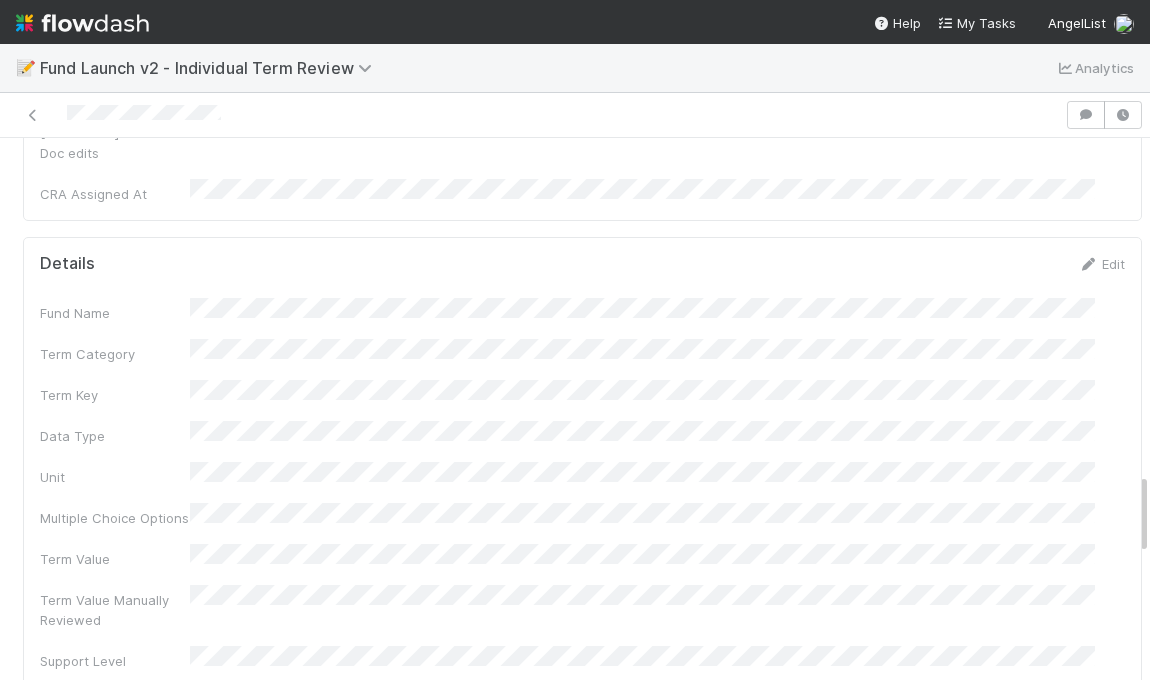 scroll, scrollTop: 2224, scrollLeft: 0, axis: vertical 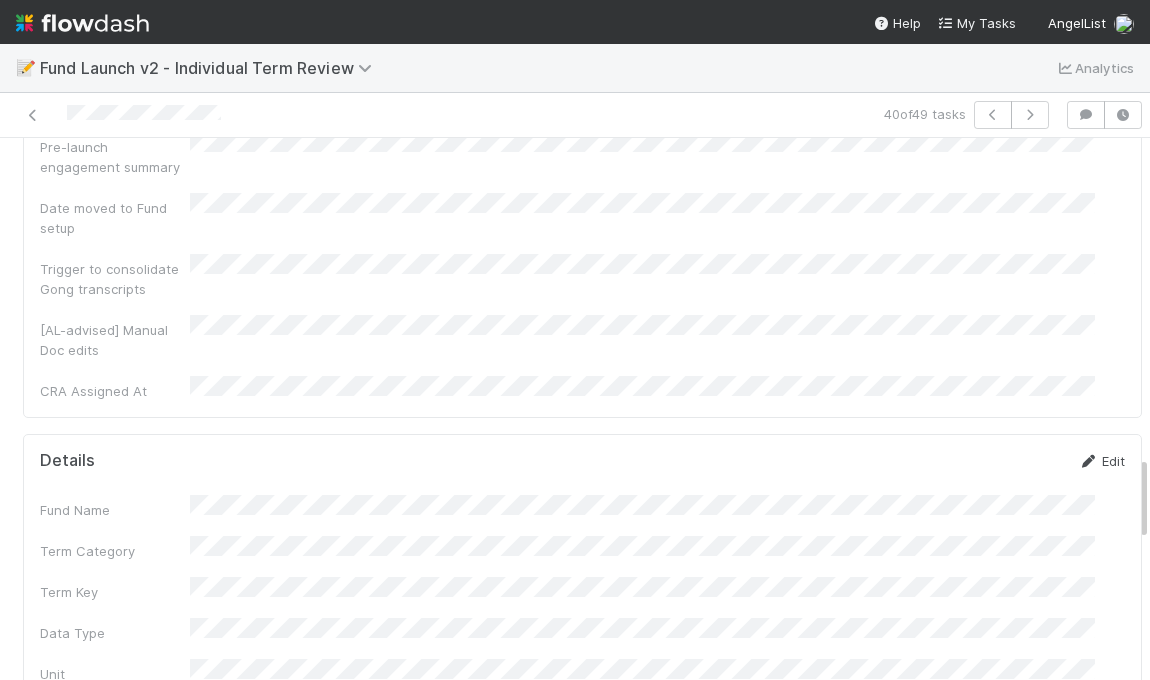 click on "Edit" at bounding box center (1101, 461) 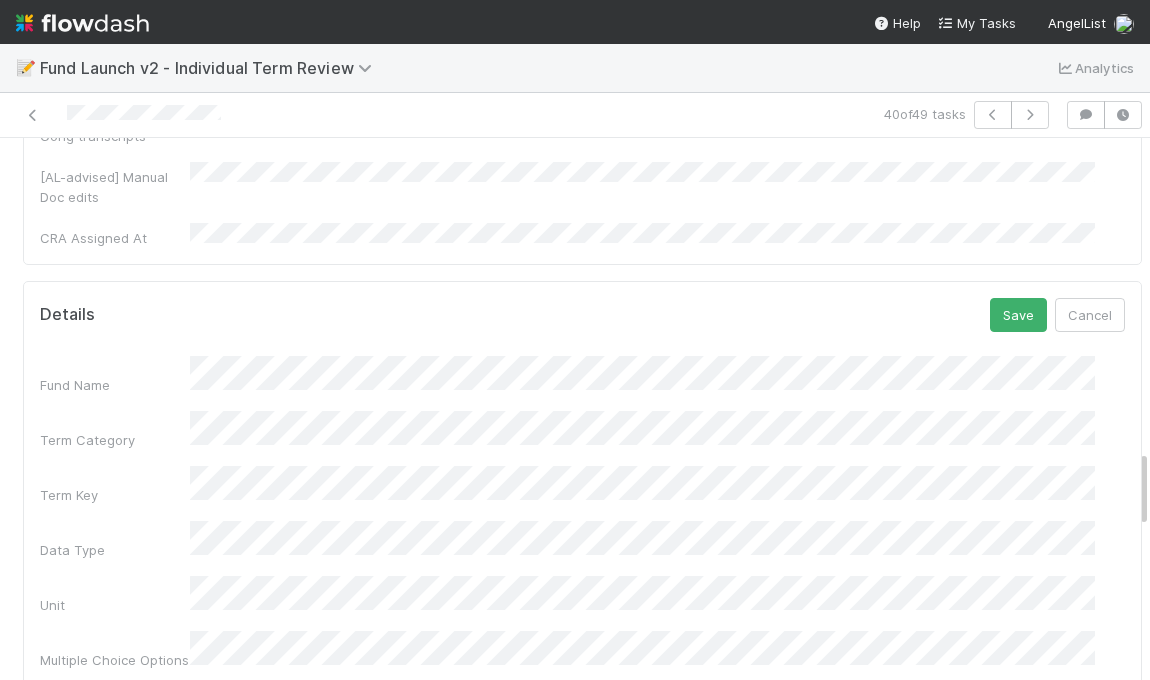 scroll, scrollTop: 2249, scrollLeft: 0, axis: vertical 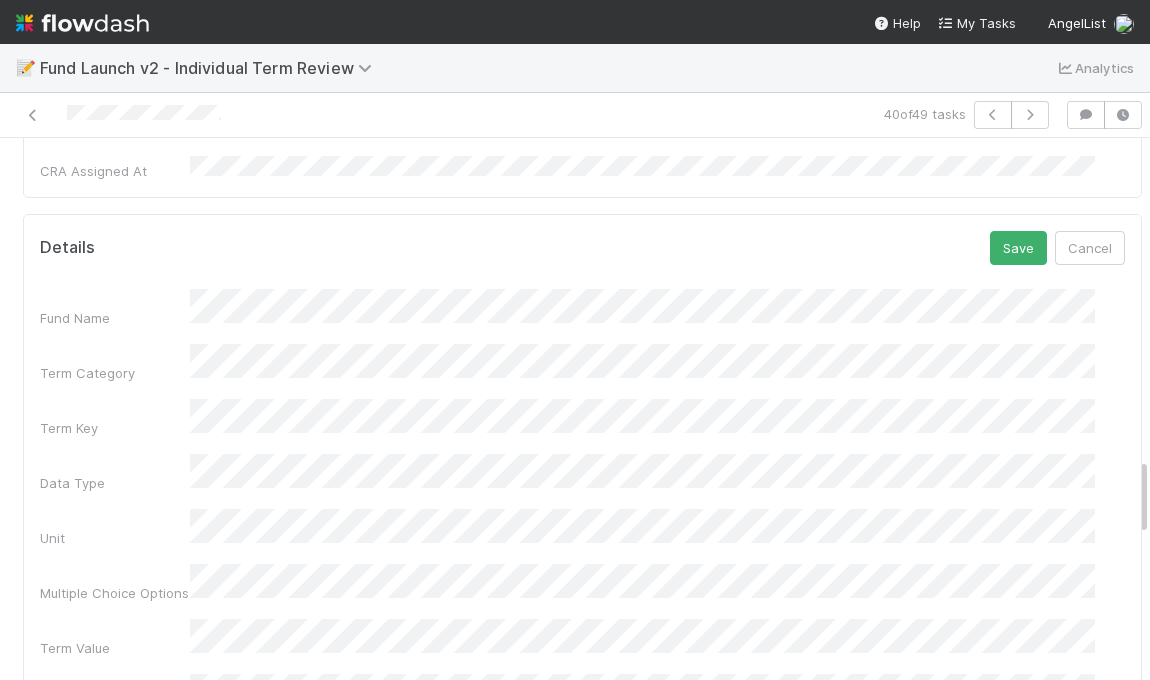 click on "Fund Name  Term Category  Term Key  Data Type  Unit  Multiple Choice Options  Term Value  Term Value Manually Reviewed  Support Level  Skip Validation  Parsed Clause from LPA  Ops Review  Product Review  Tax Review  Finance Review  Legal Team Notes  Functional Teams  GP Notes  Term Display Value  ID  Display Order  Created On Updated On" at bounding box center [582, 950] 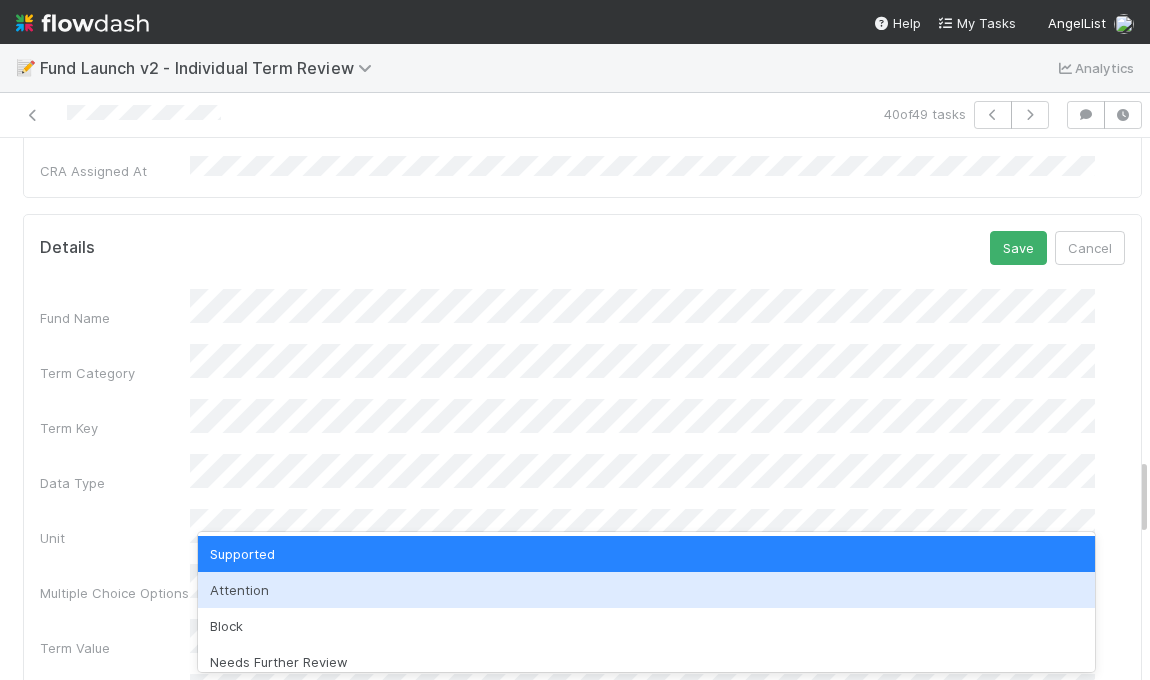 click on "Attention" at bounding box center [646, 590] 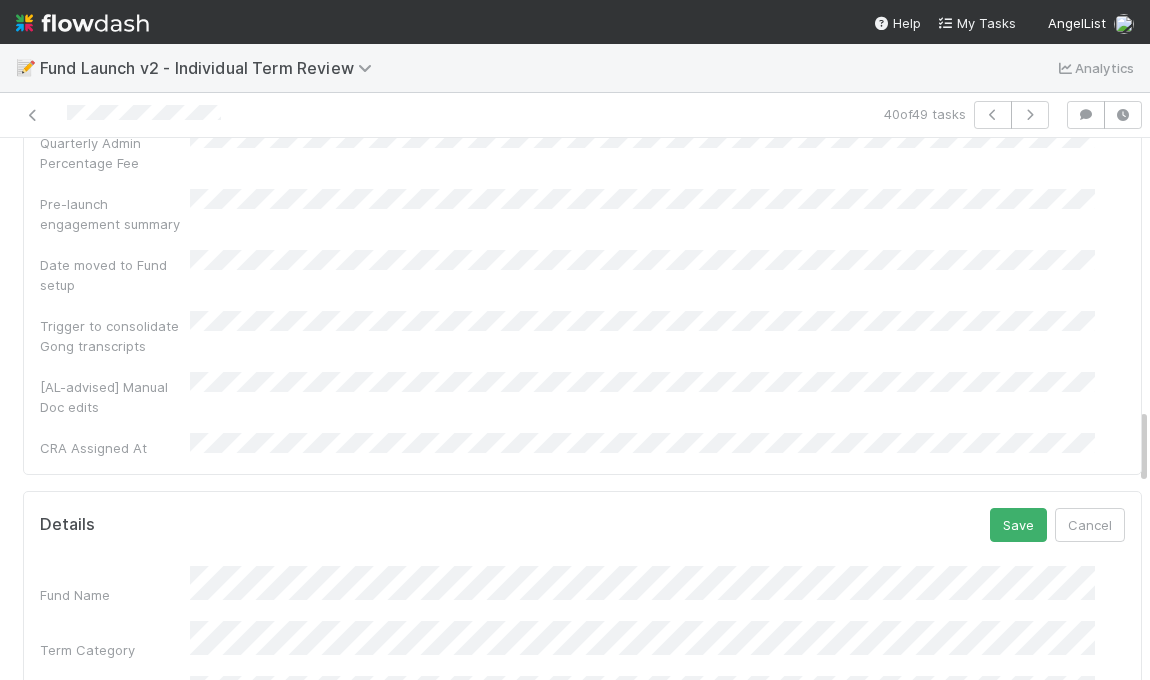 scroll, scrollTop: 1893, scrollLeft: 0, axis: vertical 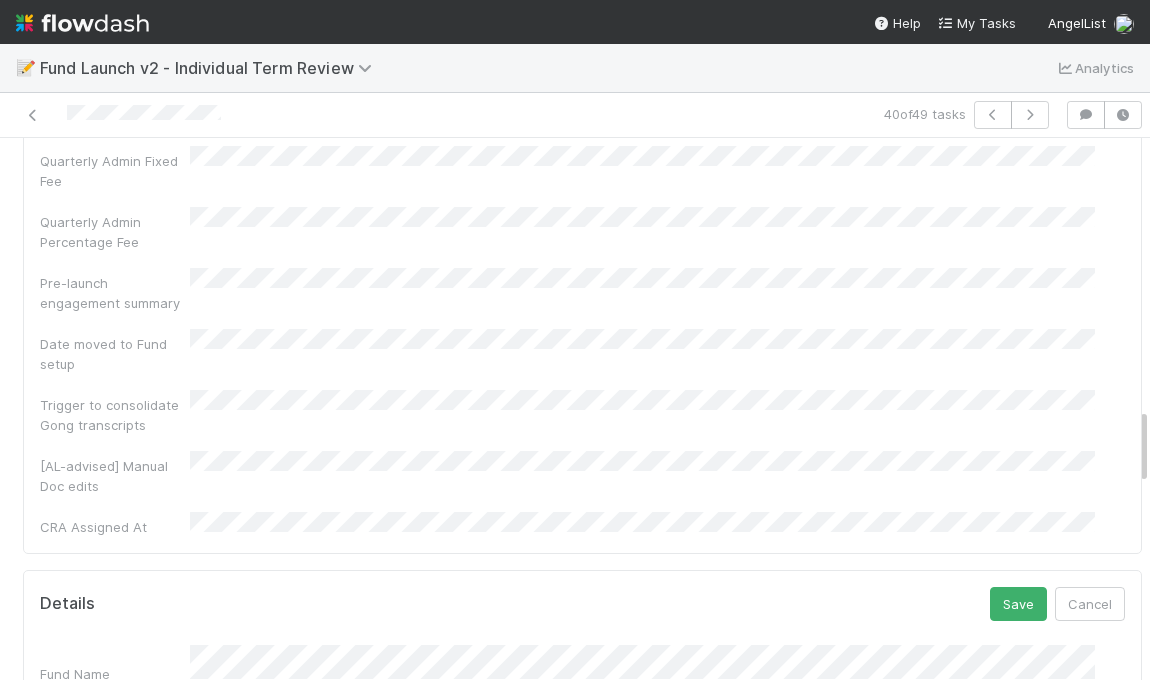 click on "Details Save Cancel Fund Name  Term Category  Term Key  Data Type  Unit  Multiple Choice Options  Term Value  Term Value Manually Reviewed  Support Level  Skip Validation  Parsed Clause from LPA  Ops Review  Product Review  Tax Review  Finance Review  Legal Team Notes  Functional Teams  GP Notes  Term Display Value  ID  Display Order  Created On Updated On" at bounding box center [582, 1277] 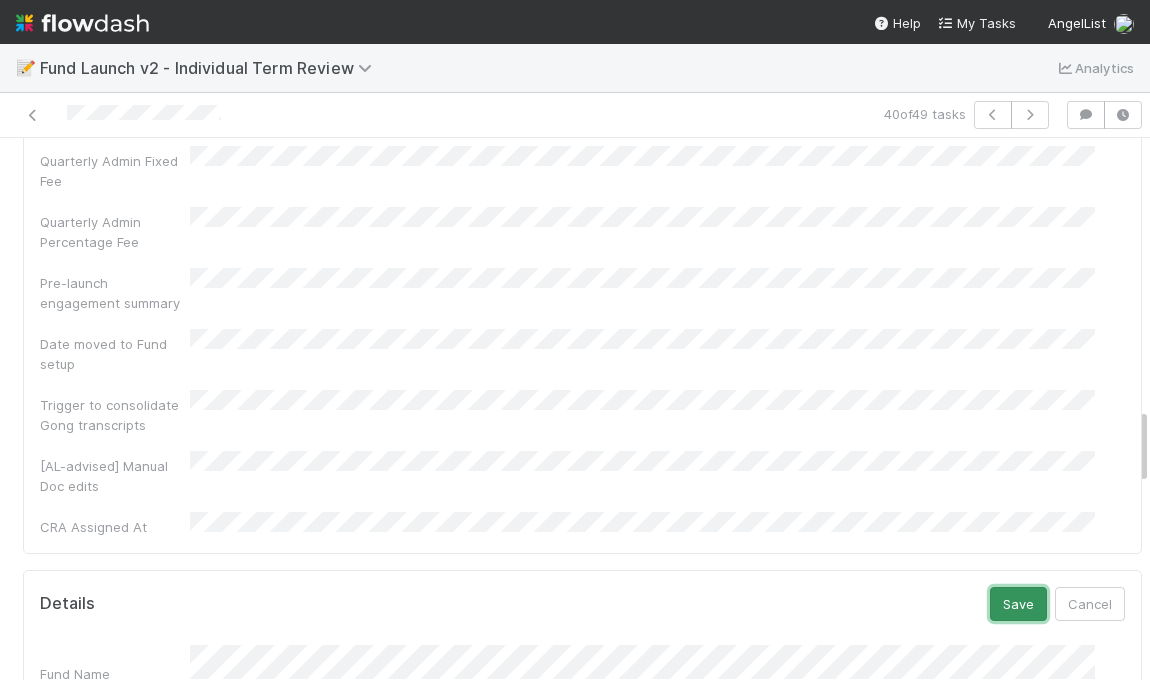 click on "Save" at bounding box center (1018, 604) 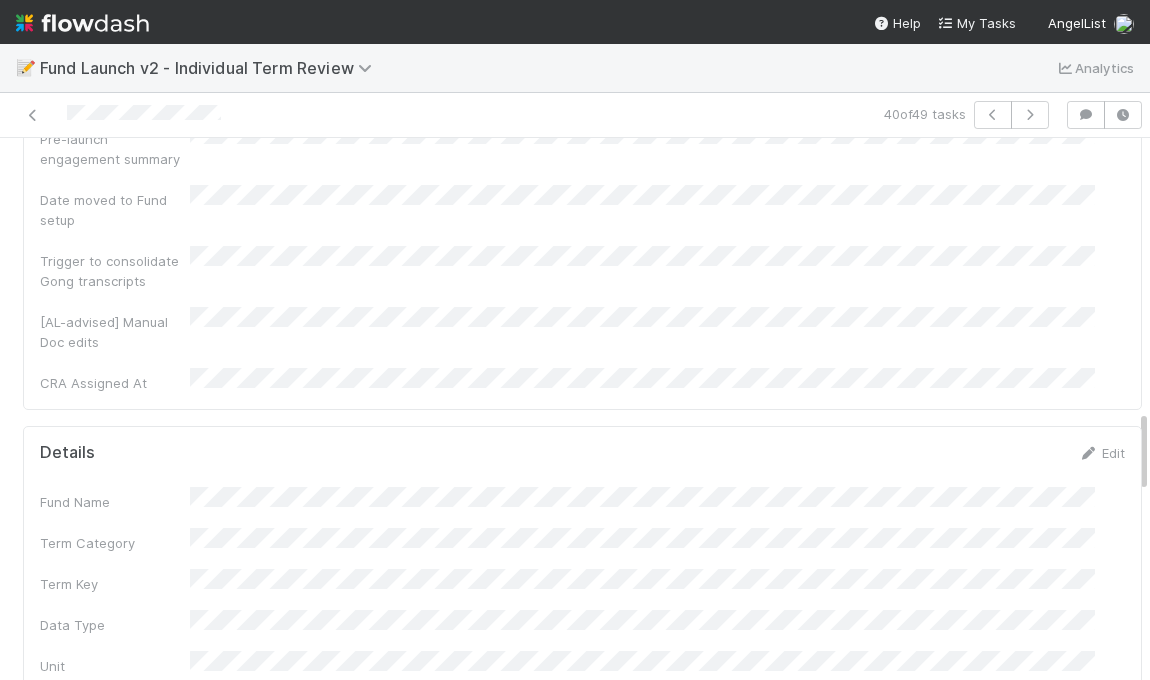 scroll, scrollTop: 1797, scrollLeft: 0, axis: vertical 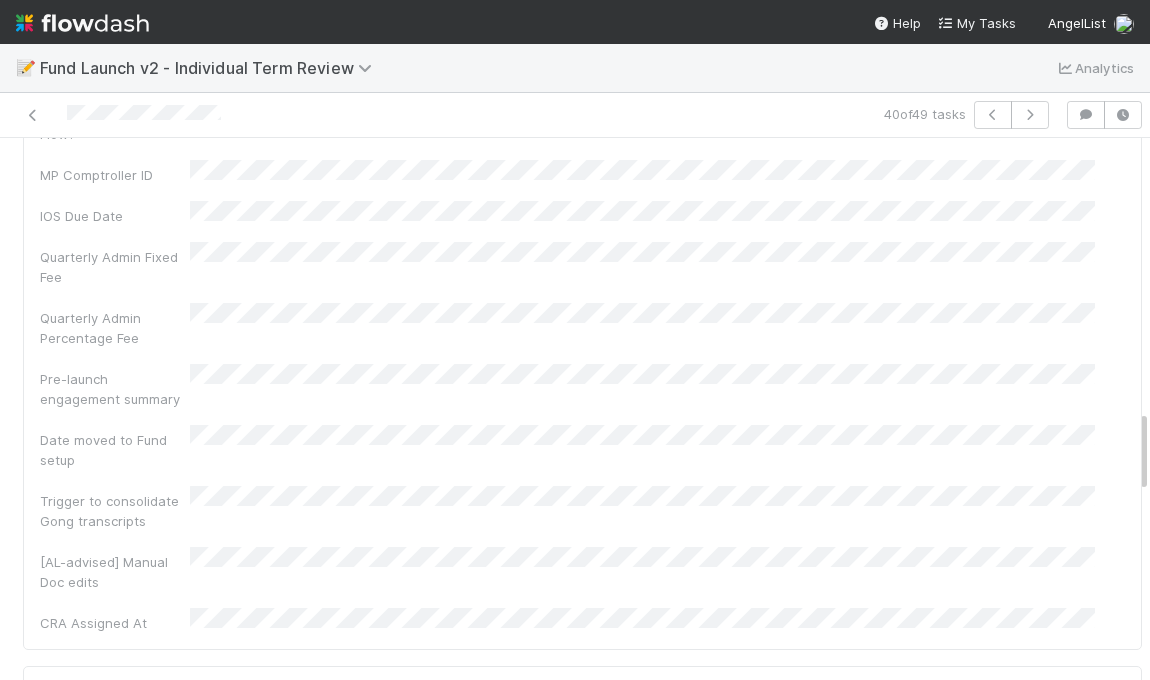 click on "Edit" at bounding box center [1101, 693] 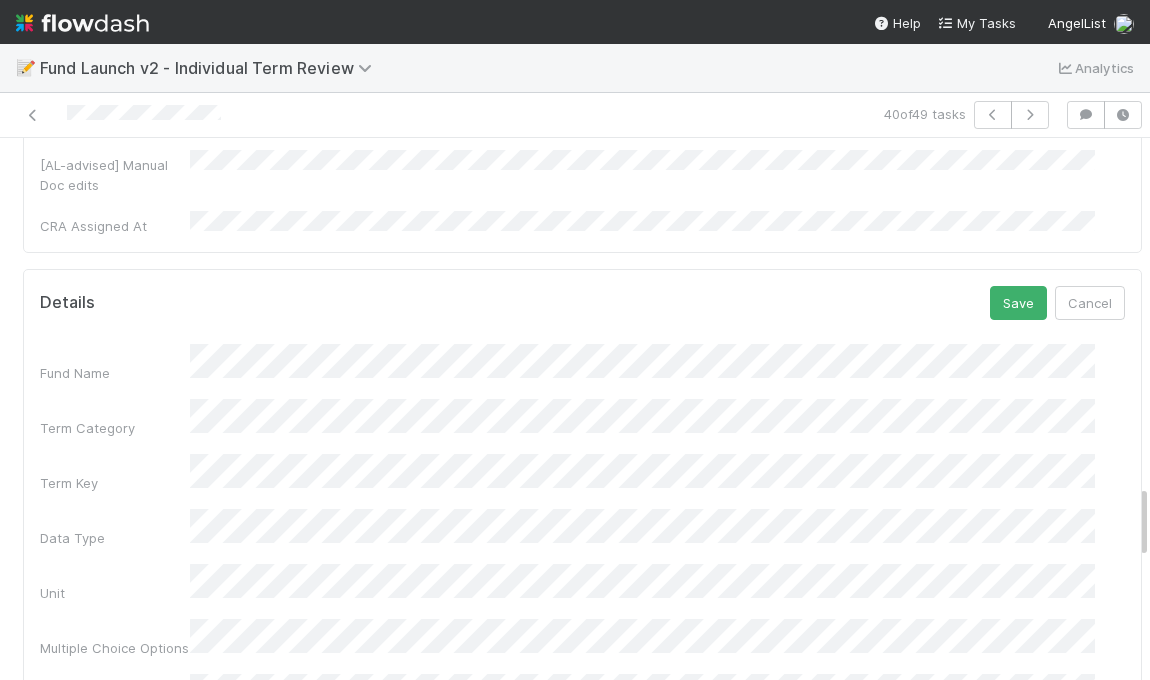 scroll, scrollTop: 2059, scrollLeft: 0, axis: vertical 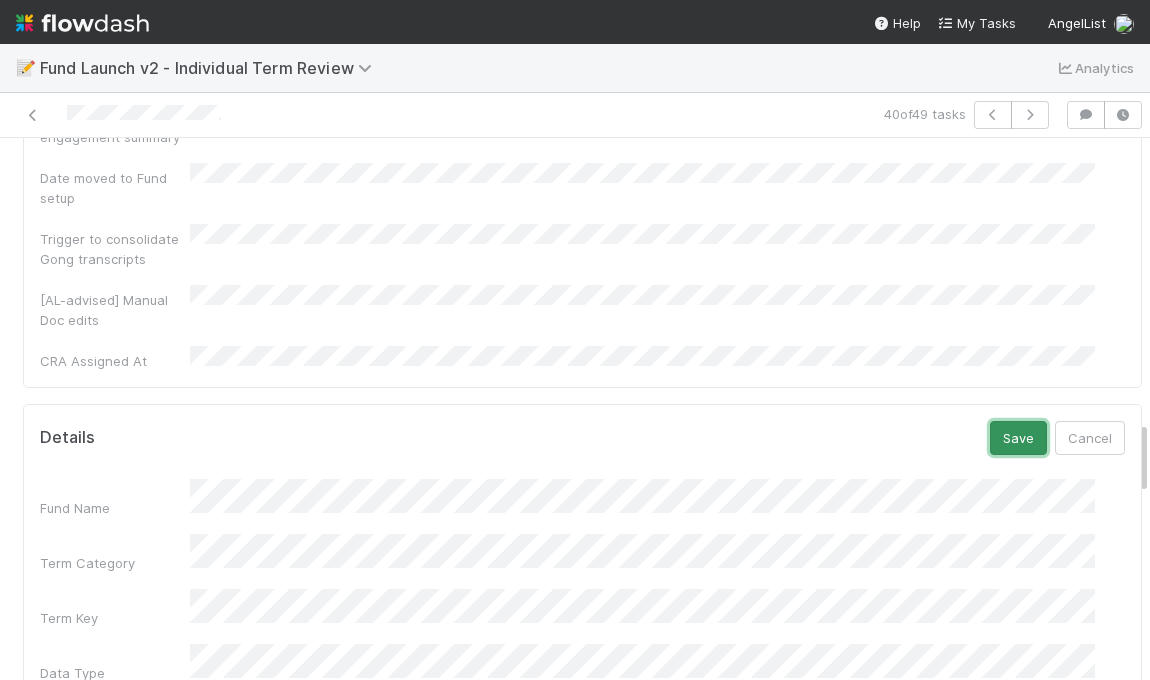 click on "Save" at bounding box center (1018, 438) 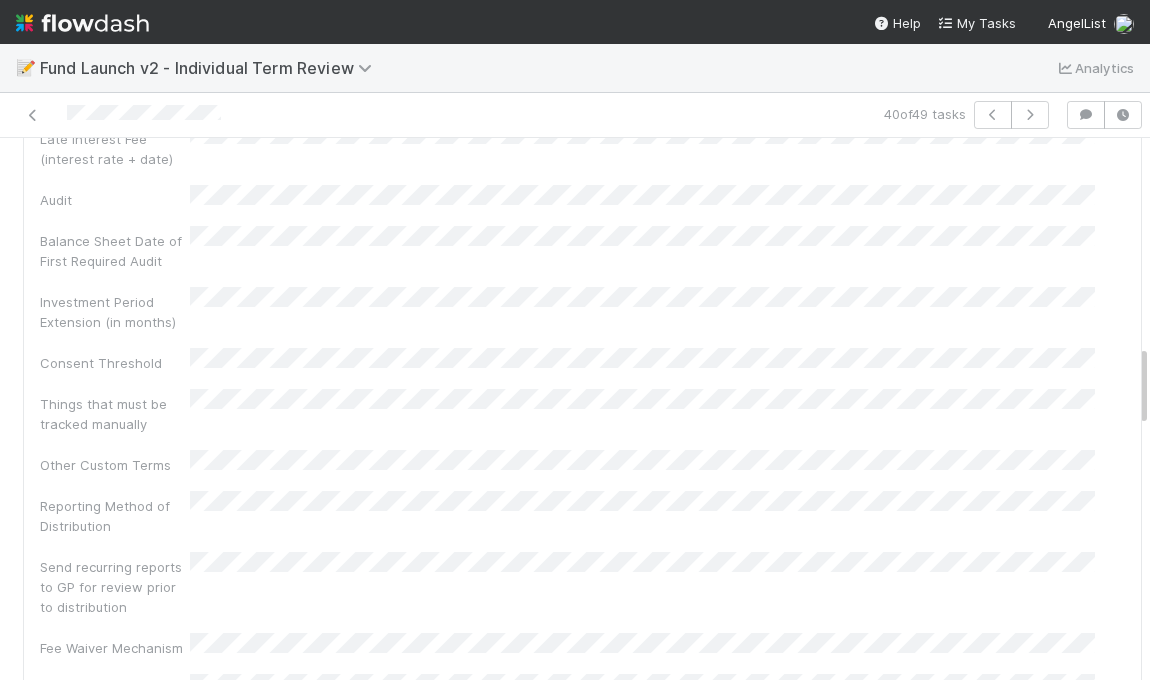 scroll, scrollTop: 0, scrollLeft: 0, axis: both 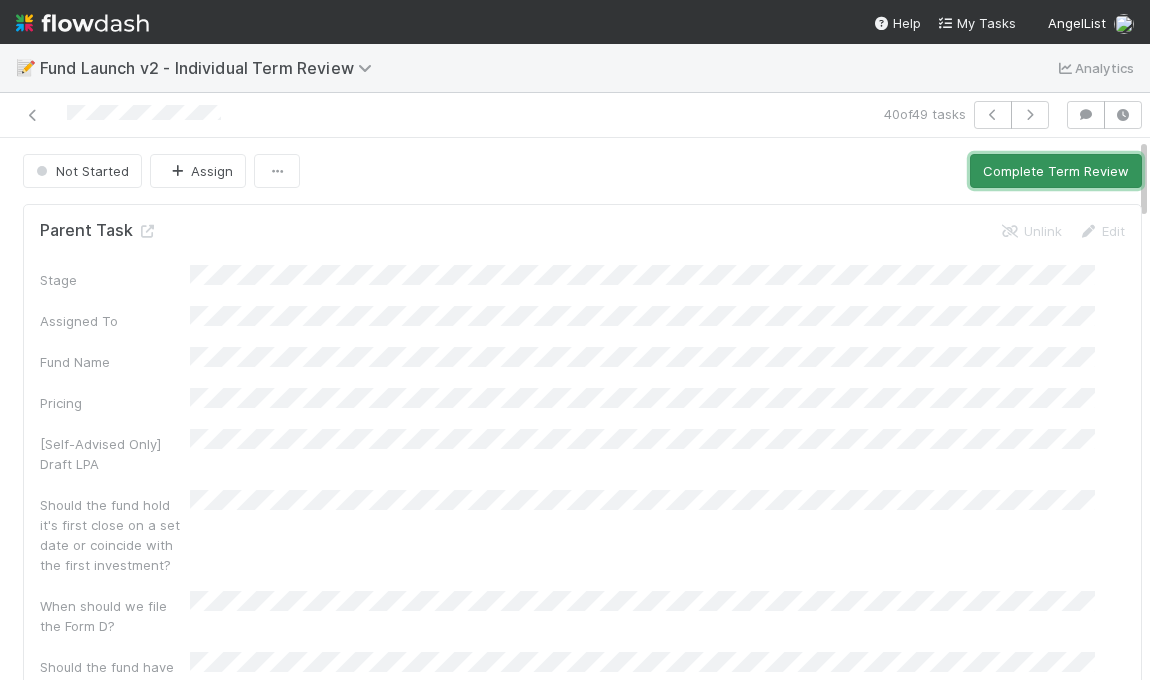 click on "Complete Term Review" at bounding box center [1056, 171] 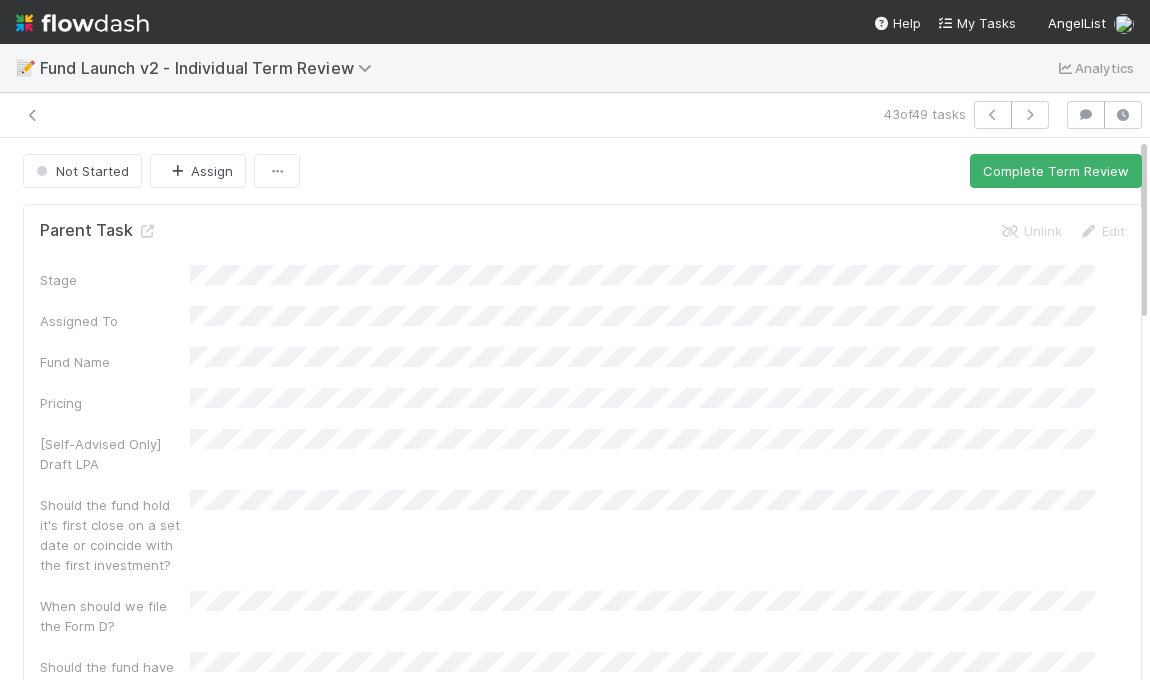 scroll, scrollTop: 0, scrollLeft: 0, axis: both 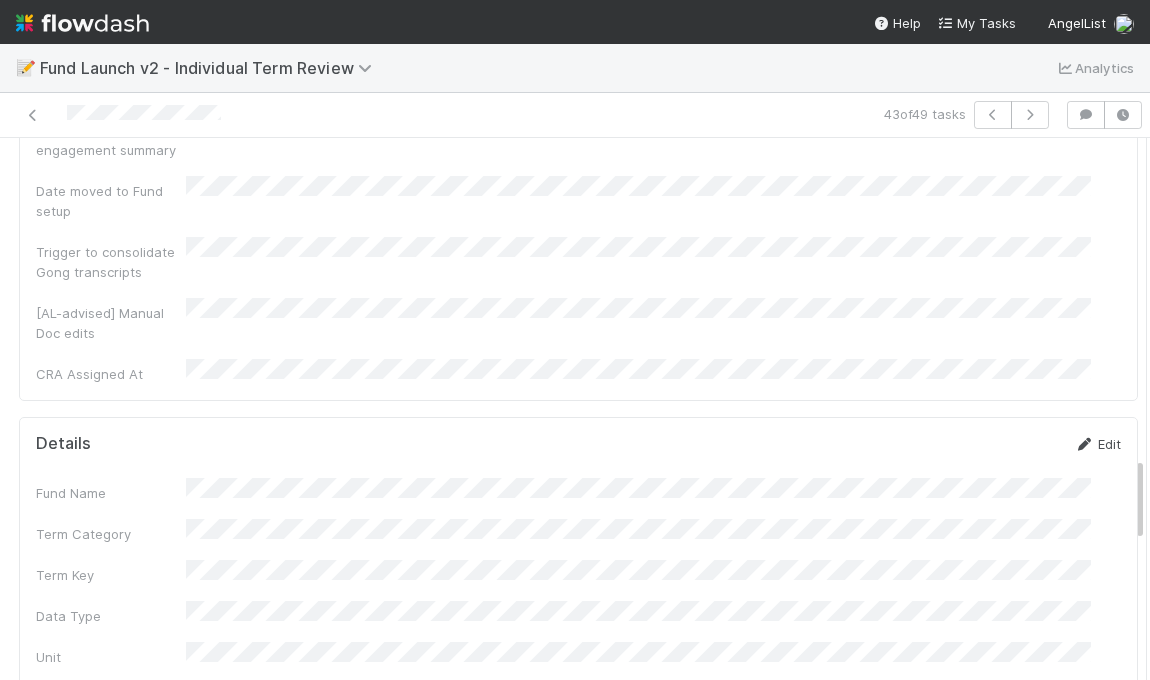 click on "Edit" at bounding box center [1097, 444] 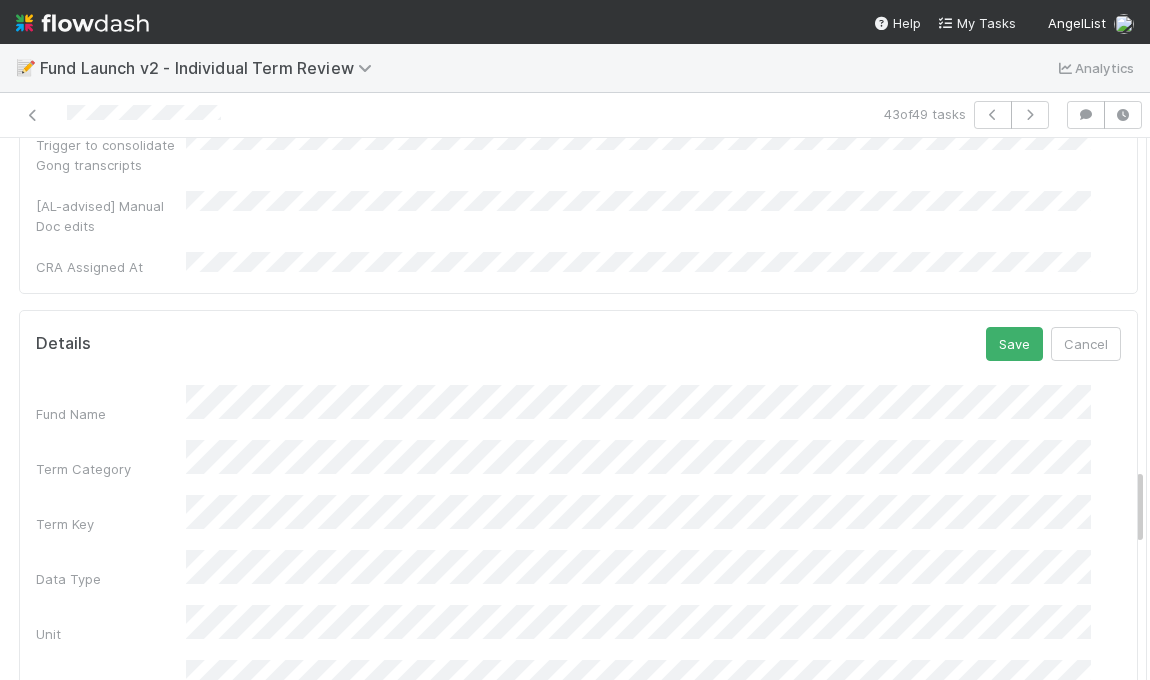 scroll, scrollTop: 2091, scrollLeft: 0, axis: vertical 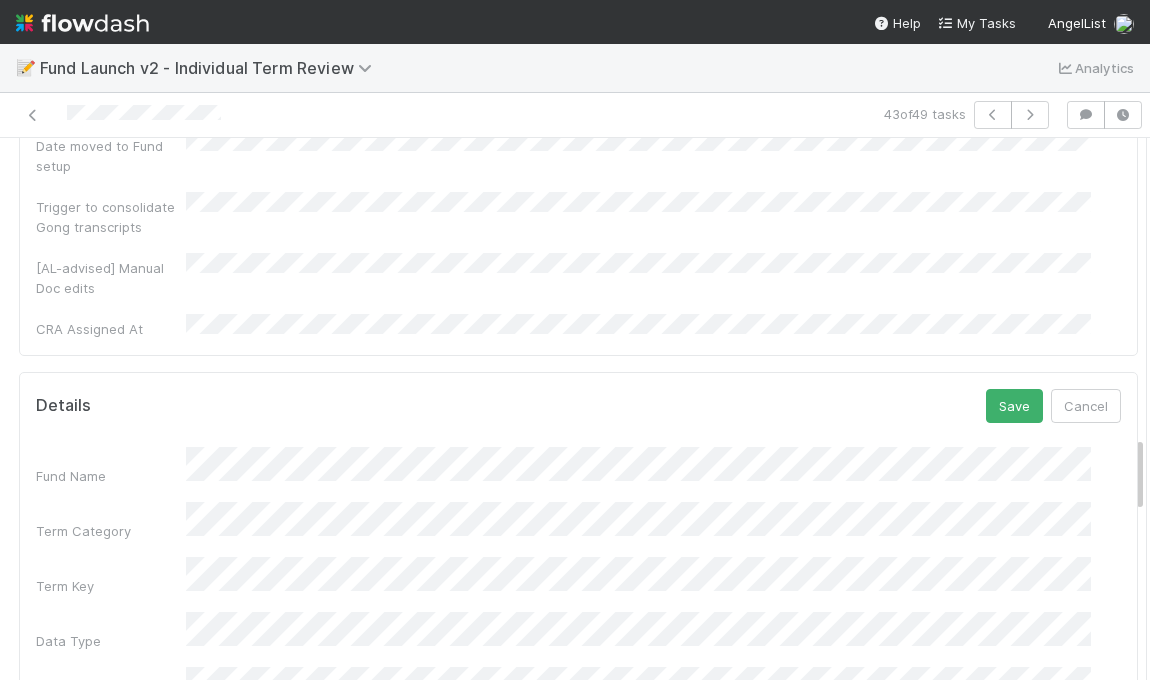 click on "Details Save Cancel Fund Name  Term Category  Term Key  Data Type  Unit  Multiple Choice Options  Term Value  Term Value Manually Reviewed  Support Level  Skip Validation  Parsed Clause from LPA  Ops Review  Product Review  Tax Review  Finance Review  Legal Team Notes  Functional Teams  GP Notes  Term Display Value  ID  Display Order  Created On Updated On" at bounding box center (578, 1079) 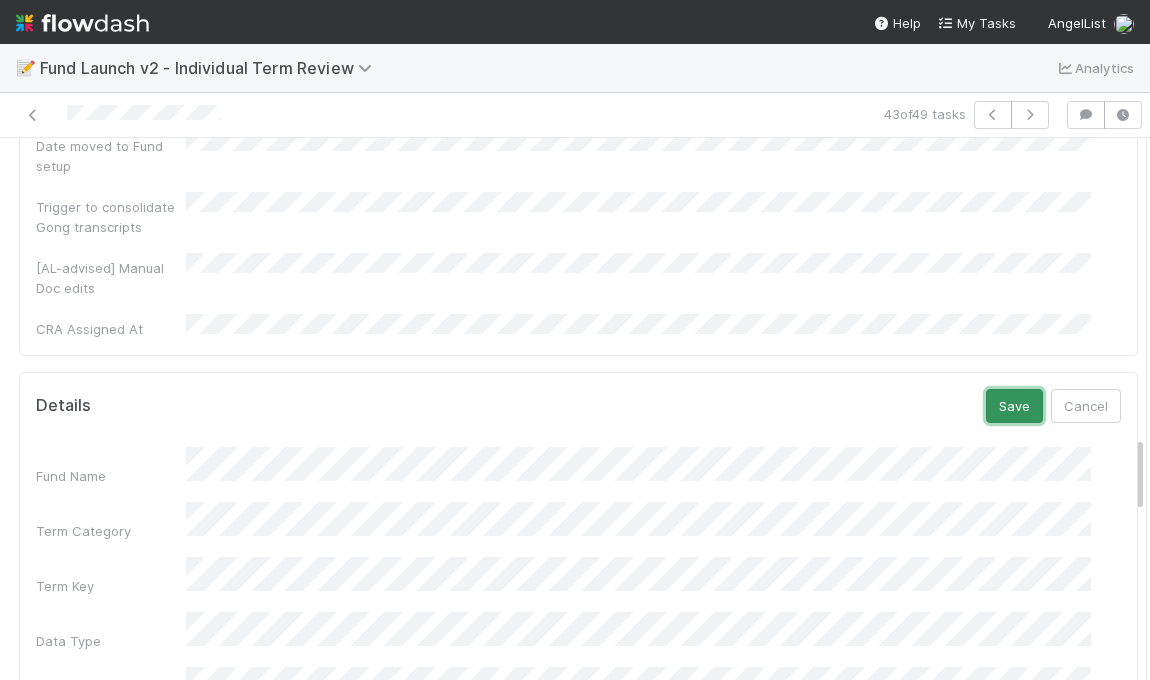 click on "Save" at bounding box center (1014, 406) 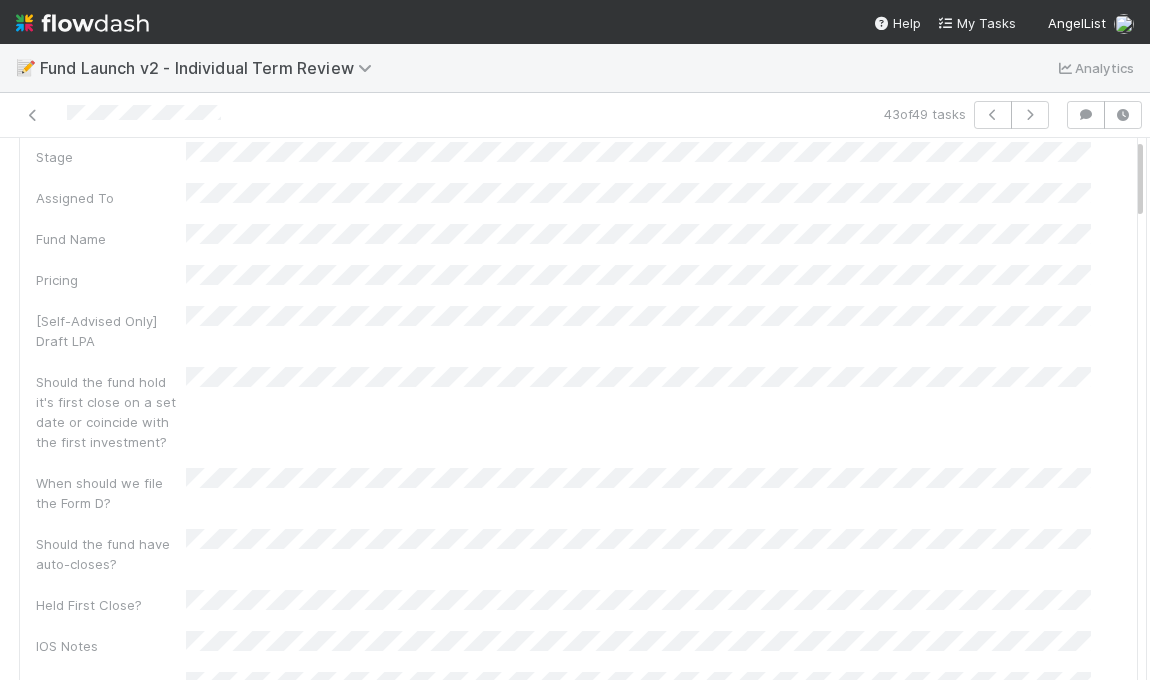 scroll, scrollTop: 0, scrollLeft: 0, axis: both 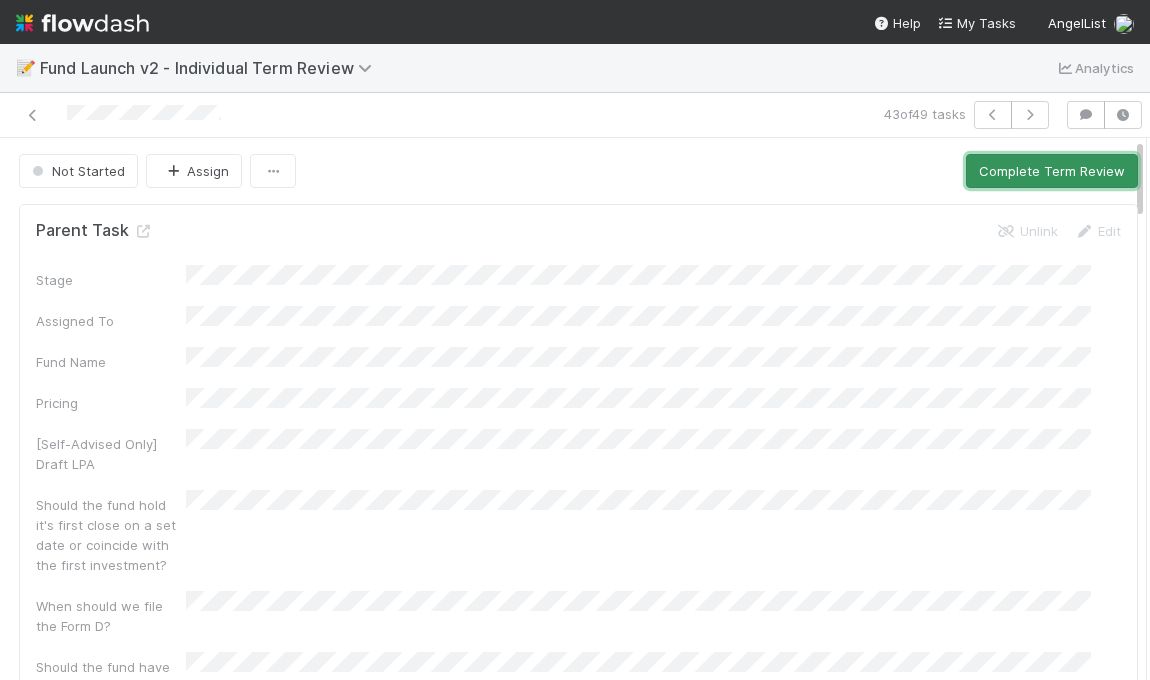 click on "Complete Term Review" at bounding box center (1052, 171) 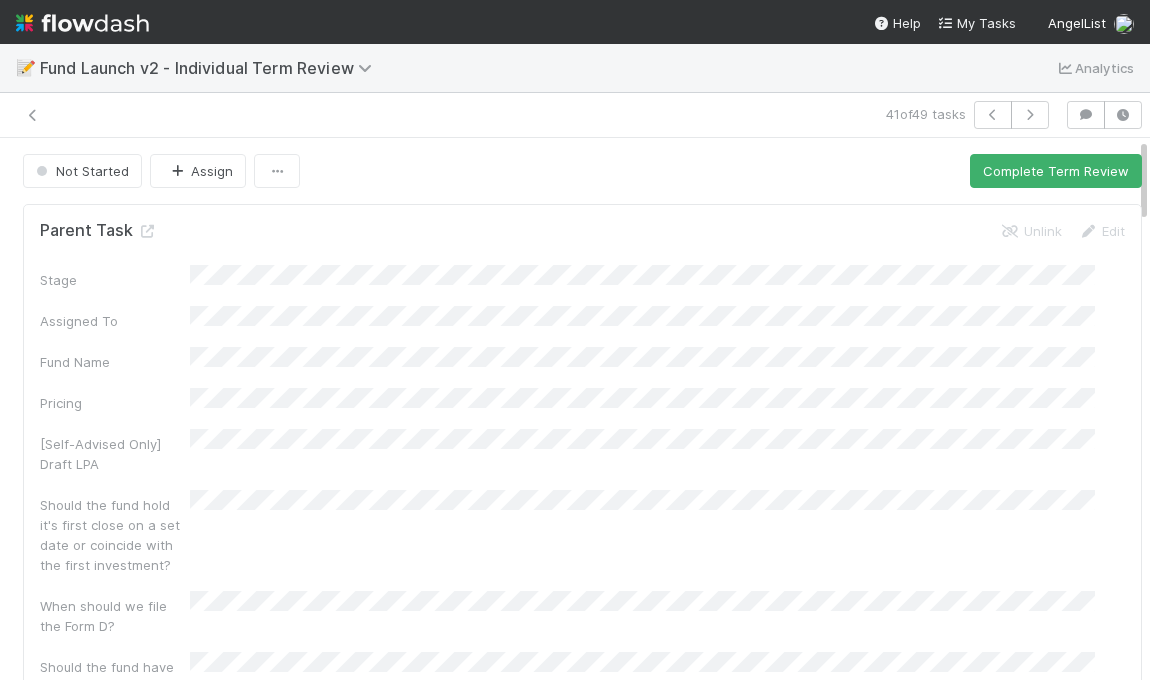 scroll, scrollTop: 0, scrollLeft: 0, axis: both 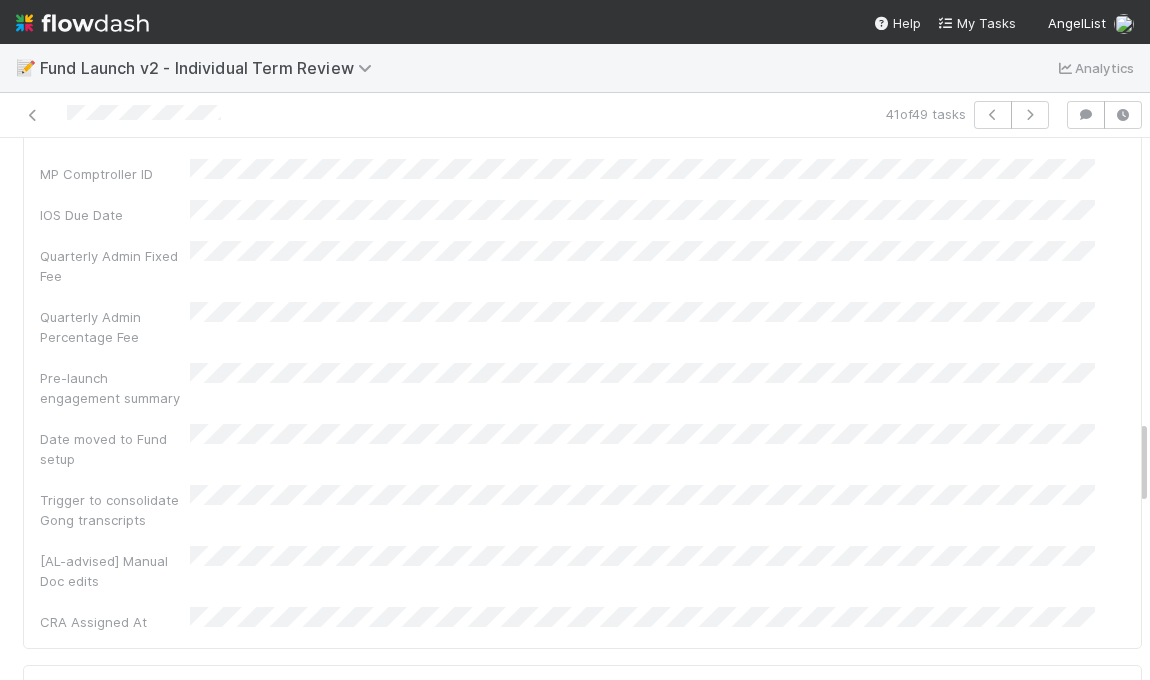 click on "Edit" at bounding box center (1101, 692) 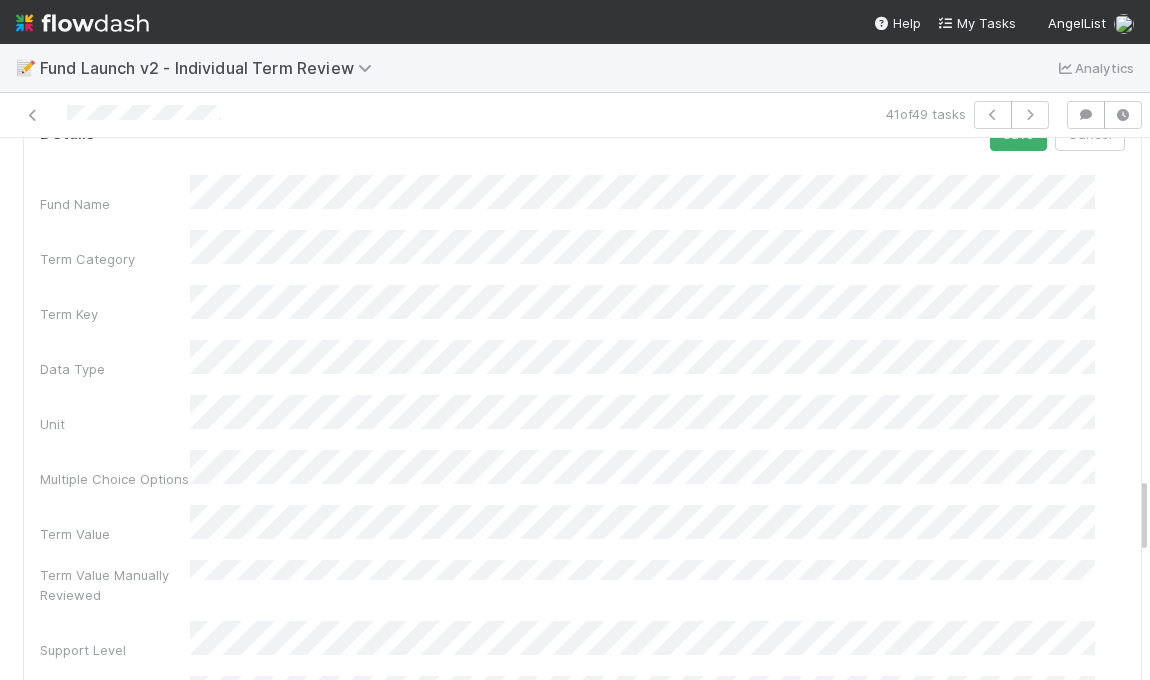 scroll, scrollTop: 2380, scrollLeft: 0, axis: vertical 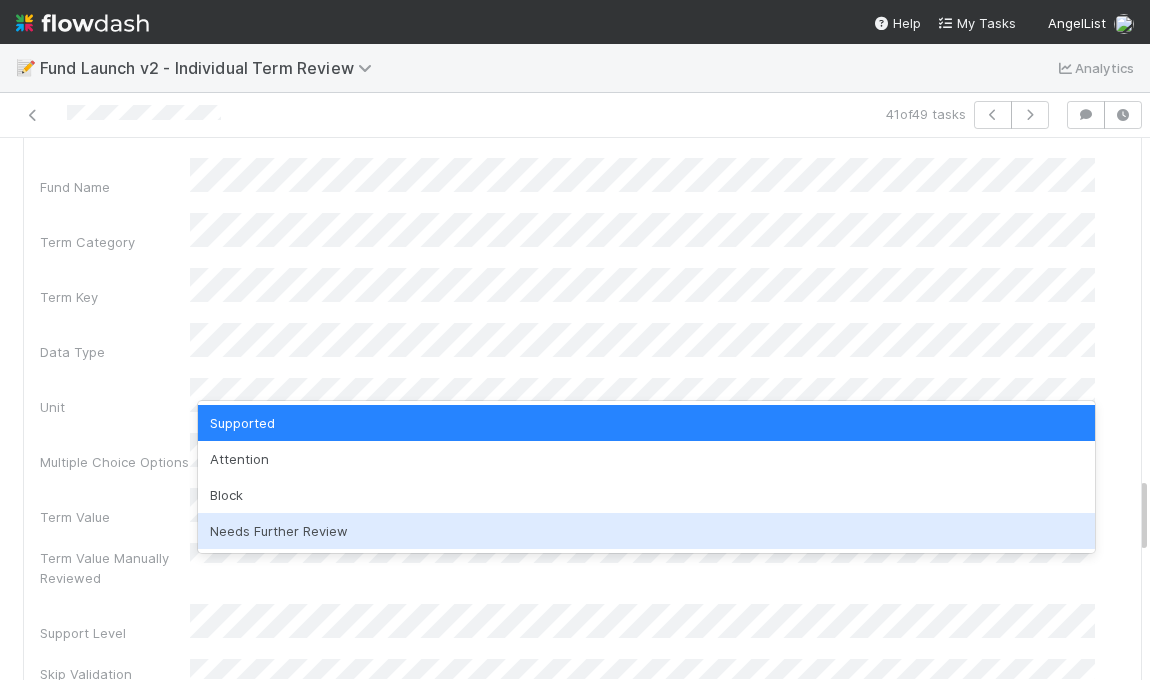 click on "Needs Further Review" at bounding box center [646, 531] 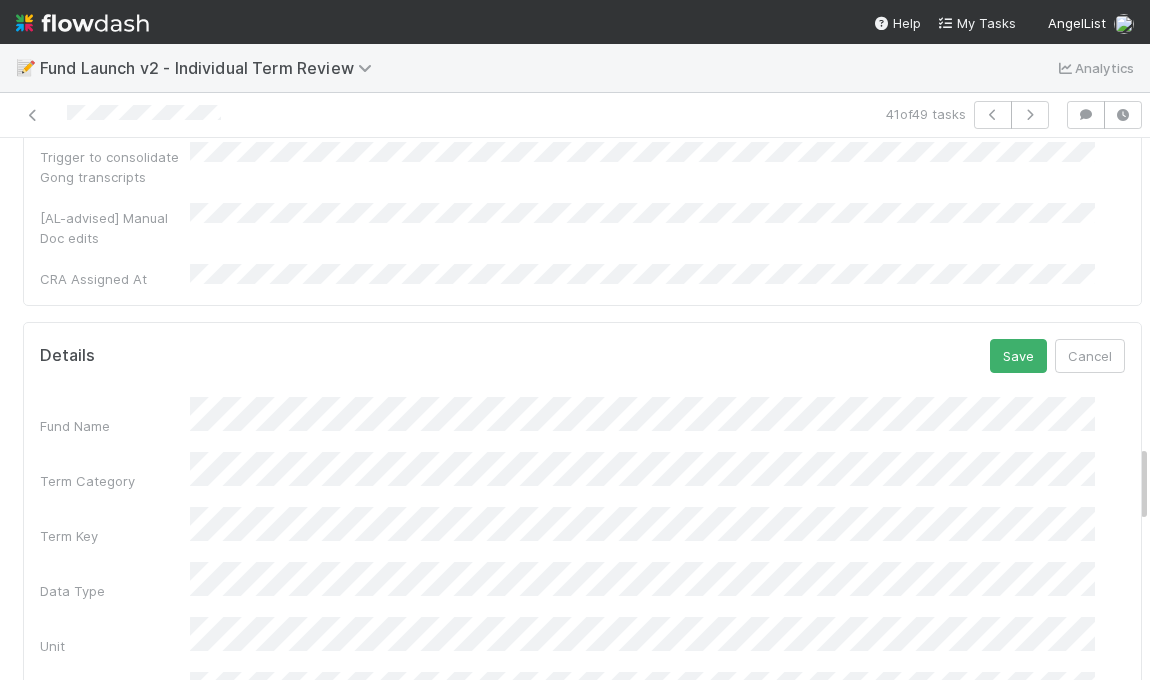scroll, scrollTop: 2134, scrollLeft: 0, axis: vertical 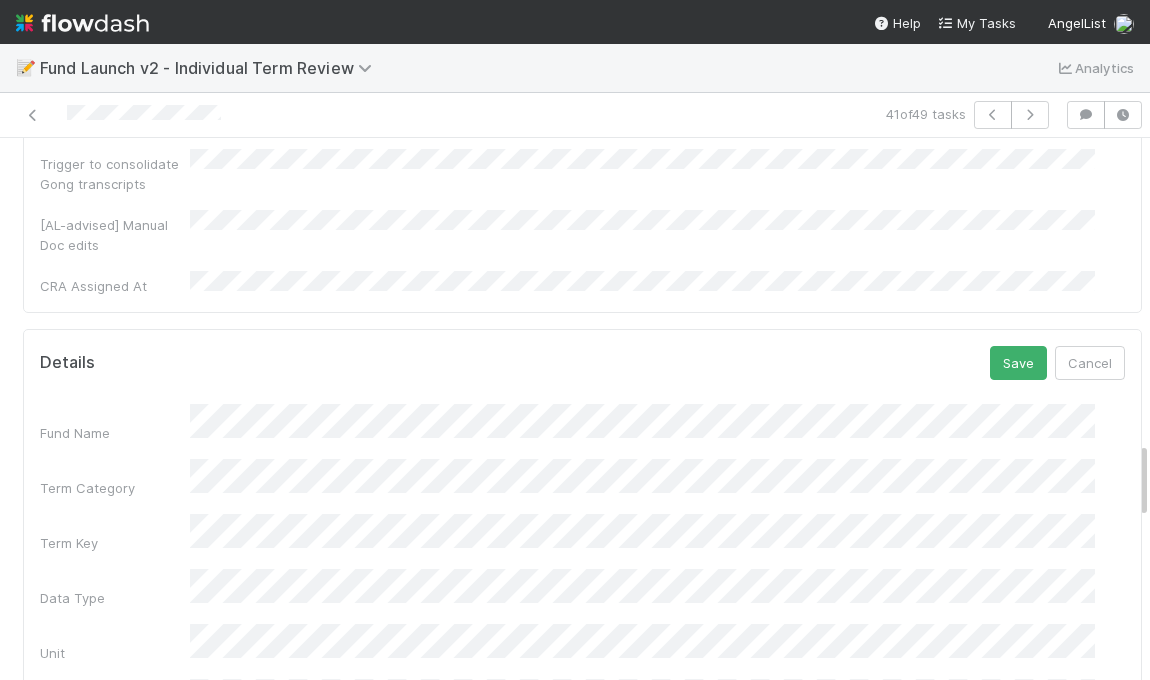 click on "Fund Name  Term Category  Term Key  Data Type  Unit  Multiple Choice Options  Term Value  Term Value Manually Reviewed  Support Level  Skip Validation  Parsed Clause from LPA  Ops Review  Product Review  Tax Review  Finance Review  Legal Team Notes  Functional Teams  GP Notes  Term Display Value  ID  Display Order  Created On Updated On" at bounding box center [582, 1065] 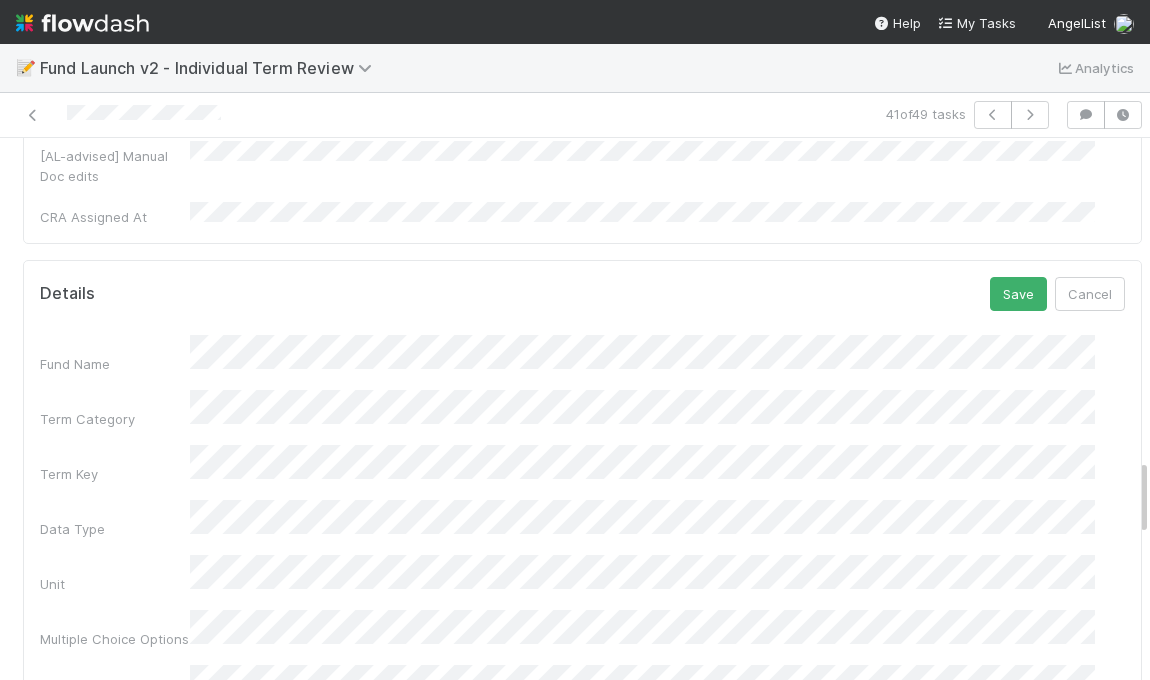 scroll, scrollTop: 1991, scrollLeft: 0, axis: vertical 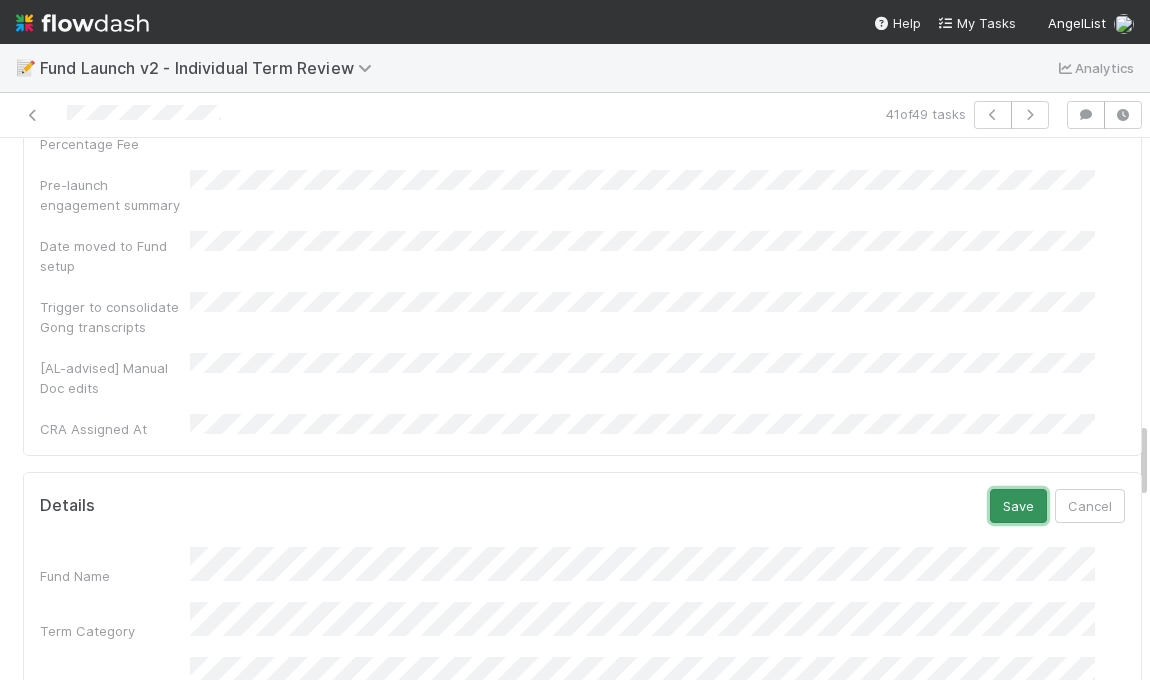 click on "Save" at bounding box center (1018, 506) 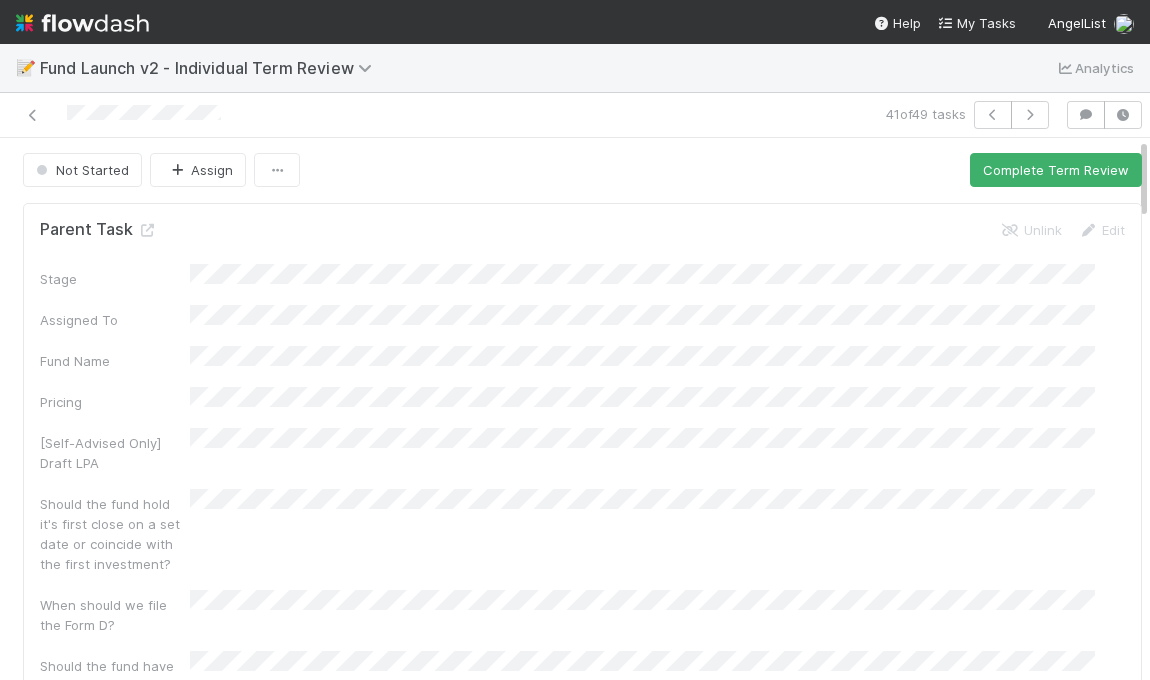 scroll, scrollTop: 0, scrollLeft: 0, axis: both 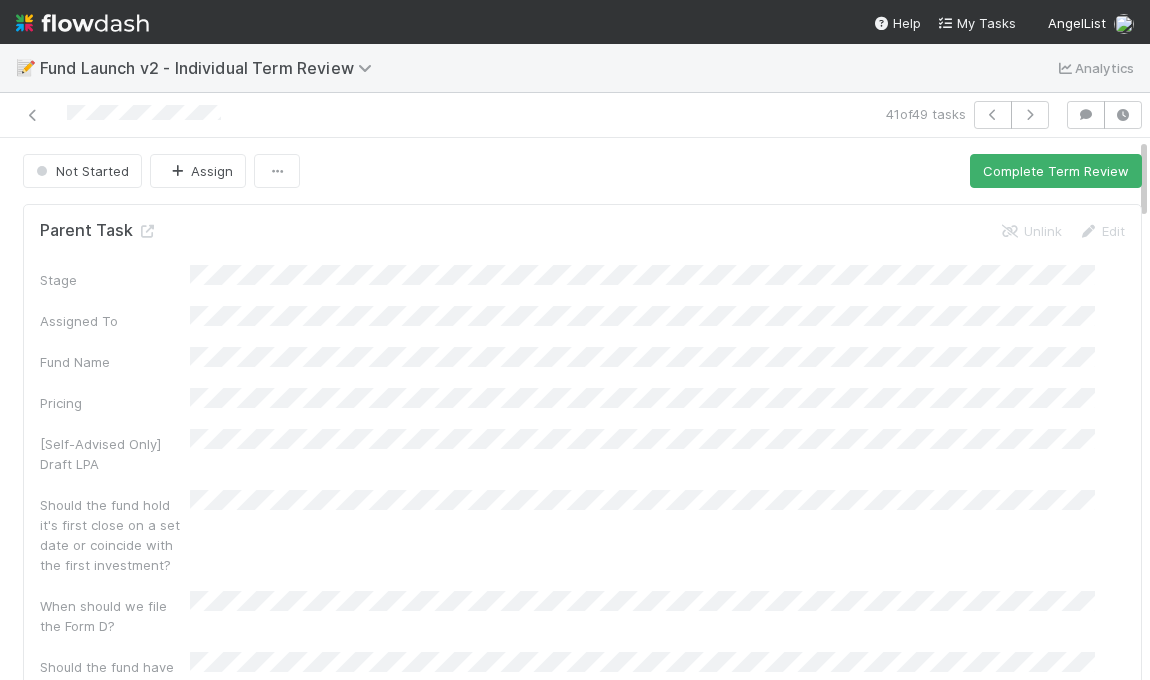 click on "Not Started Assign Complete Term Review Parent Task   Unlink Edit Stage Assigned To Fund Name  Pricing  [Self-Advised Only] Draft LPA  Should the fund hold it's first close on a set date or coincide with the first investment?   When should we file the Form D?   Should the fund have auto-closes?   Held First Close?   IOS Notes  IOS Action Items  Fund Formation Notes  IOS DRI name  IOS DRI Slack ID  IOS DRI Front ID  Management Fee Offsets   Carry Hurdle (Gross or net, x% at yx)  Late interest Fee (interest rate + date)   Audit   Balance Sheet Date of First Required Audit  Investment Period Extension (in months)  Consent Threshold  Things that must be tracked manually  Other Custom Terms  Reporting Method of Distribution  Send recurring reports to GP for review prior to distribution  Fee Waiver Mechanism   Financial Statement Frequency    Financial Statements  Financial Statement Timeline   LPR Comments on Closing Flow  LPR Review of Closing Flow?   MP Comptroller ID  IOS Due Date   Date moved to Fund setup" at bounding box center [582, 2105] 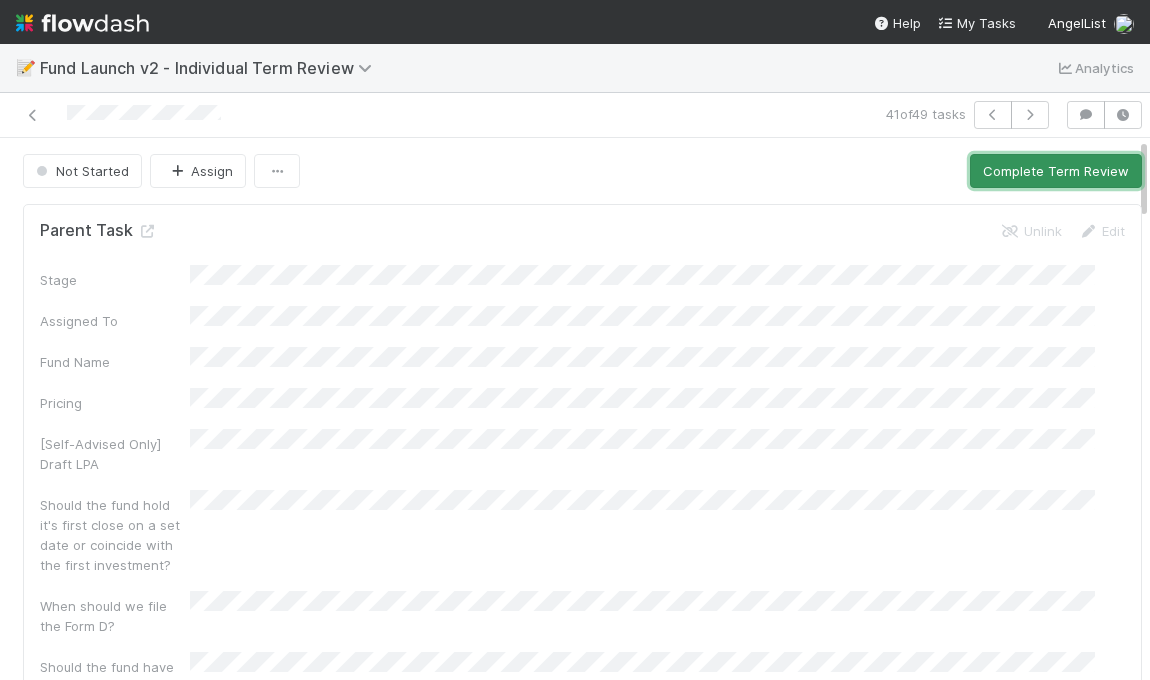 click on "Complete Term Review" at bounding box center [1056, 171] 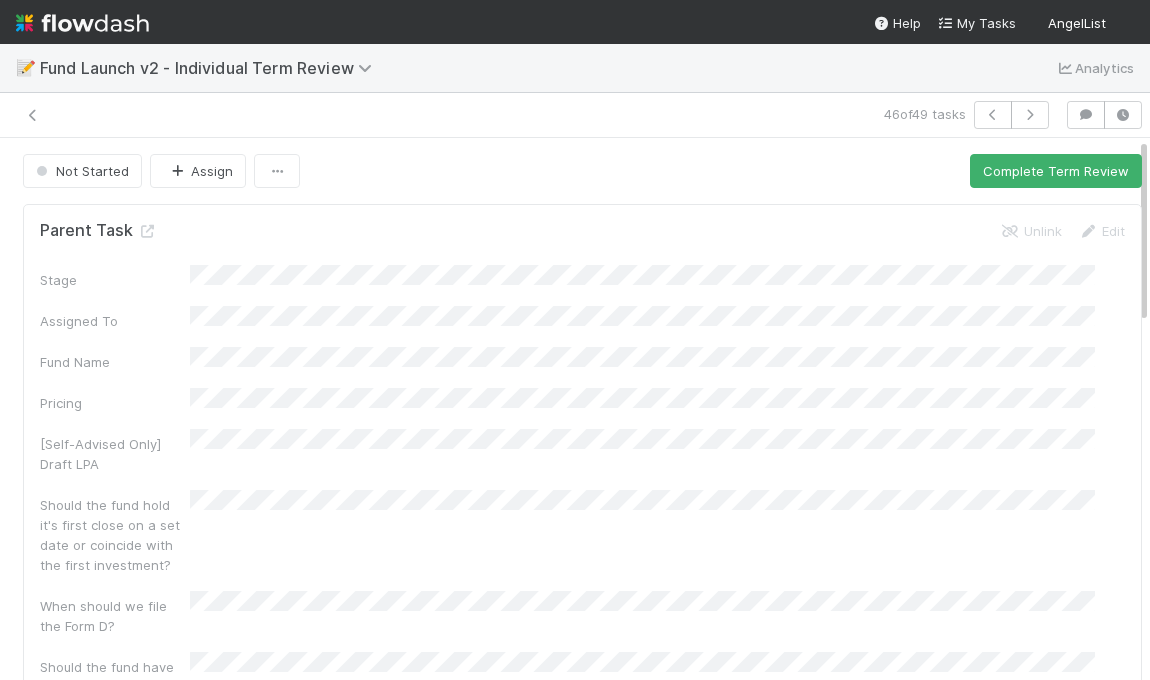 scroll, scrollTop: 0, scrollLeft: 0, axis: both 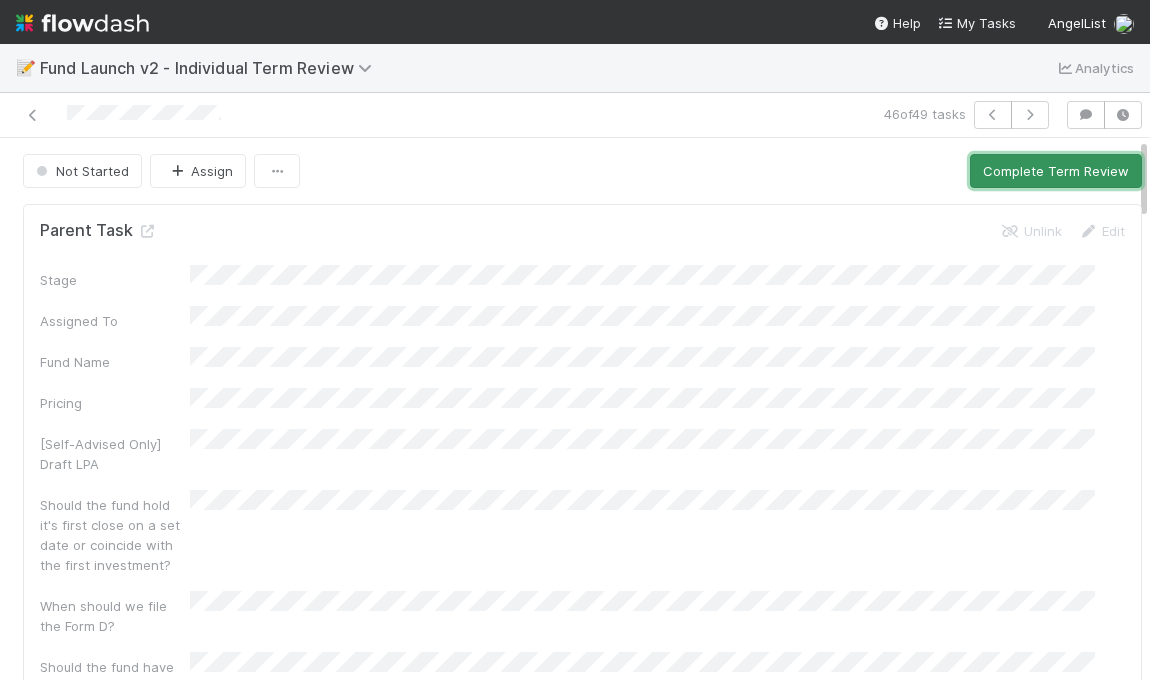 click on "Complete Term Review" at bounding box center [1056, 171] 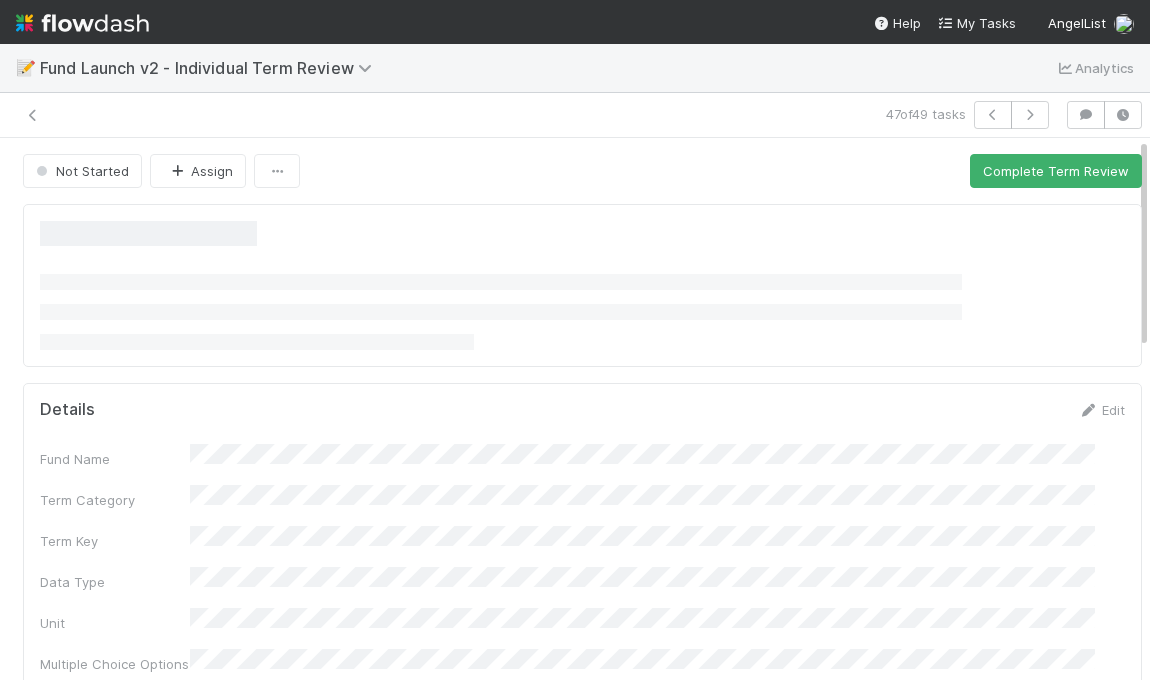 scroll, scrollTop: 0, scrollLeft: 0, axis: both 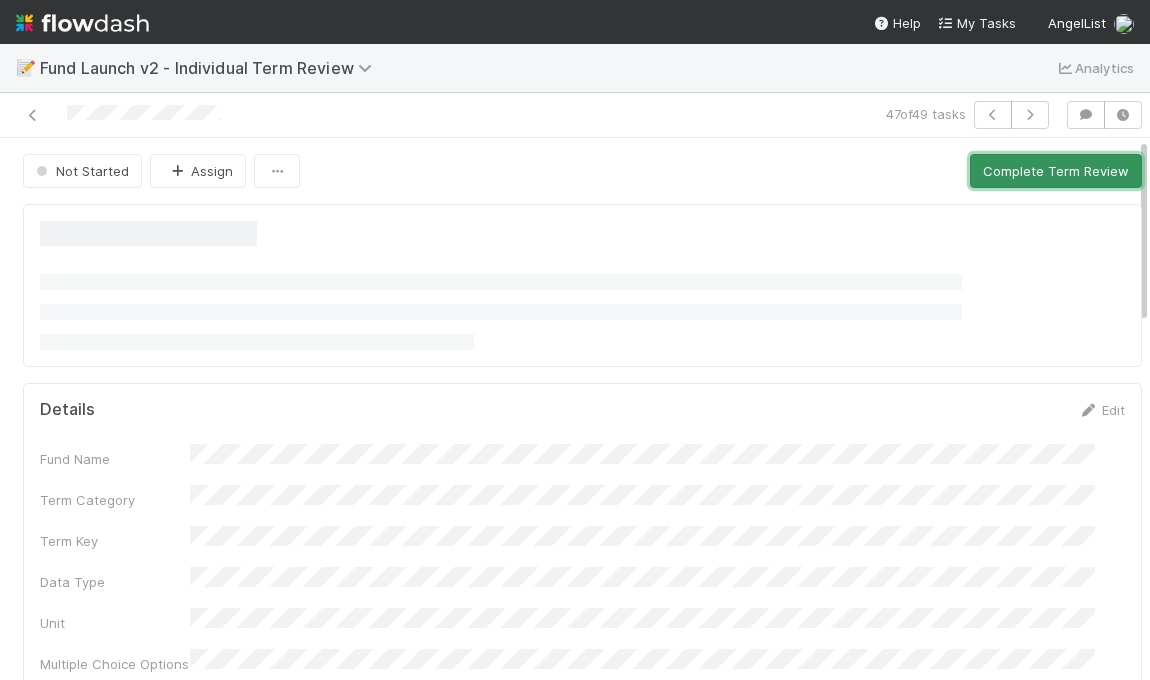 click on "Complete Term Review" at bounding box center (1056, 171) 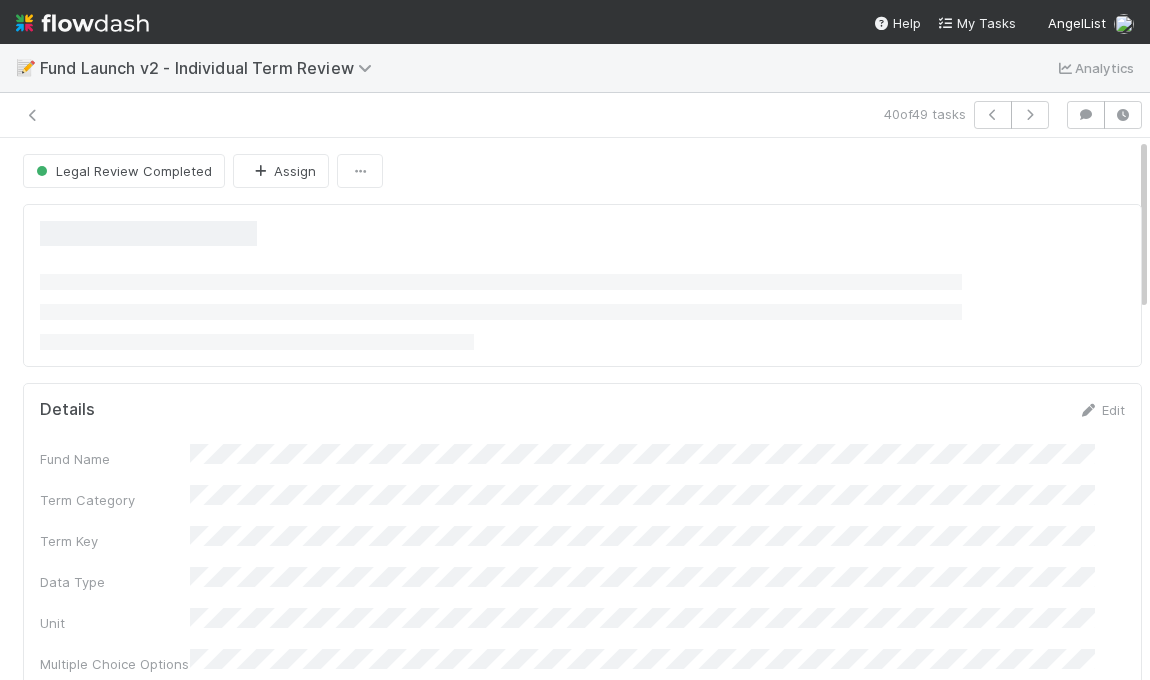 scroll, scrollTop: 0, scrollLeft: 0, axis: both 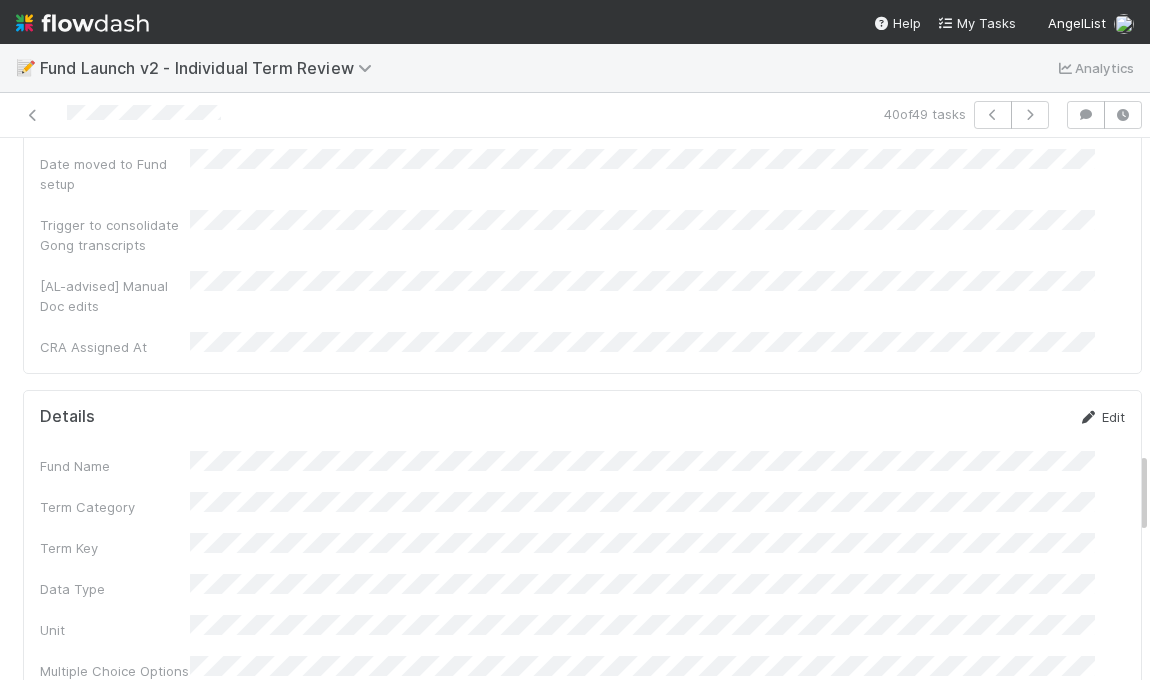 click on "Edit" at bounding box center [1101, 417] 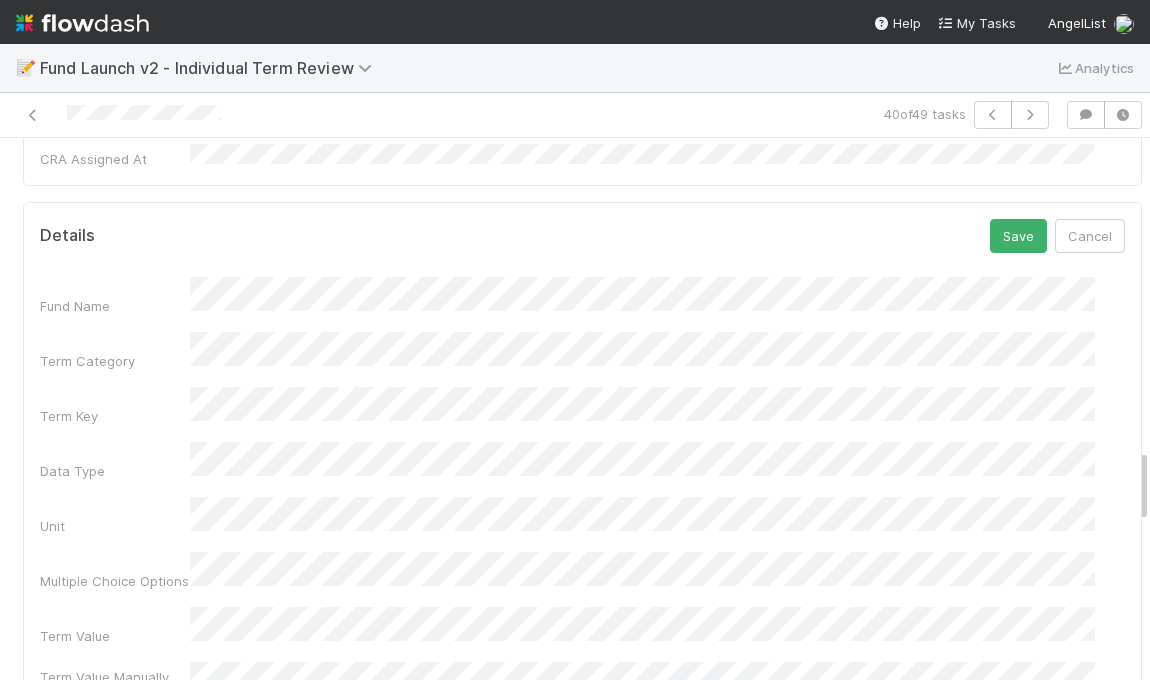 scroll, scrollTop: 2366, scrollLeft: 0, axis: vertical 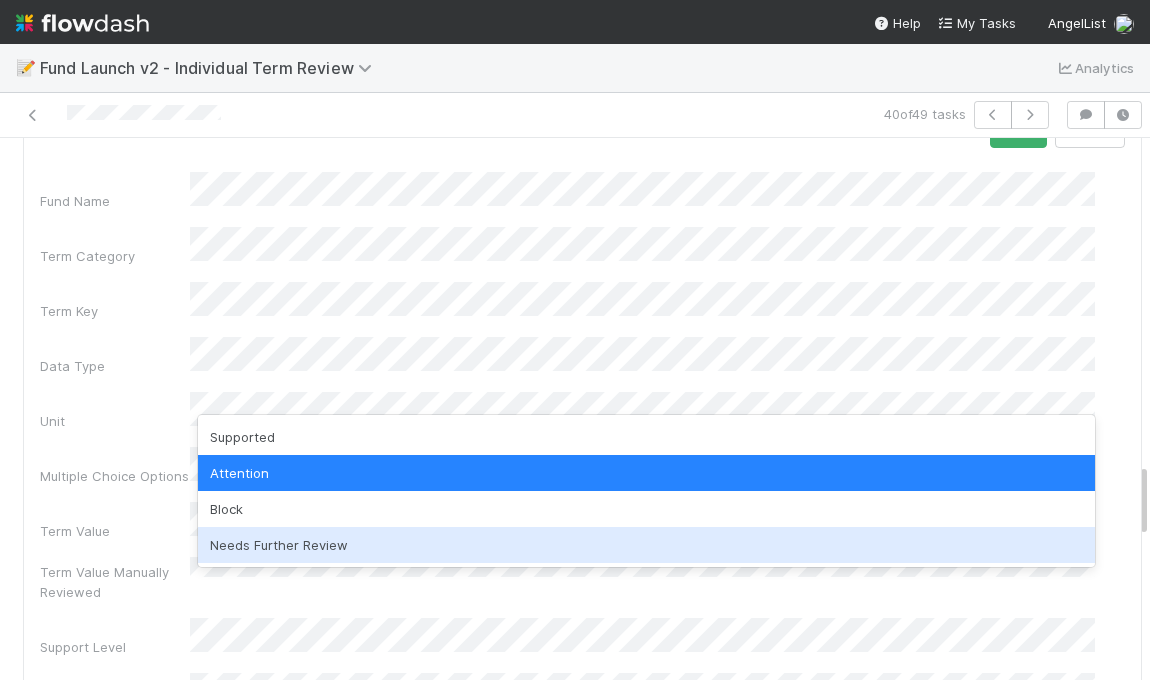 click on "Needs Further Review" at bounding box center [646, 545] 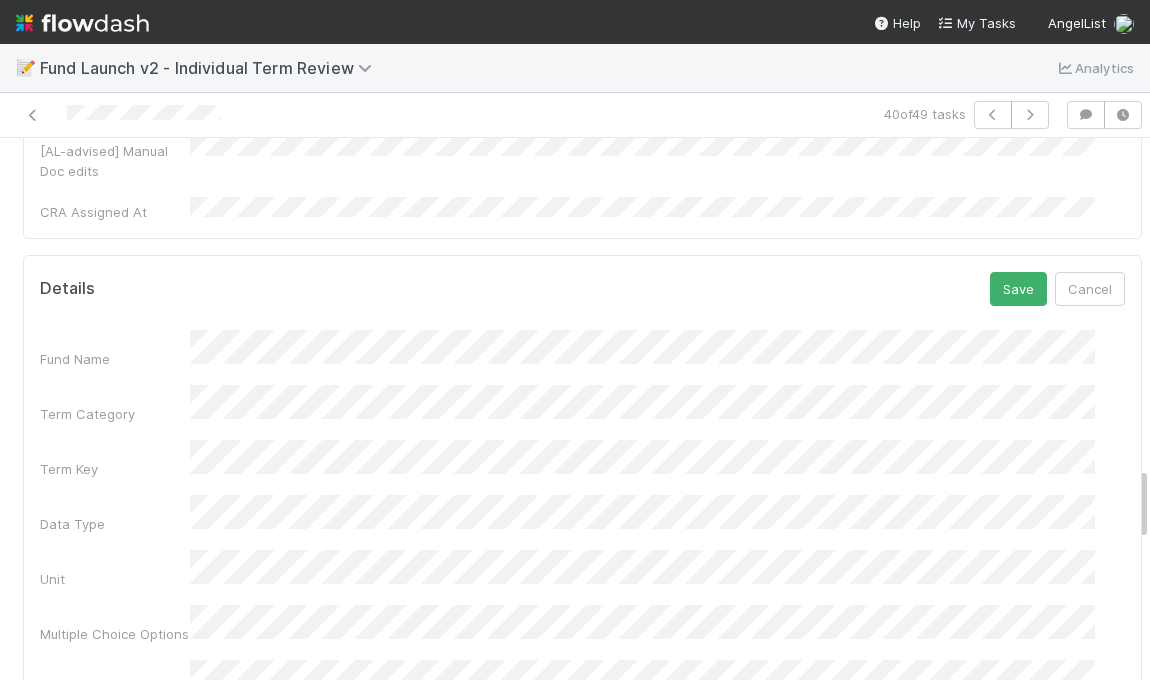 scroll, scrollTop: 2036, scrollLeft: 0, axis: vertical 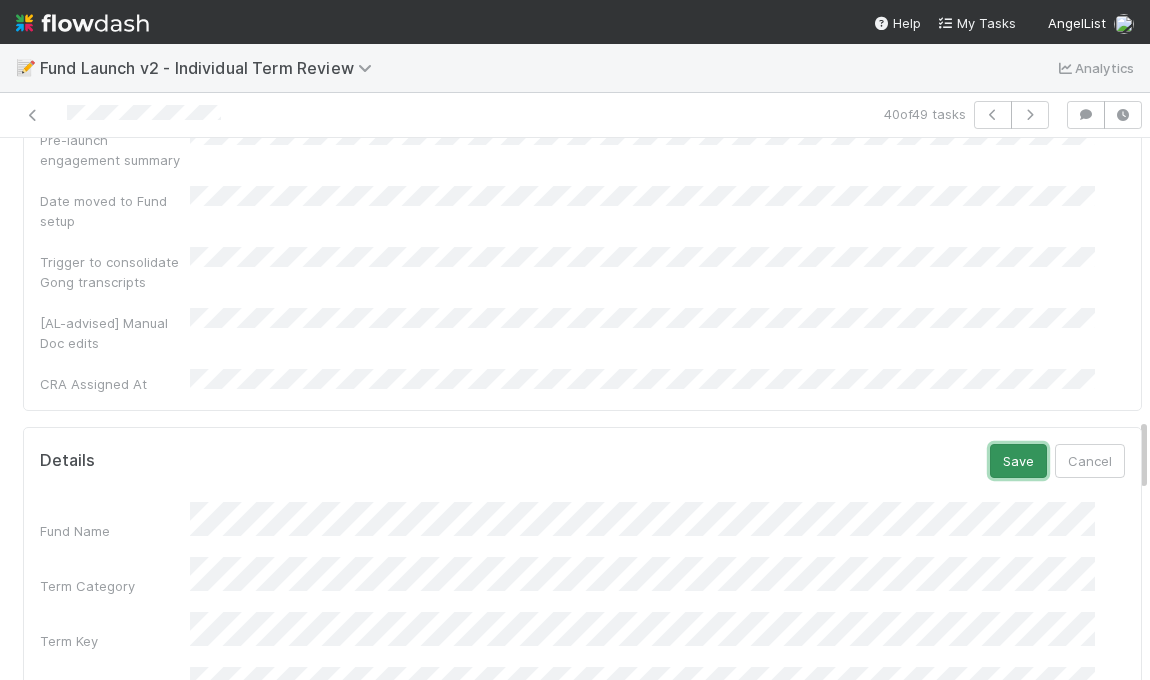 click on "Save" at bounding box center (1018, 461) 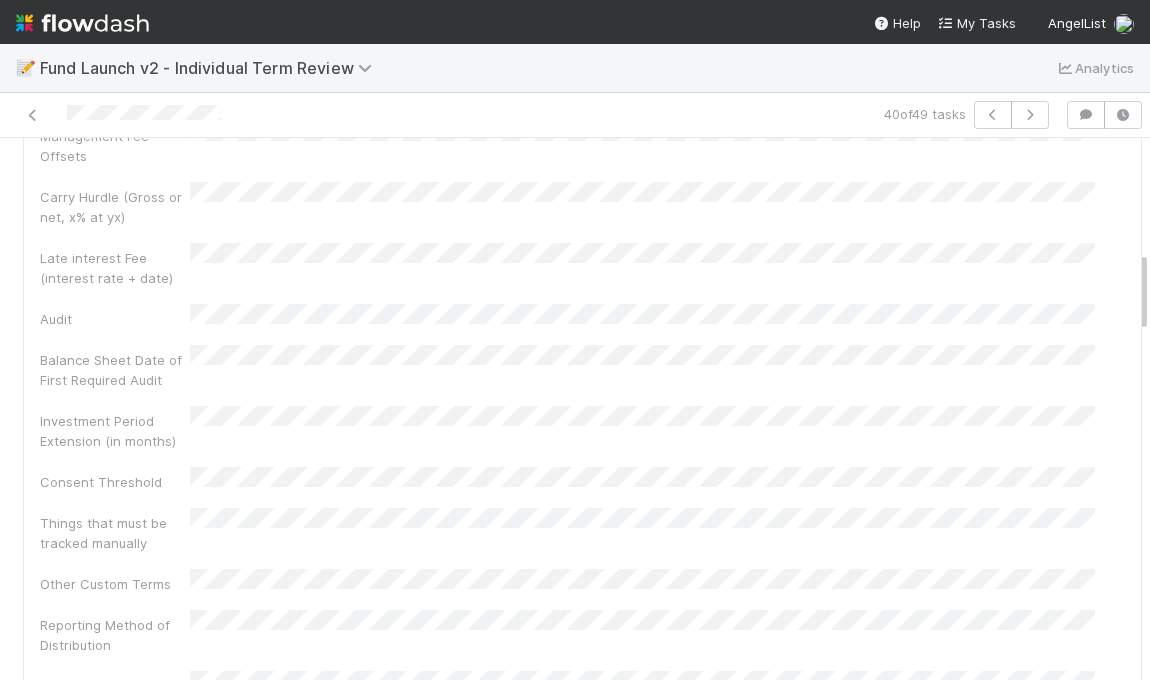scroll, scrollTop: 0, scrollLeft: 0, axis: both 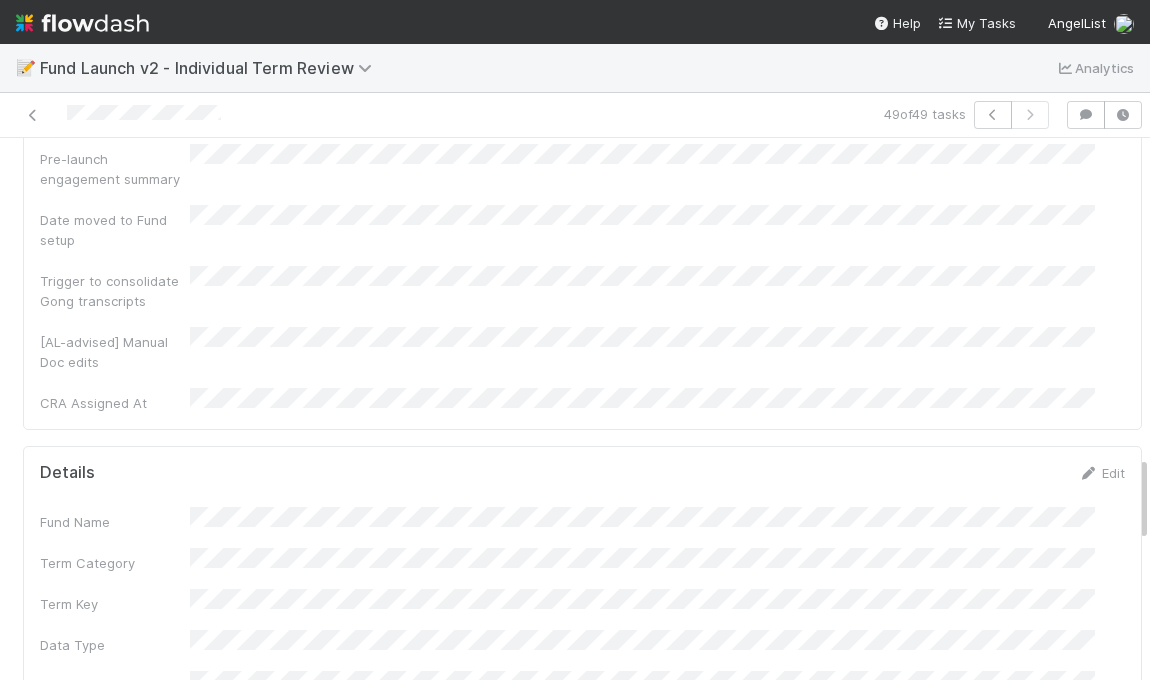 click on "Details Edit Fund Name  Term Category  Term Key  Data Type  Unit  Multiple Choice Options  Term Value  Term Value Manually Reviewed  Support Level  Skip Validation  Parsed Clause from LPA  Ops Review  Product Review  Tax Review  Finance Review  Legal Team Notes  Functional Teams  GP Notes  Term Display Value  ID  Display Order  Created On Updated On" at bounding box center (582, 968) 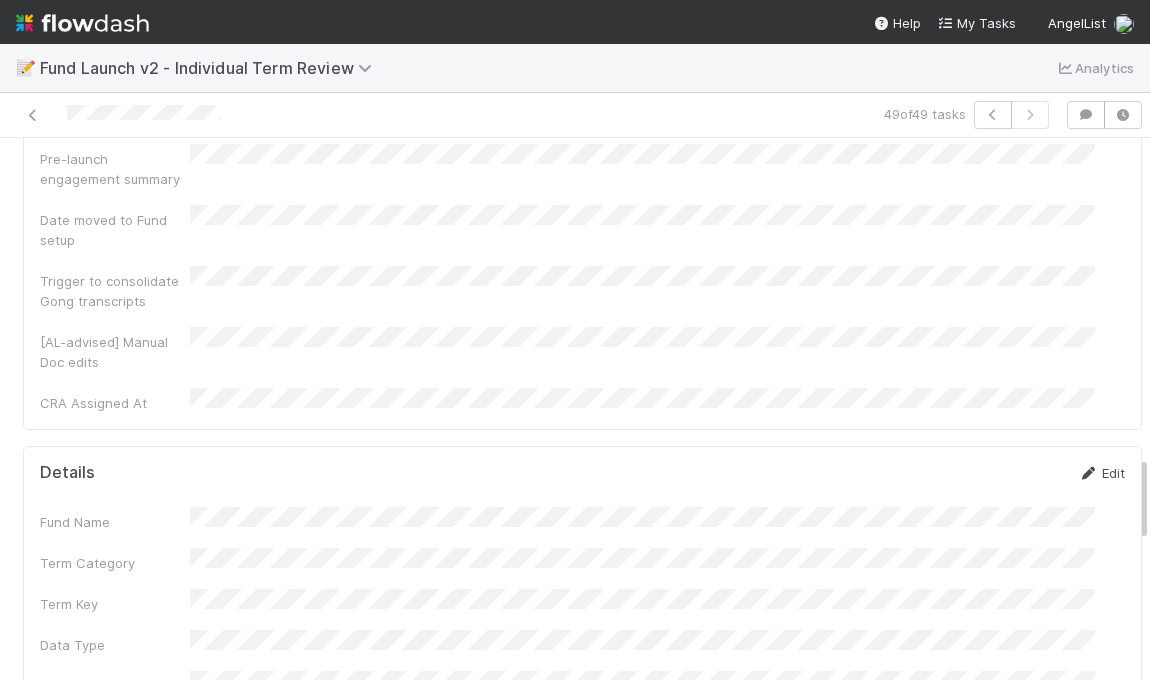 click on "Edit" at bounding box center [1101, 473] 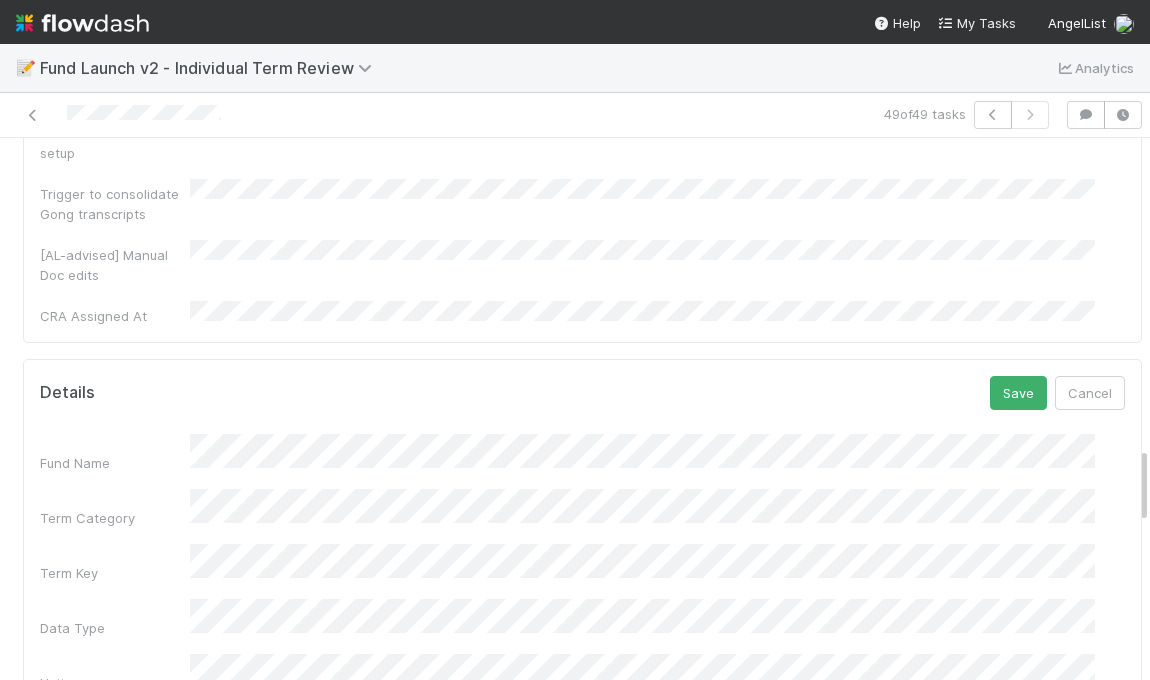 scroll, scrollTop: 2029, scrollLeft: 0, axis: vertical 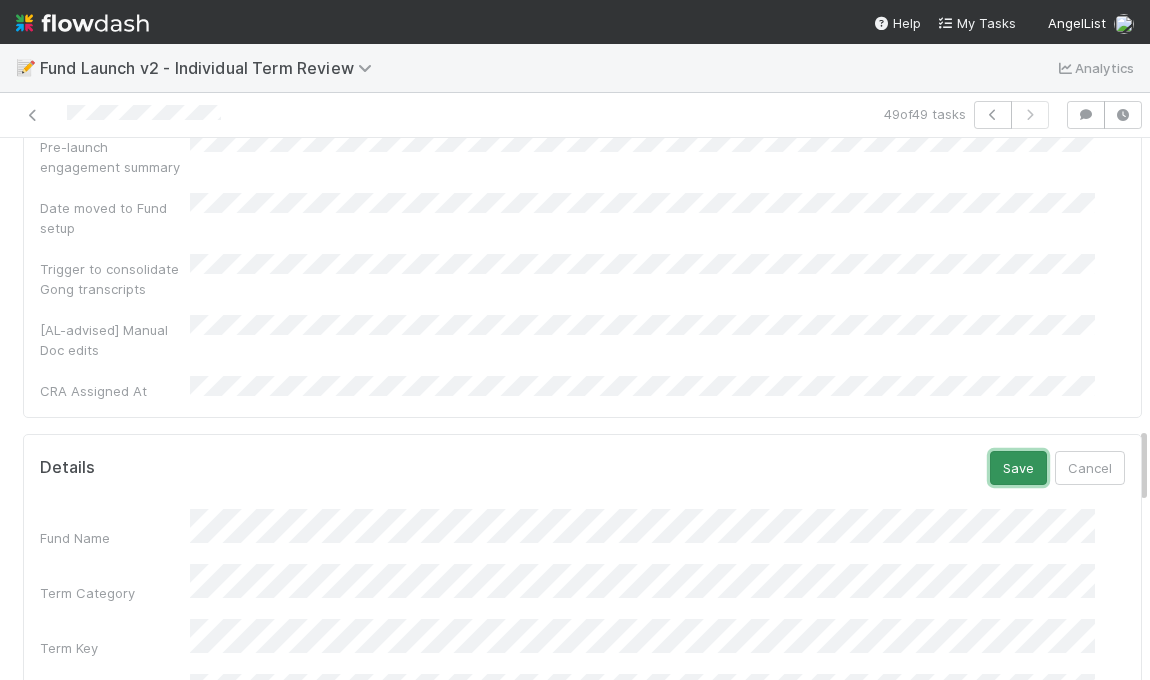 click on "Save" at bounding box center [1018, 468] 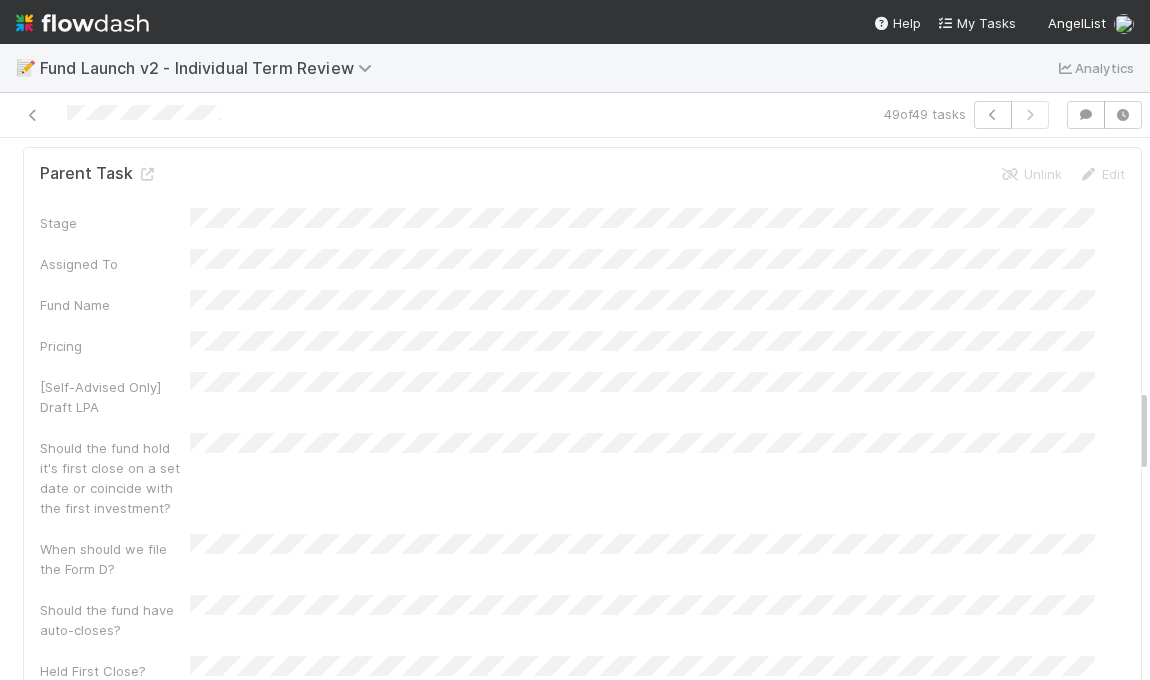 scroll, scrollTop: 0, scrollLeft: 0, axis: both 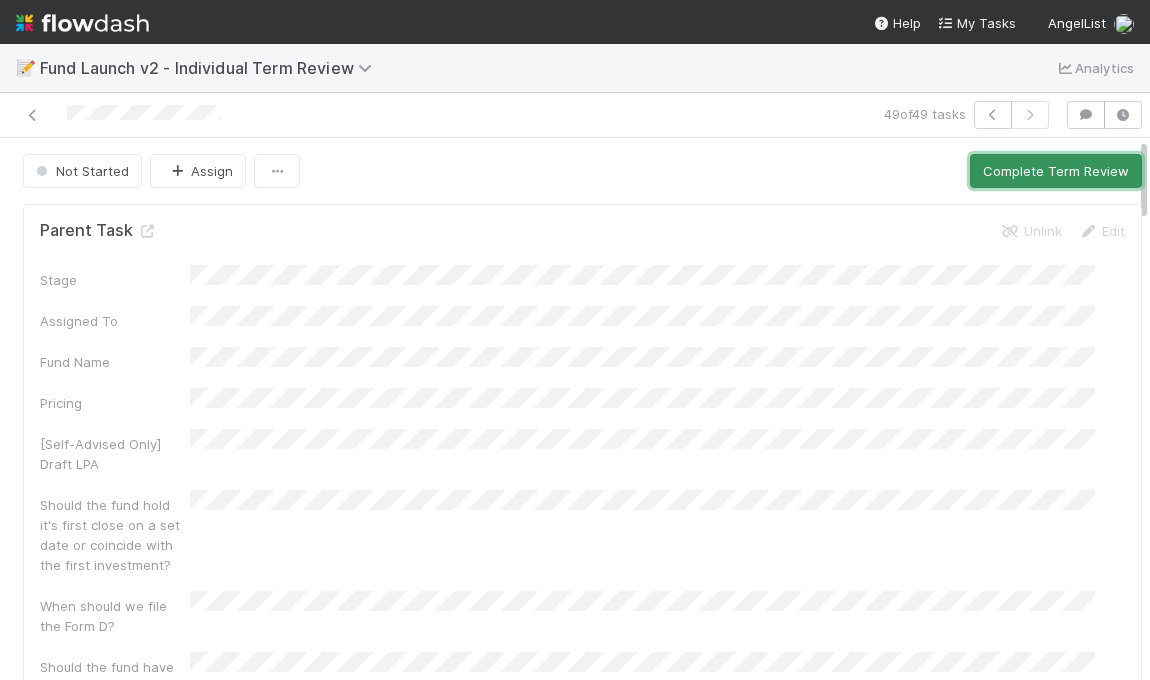 click on "Complete Term Review" at bounding box center [1056, 171] 